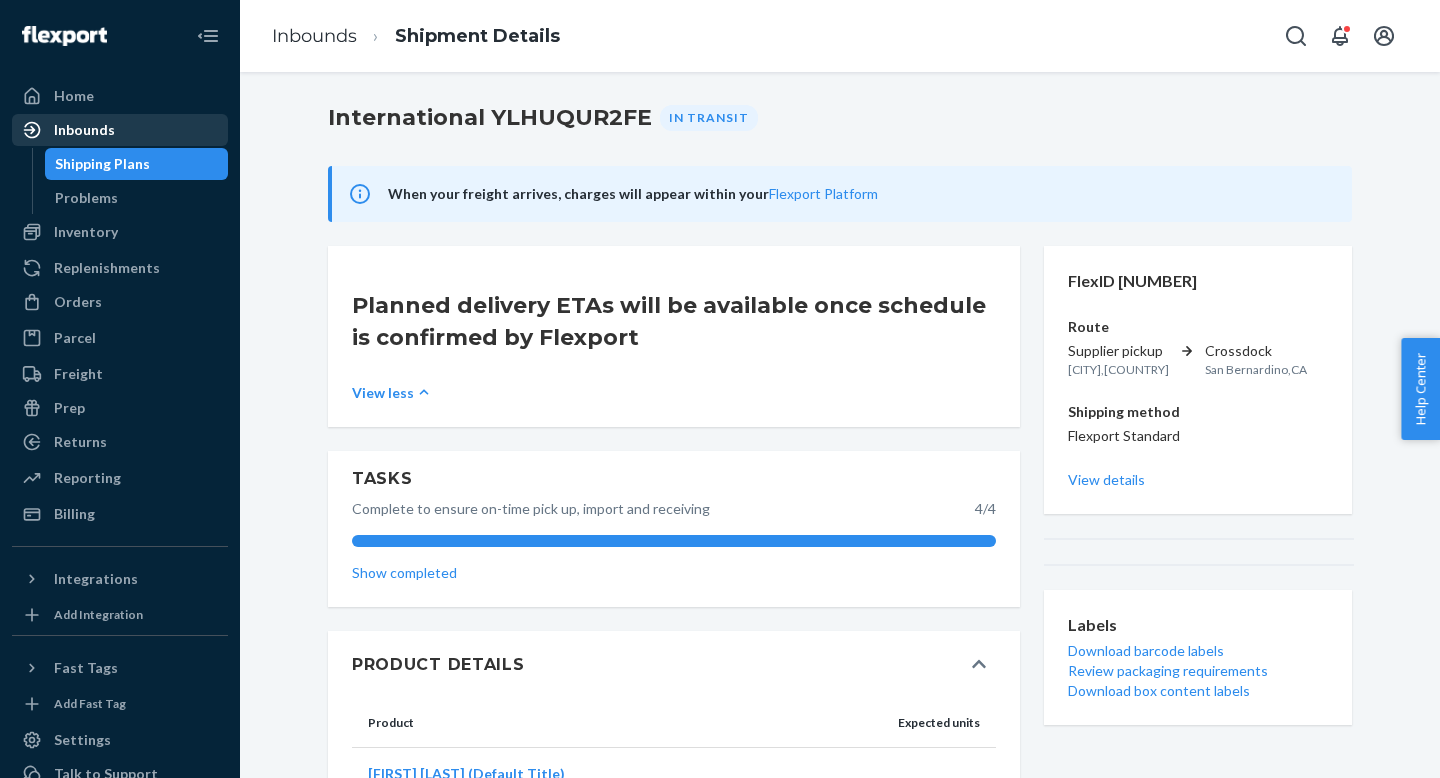 scroll, scrollTop: 0, scrollLeft: 0, axis: both 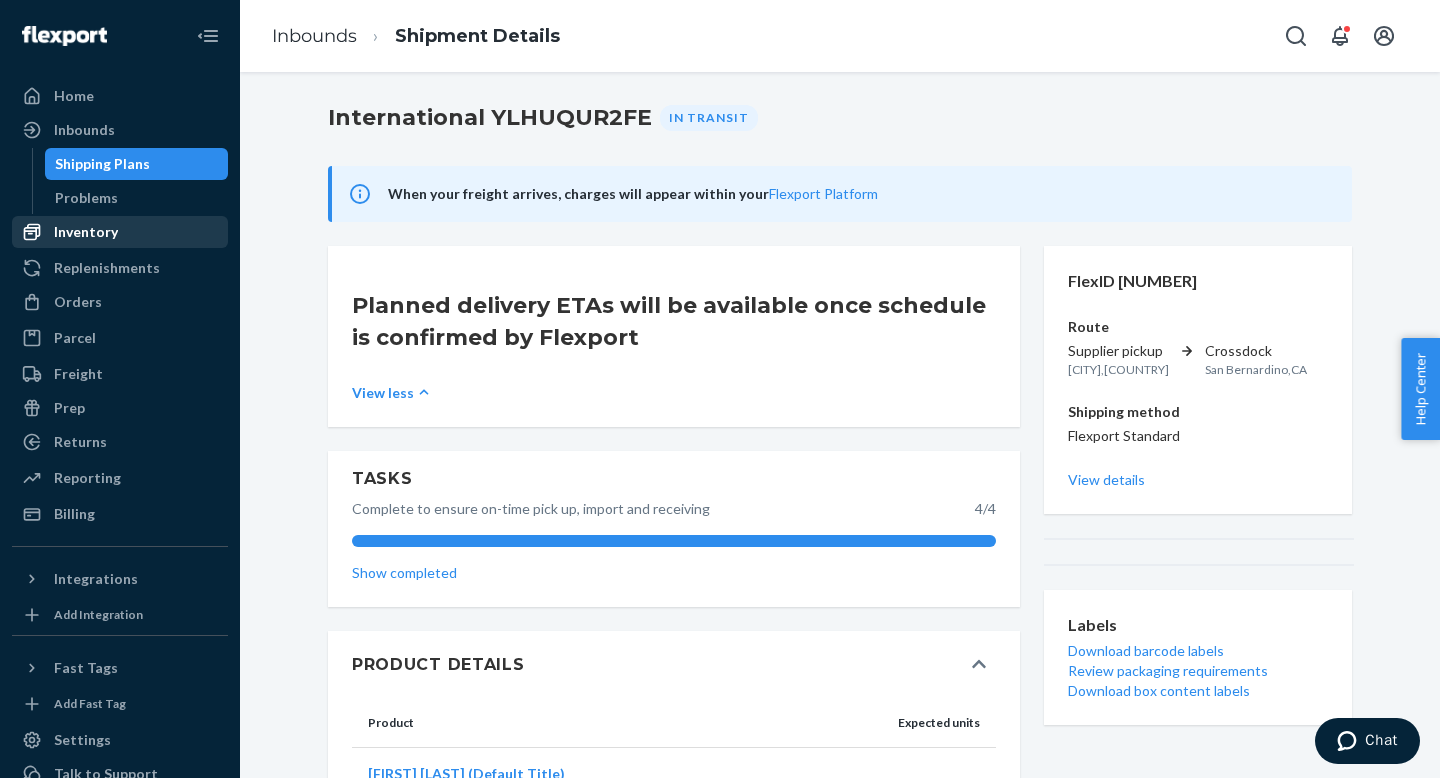 click on "Inventory" at bounding box center (86, 232) 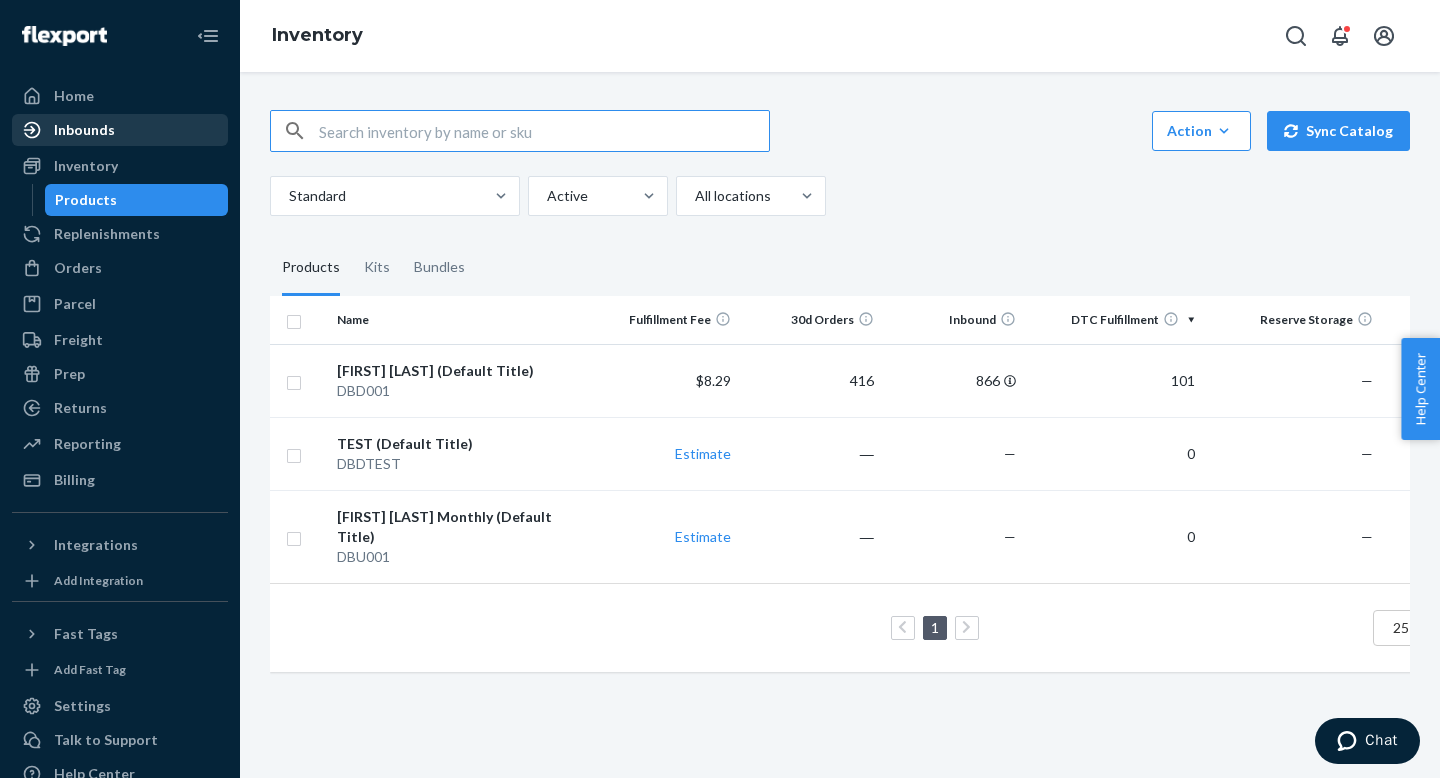 click on "Inbounds" at bounding box center (84, 130) 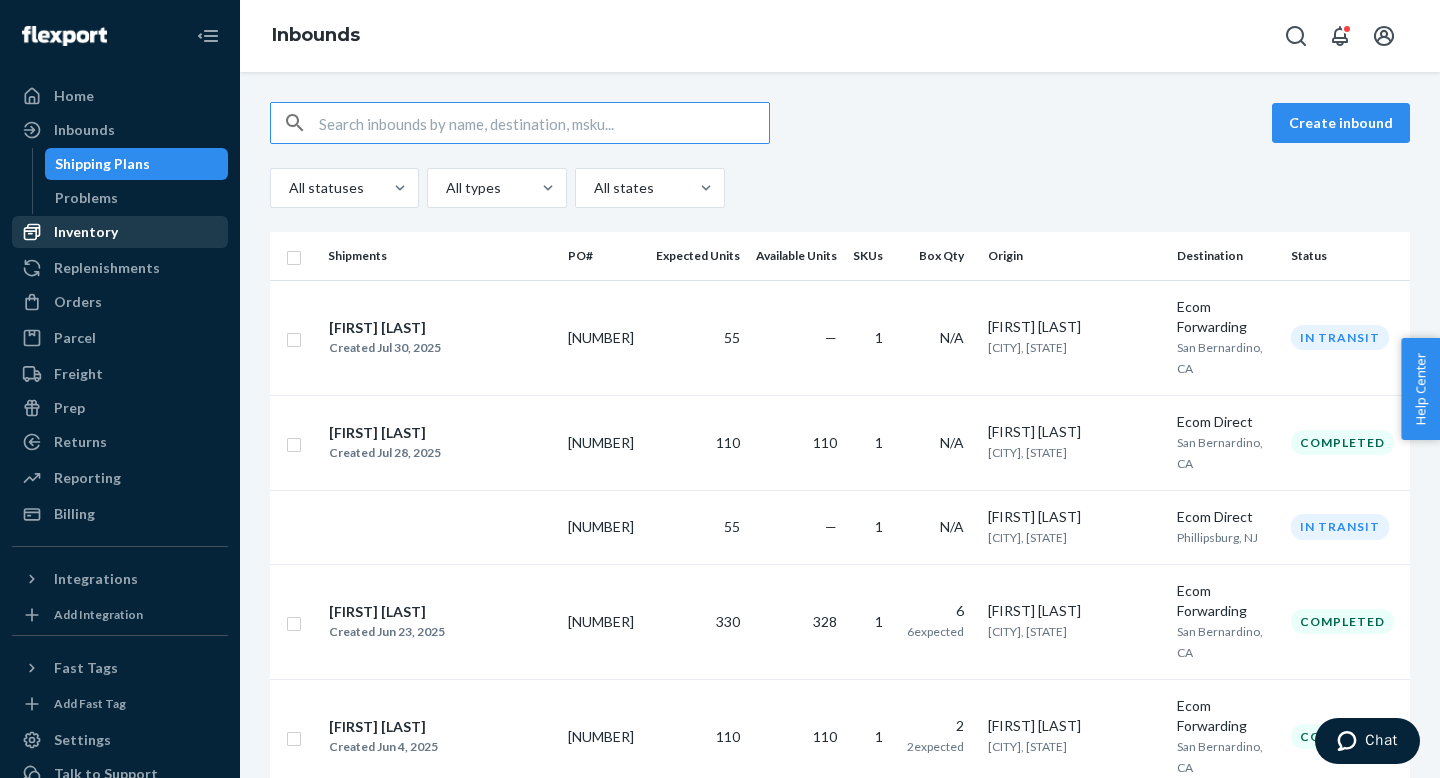 click on "Inventory" at bounding box center [86, 232] 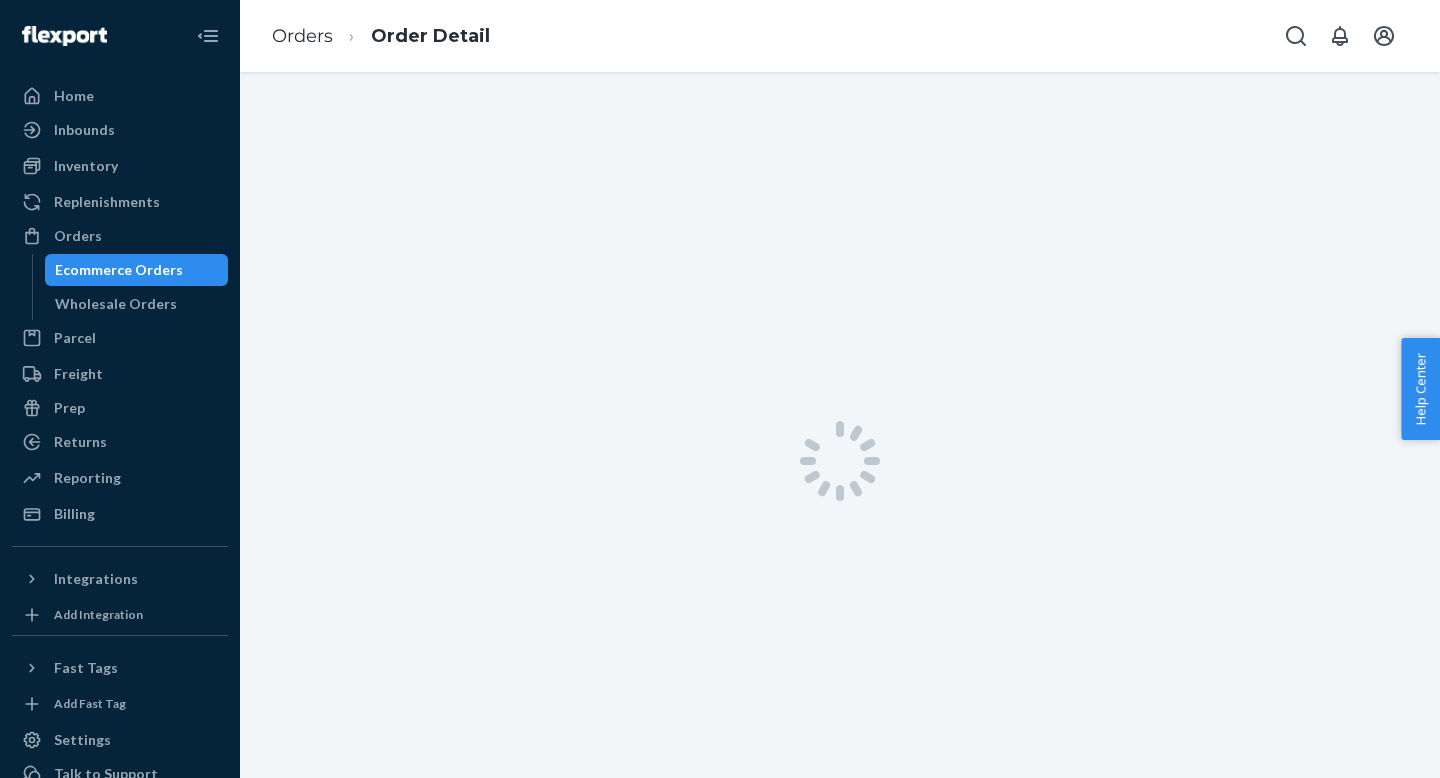 scroll, scrollTop: 0, scrollLeft: 0, axis: both 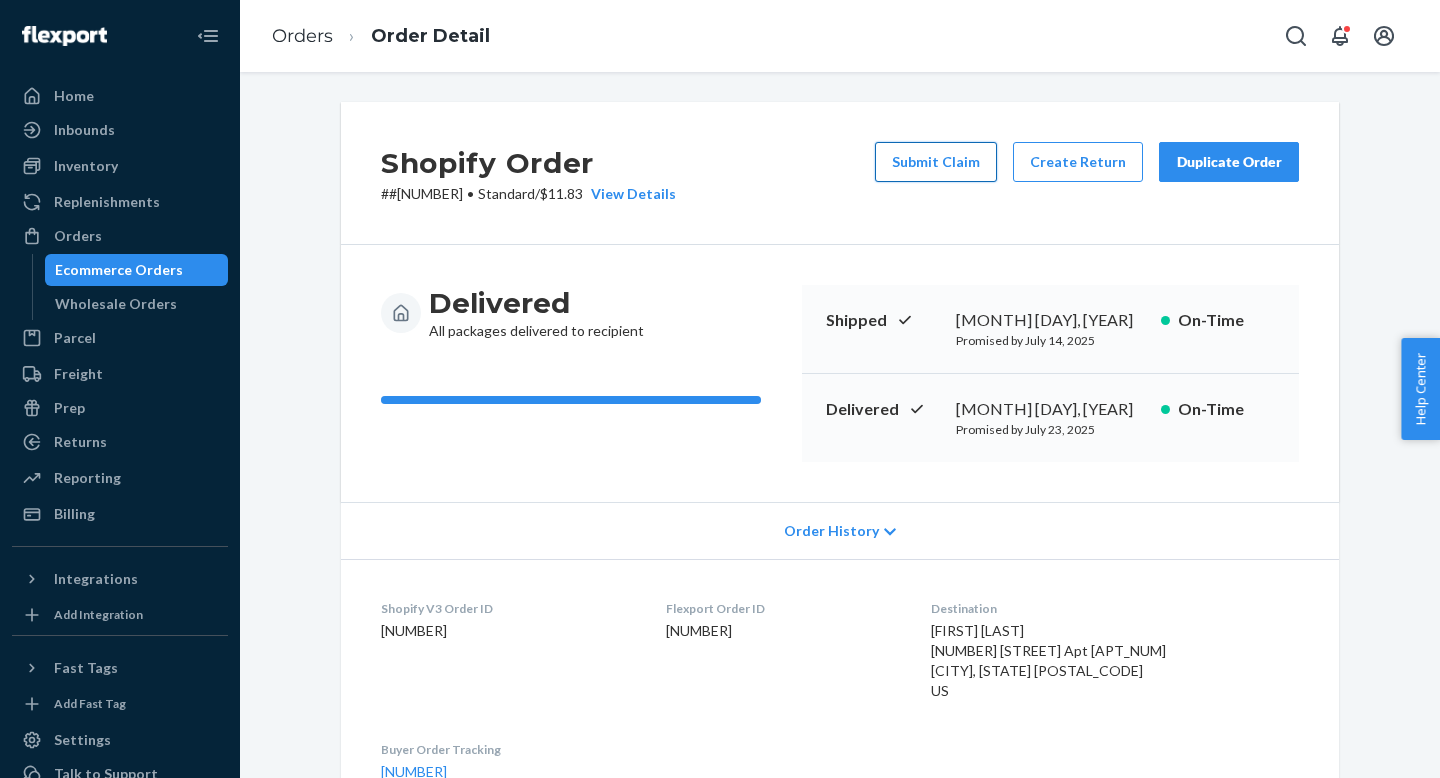 click on "Submit Claim" at bounding box center (936, 162) 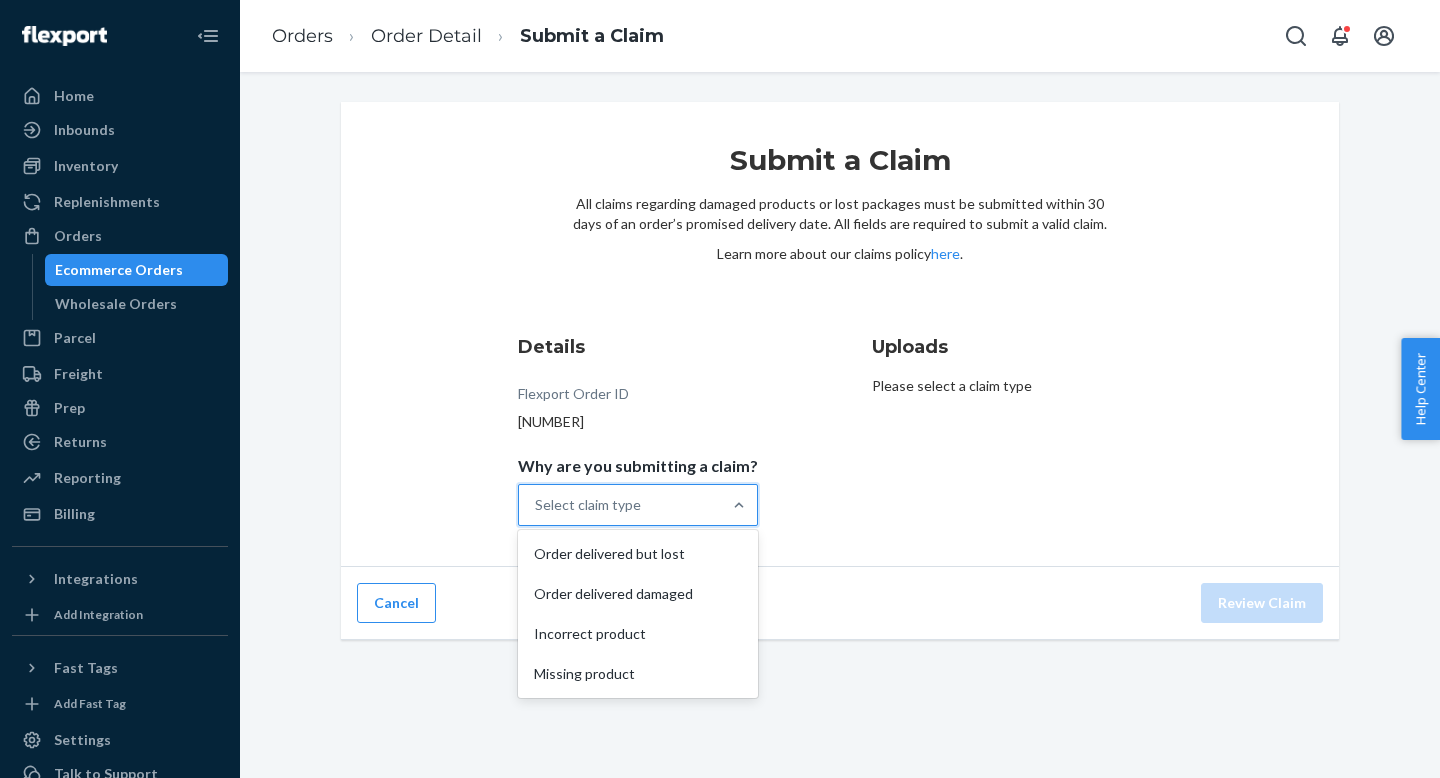 click on "Select claim type" at bounding box center [620, 505] 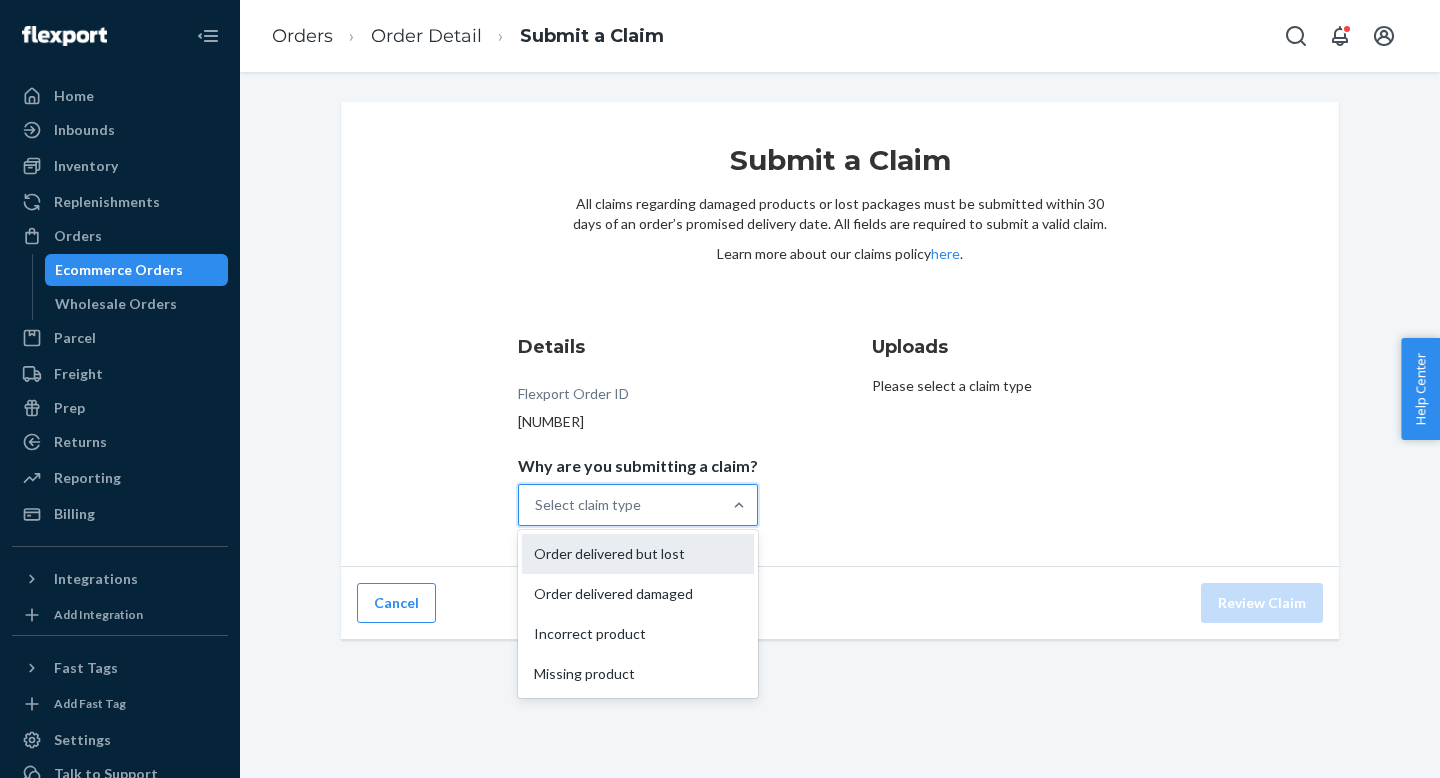 click on "Order delivered but lost" at bounding box center (638, 554) 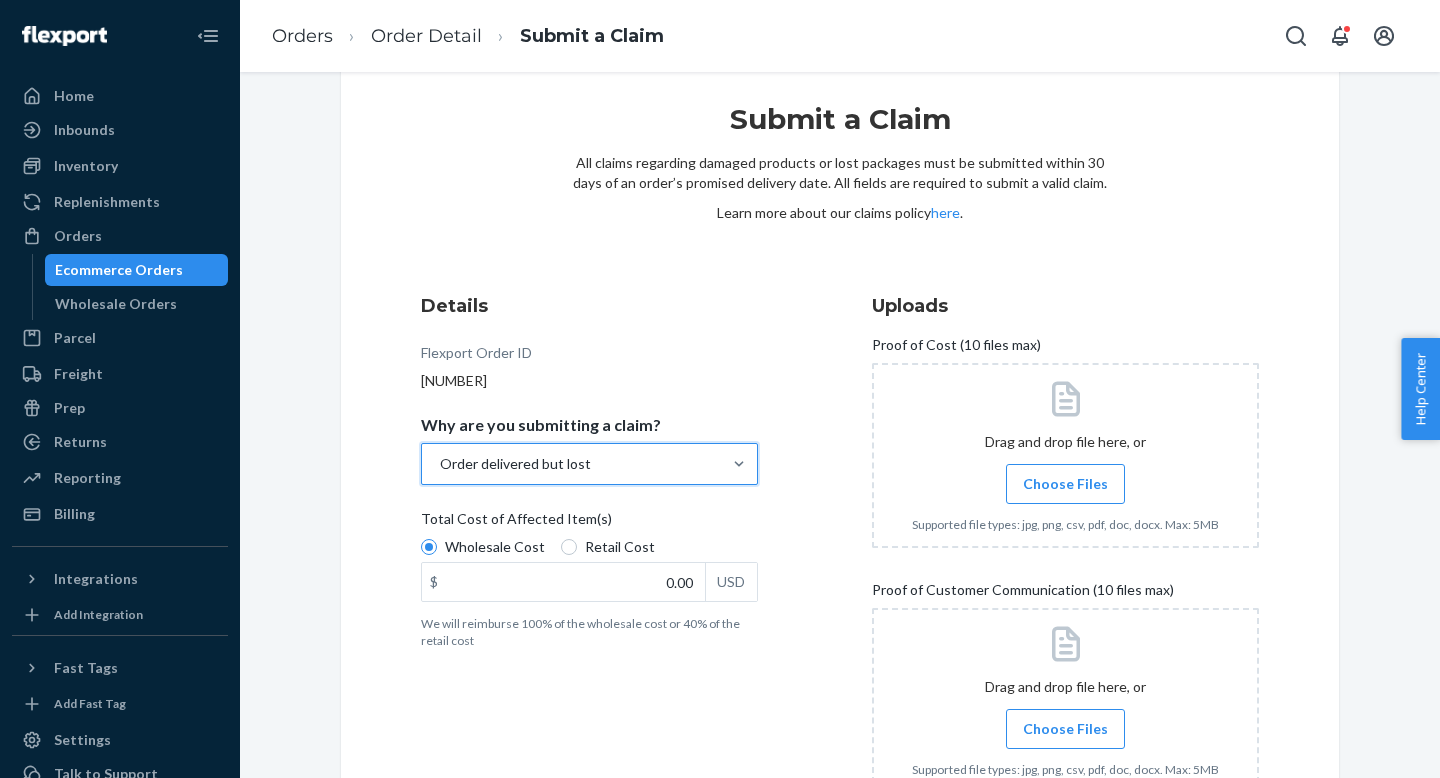 scroll, scrollTop: 0, scrollLeft: 0, axis: both 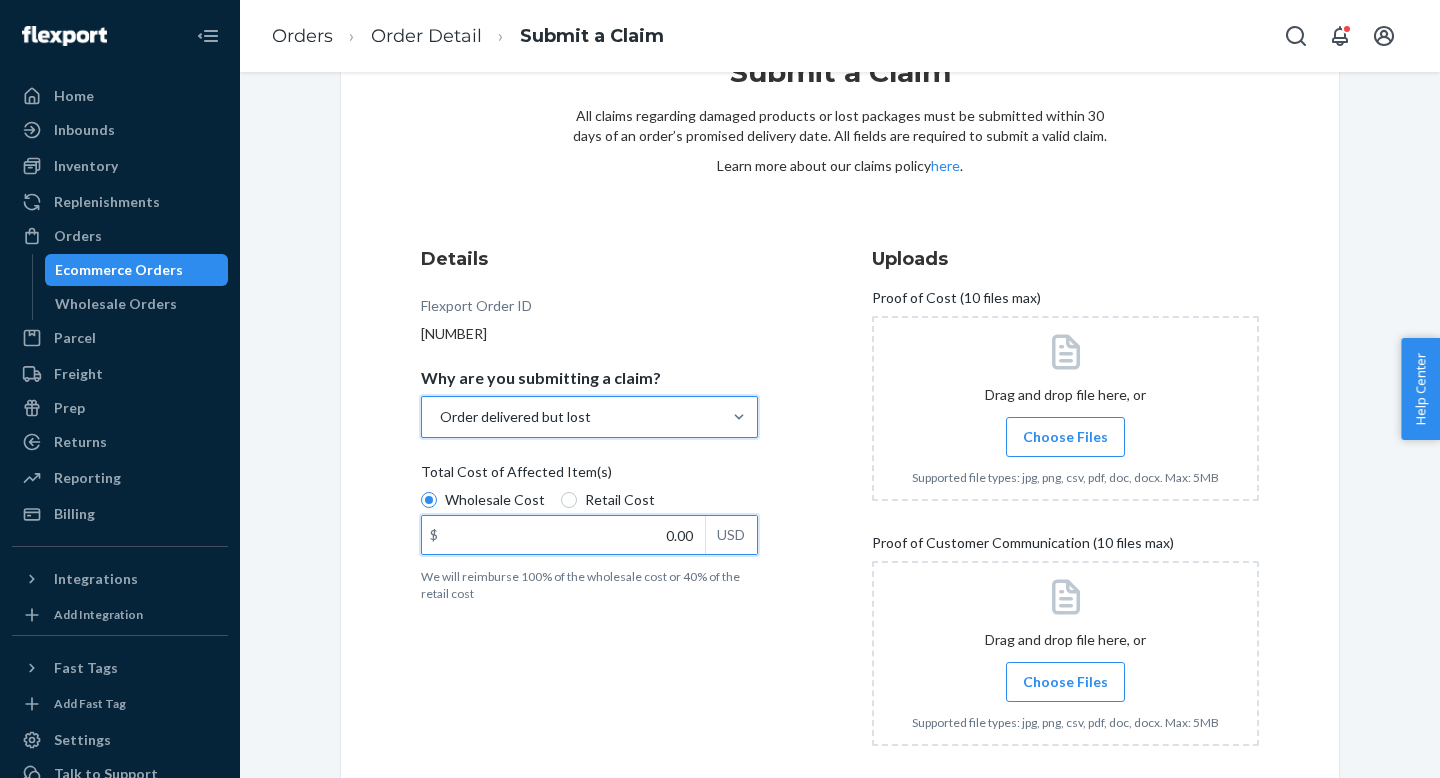 click on "0.00" at bounding box center (563, 535) 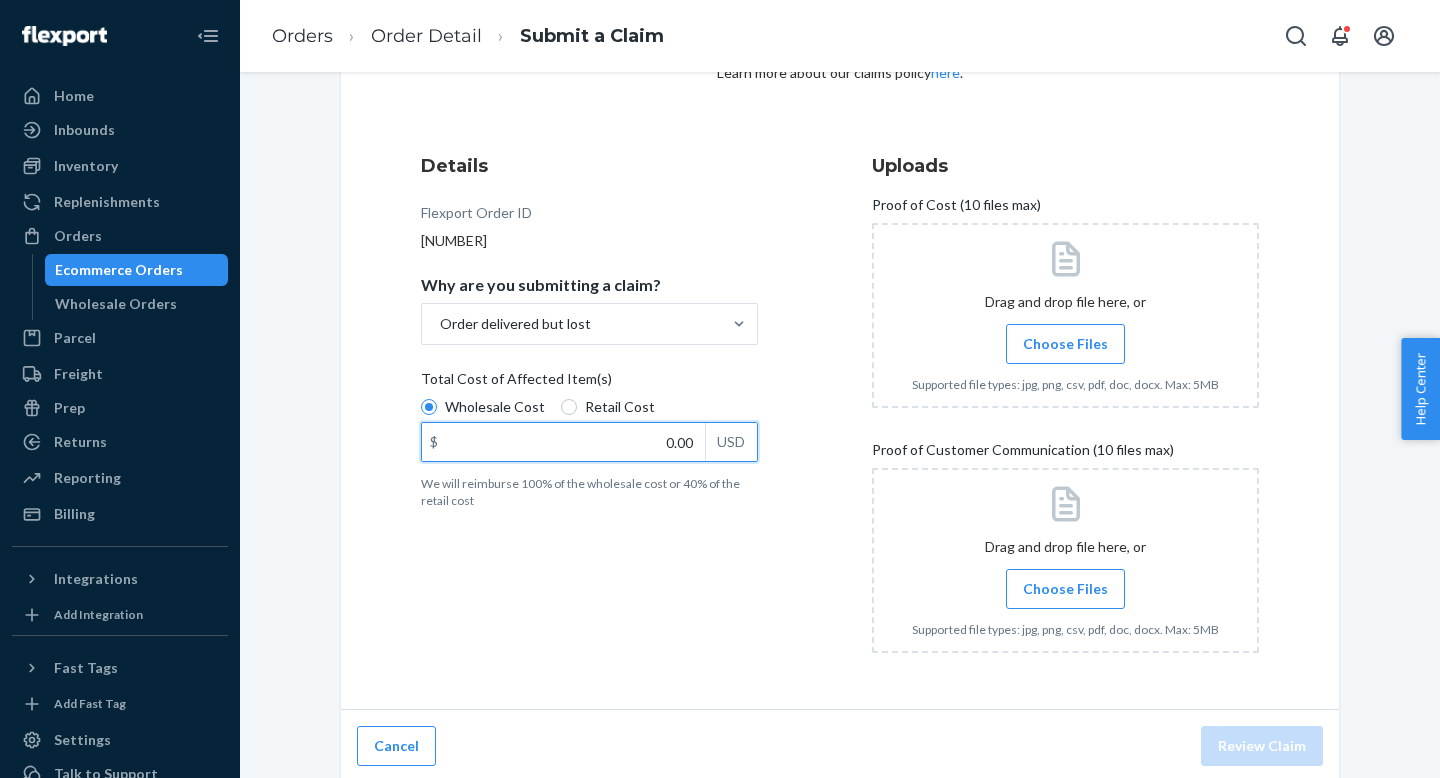 scroll, scrollTop: 186, scrollLeft: 0, axis: vertical 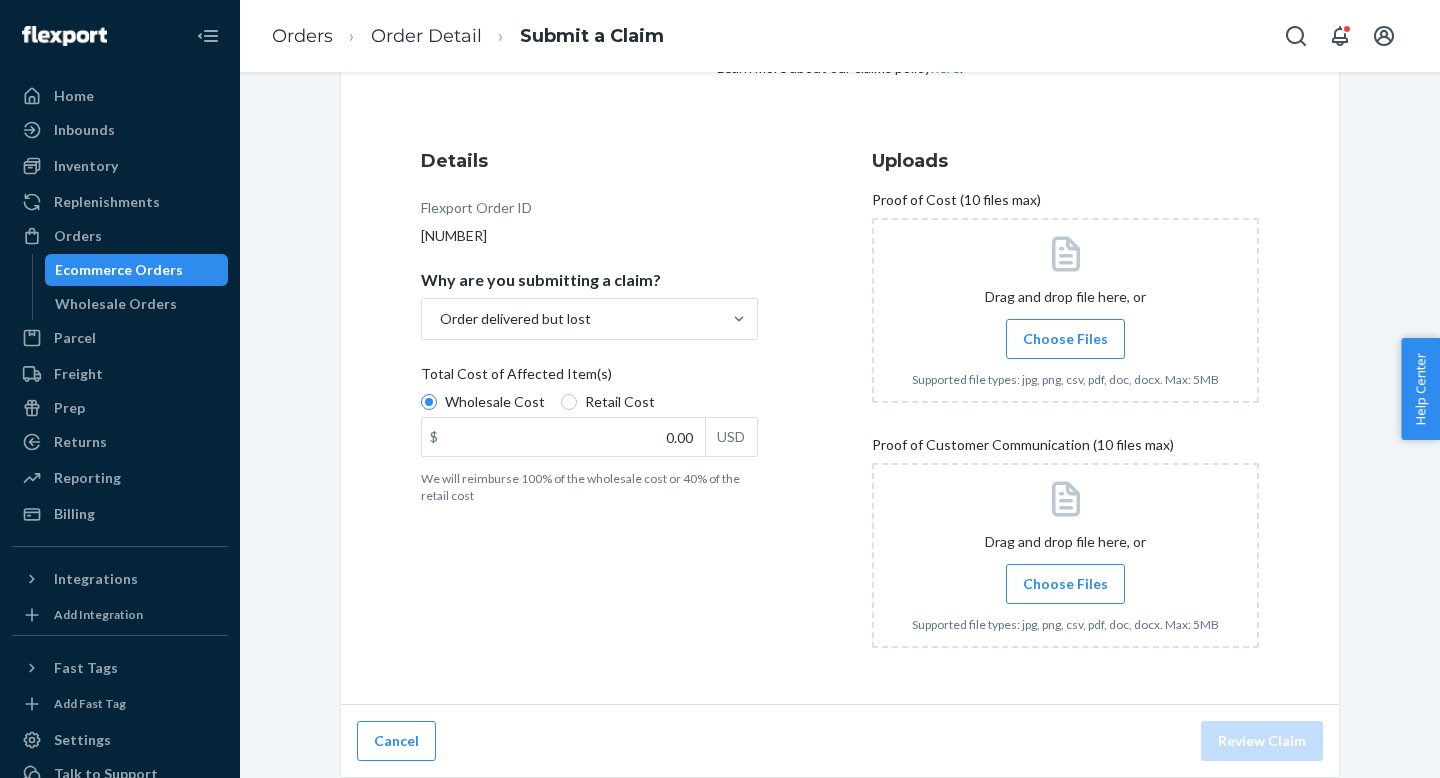 click on "Choose Files" at bounding box center [1065, 339] 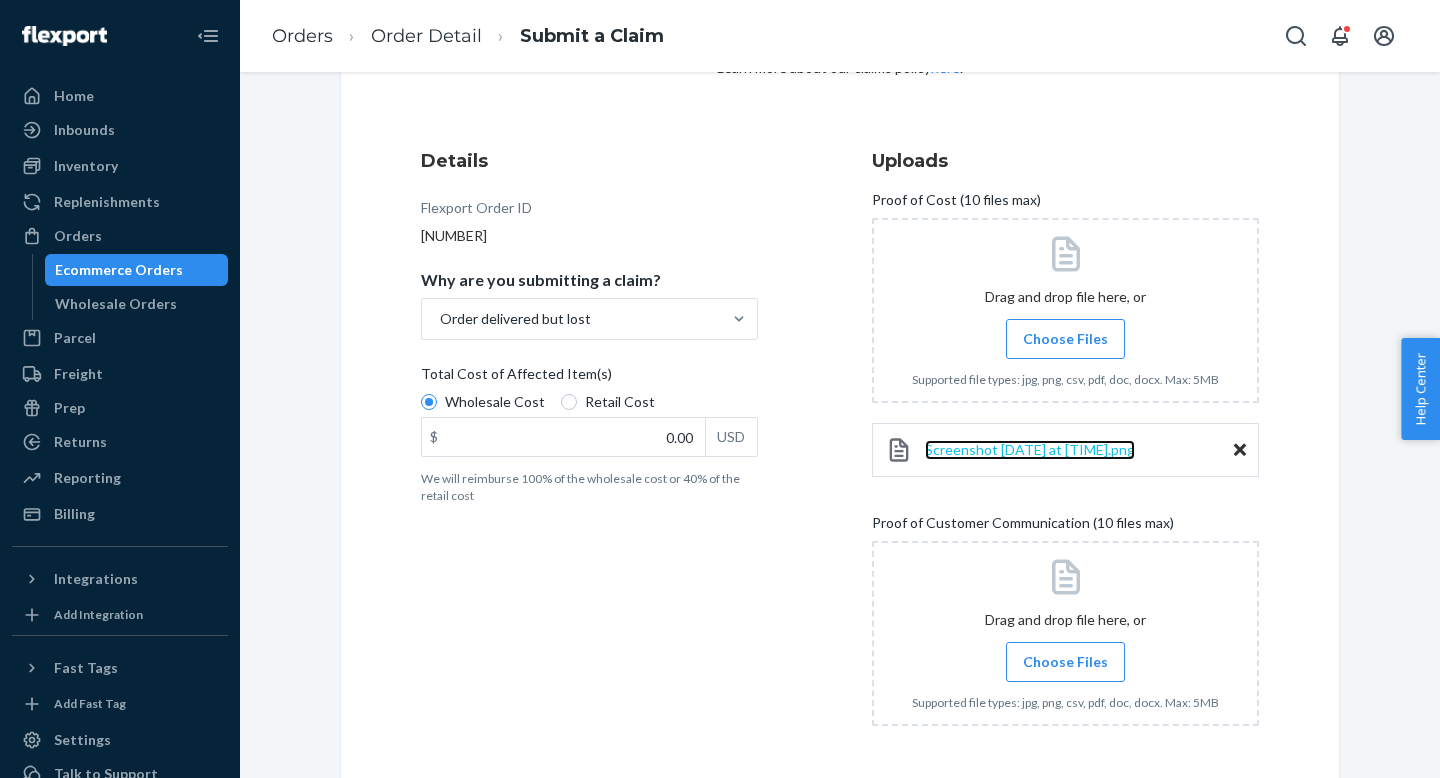 click on "Screenshot 2025-08-03 at 11.36.26 AM.png" at bounding box center (1030, 449) 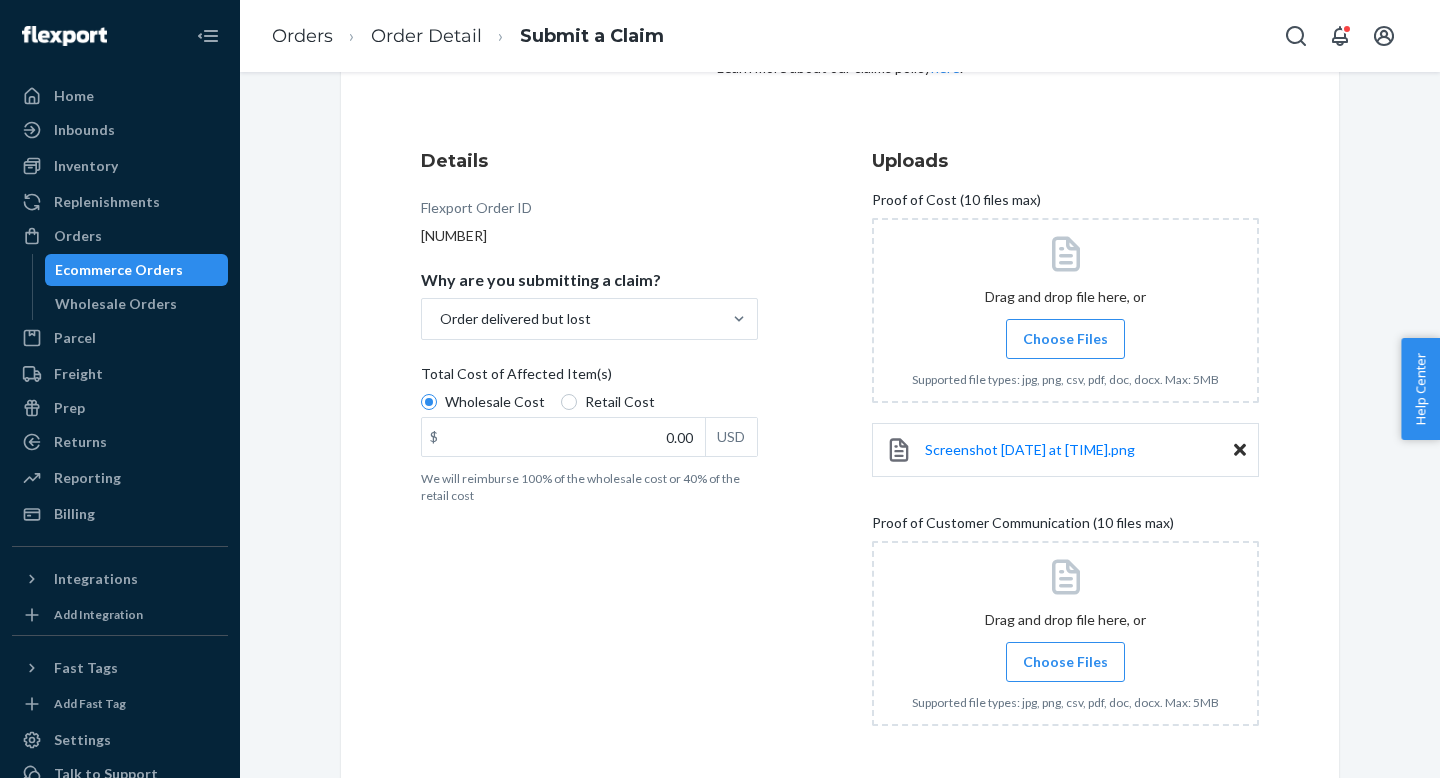 click on "Choose Files" at bounding box center [1065, 662] 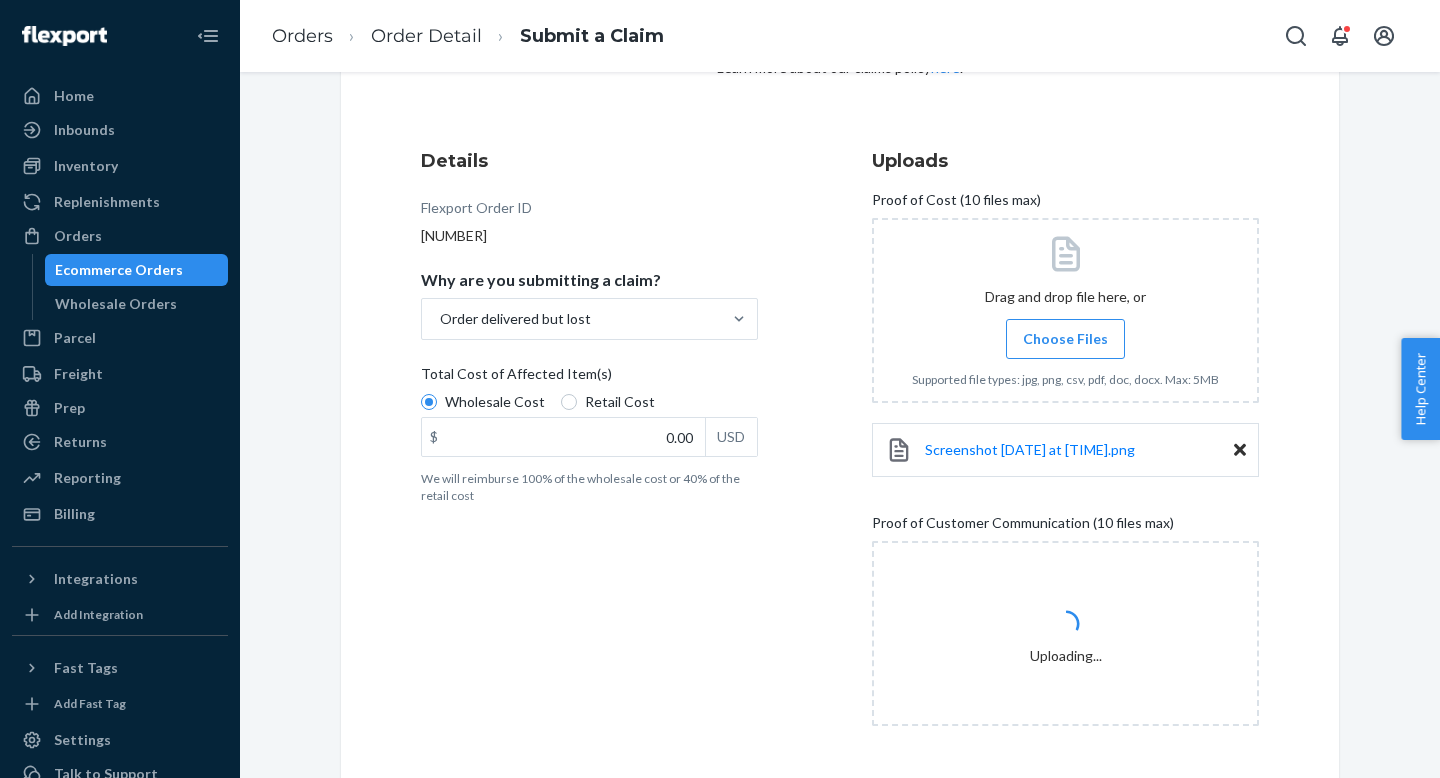 scroll, scrollTop: 264, scrollLeft: 0, axis: vertical 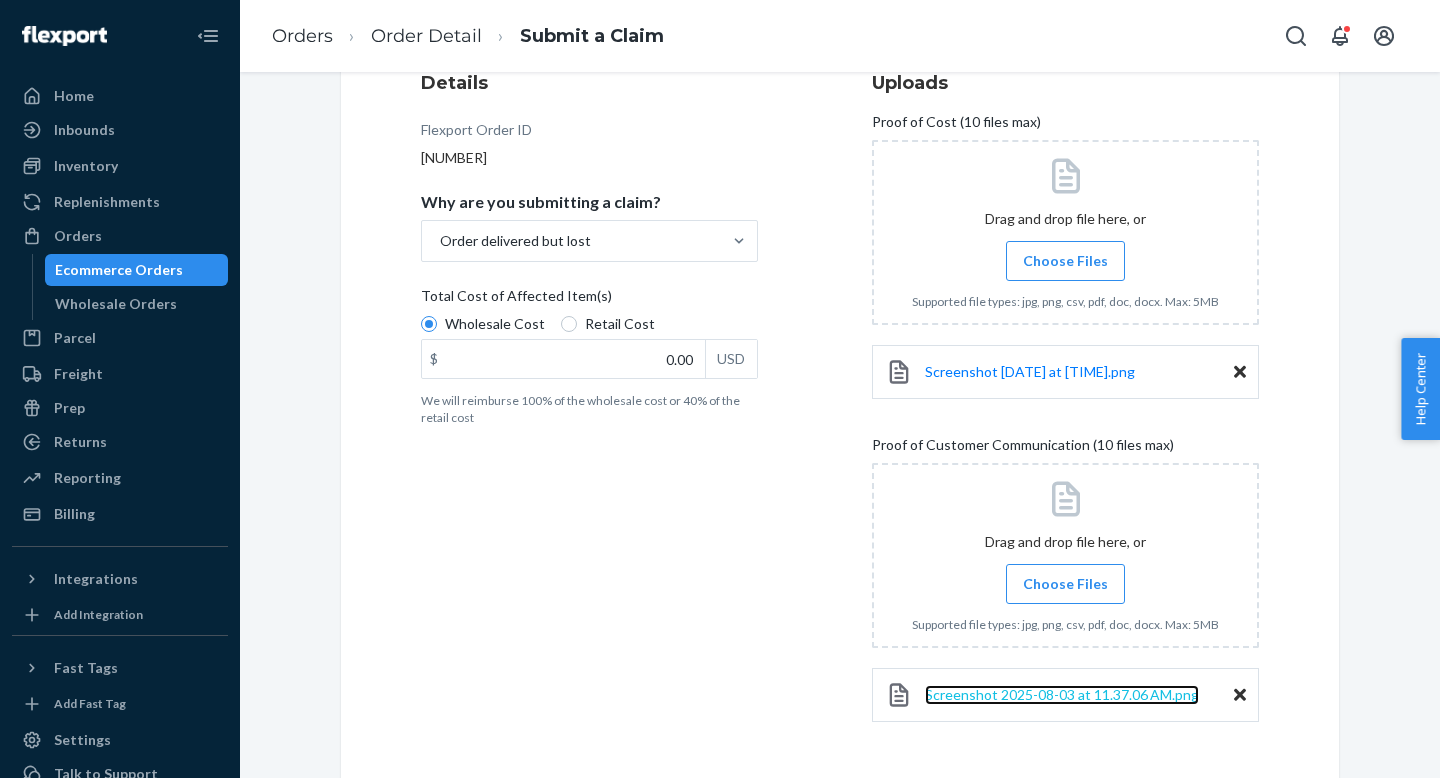 click on "Screenshot 2025-08-03 at 11.37.06 AM.png" at bounding box center [1062, 694] 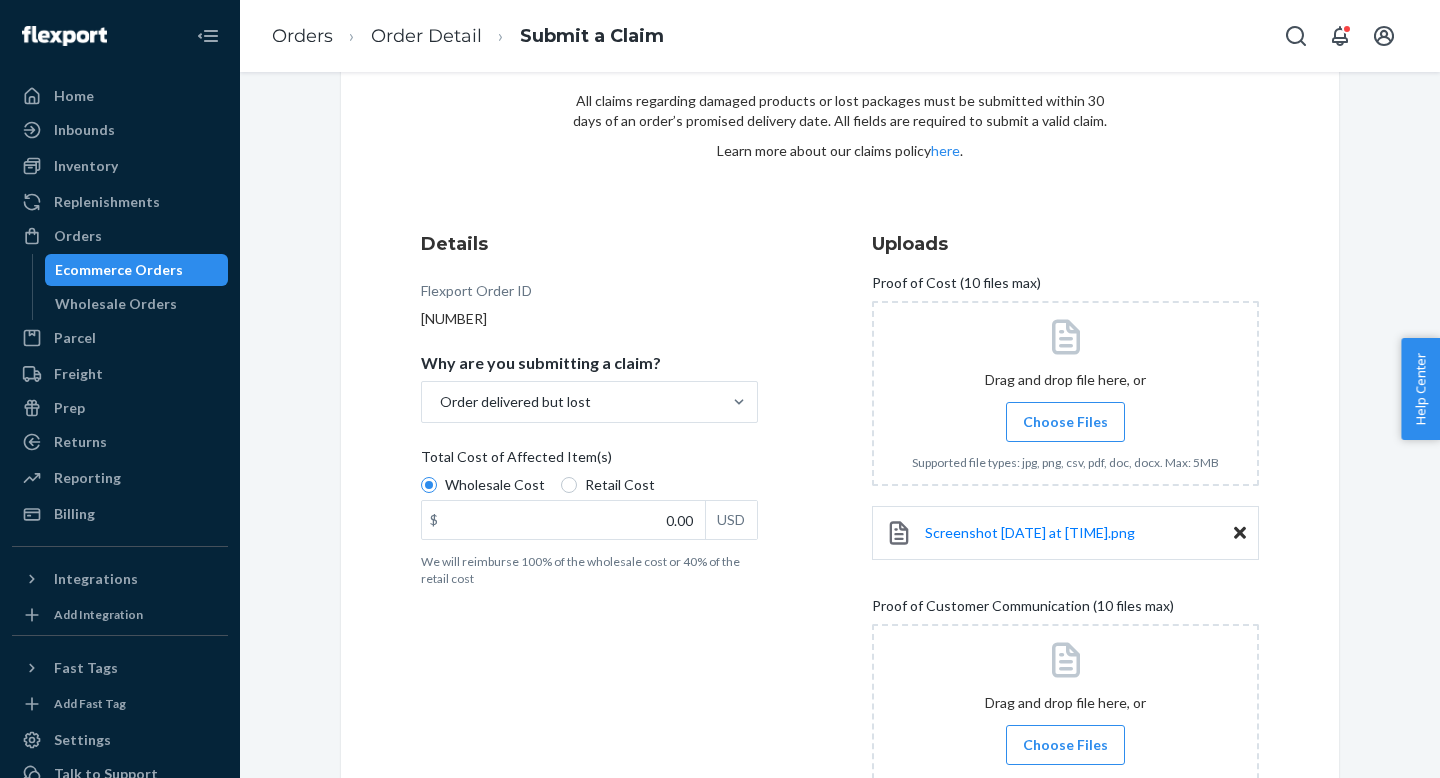 scroll, scrollTop: 190, scrollLeft: 0, axis: vertical 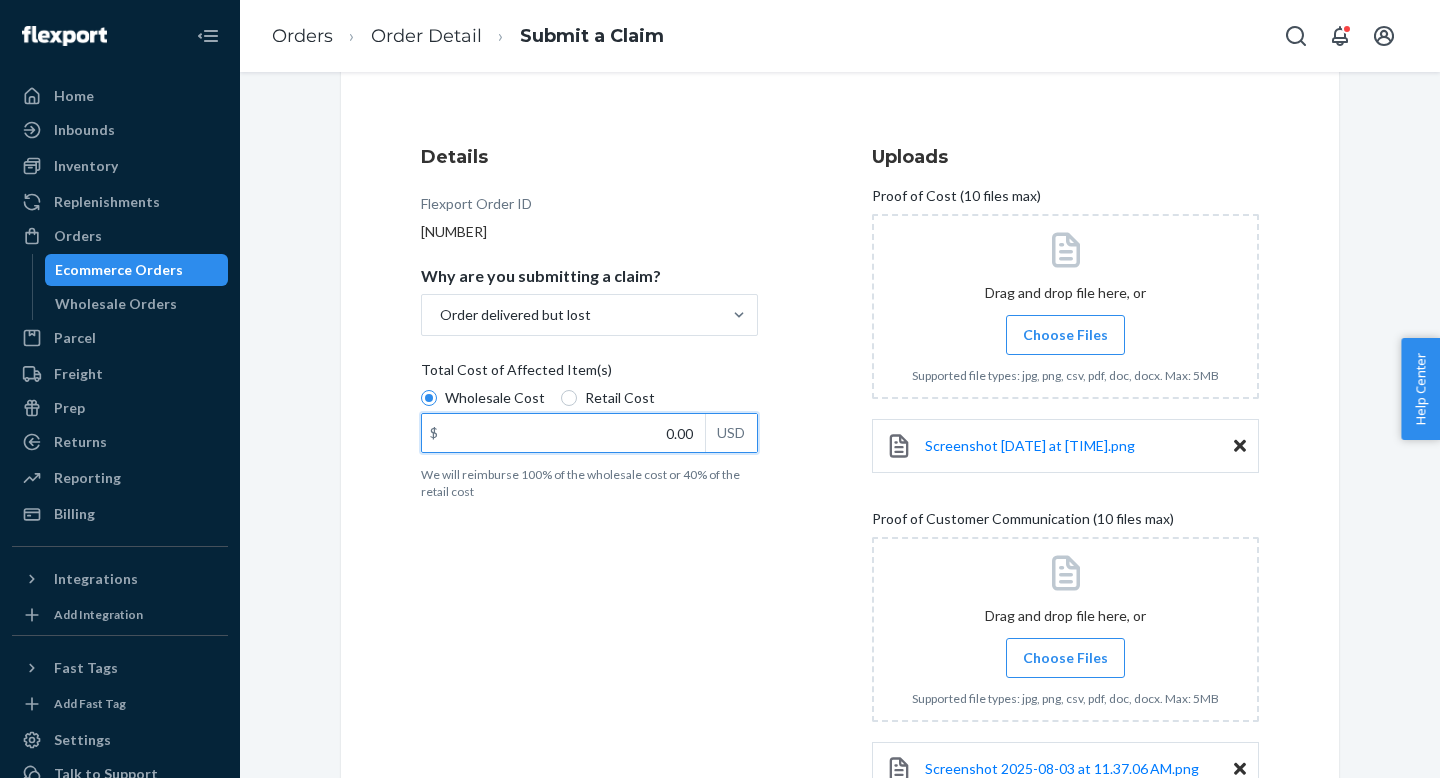 click on "0.00" at bounding box center [563, 433] 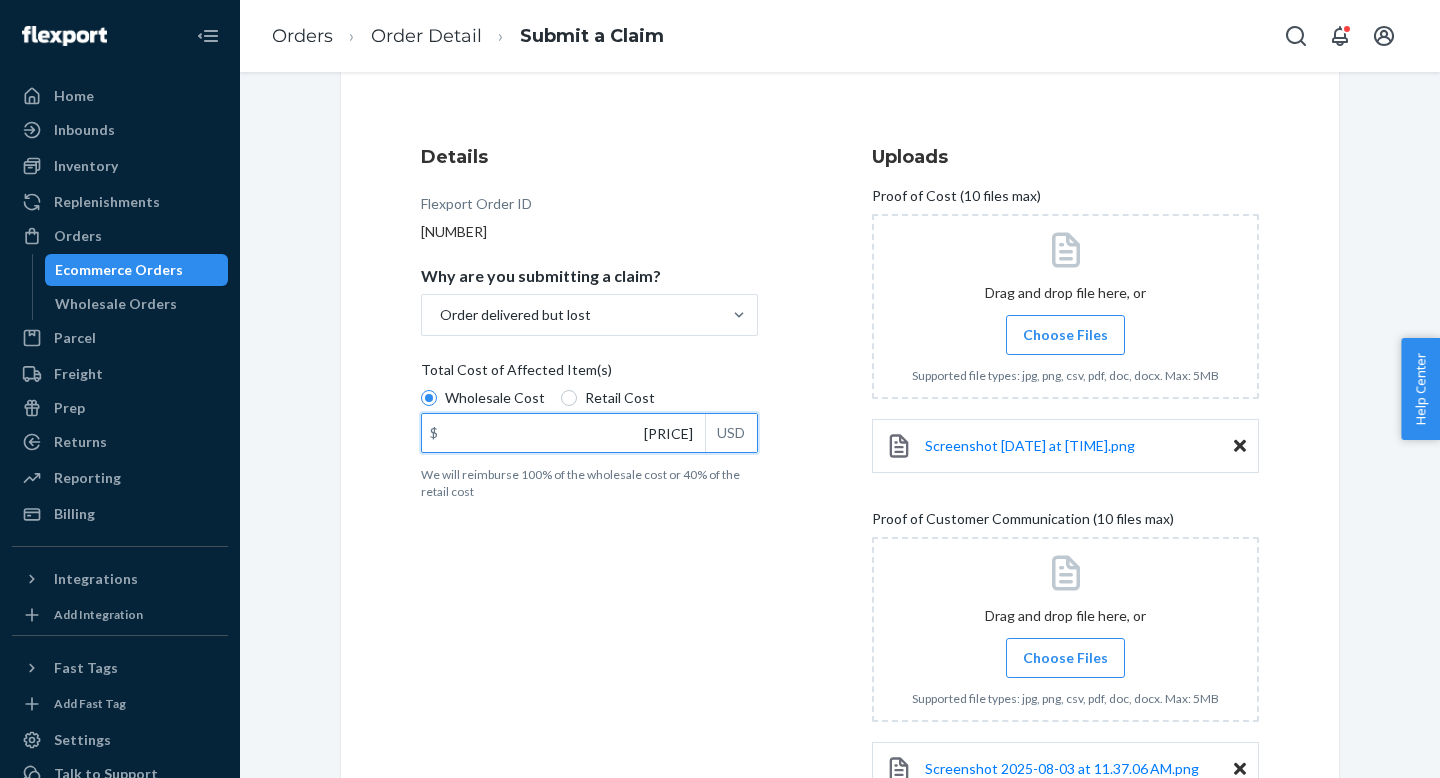 type on "75.00" 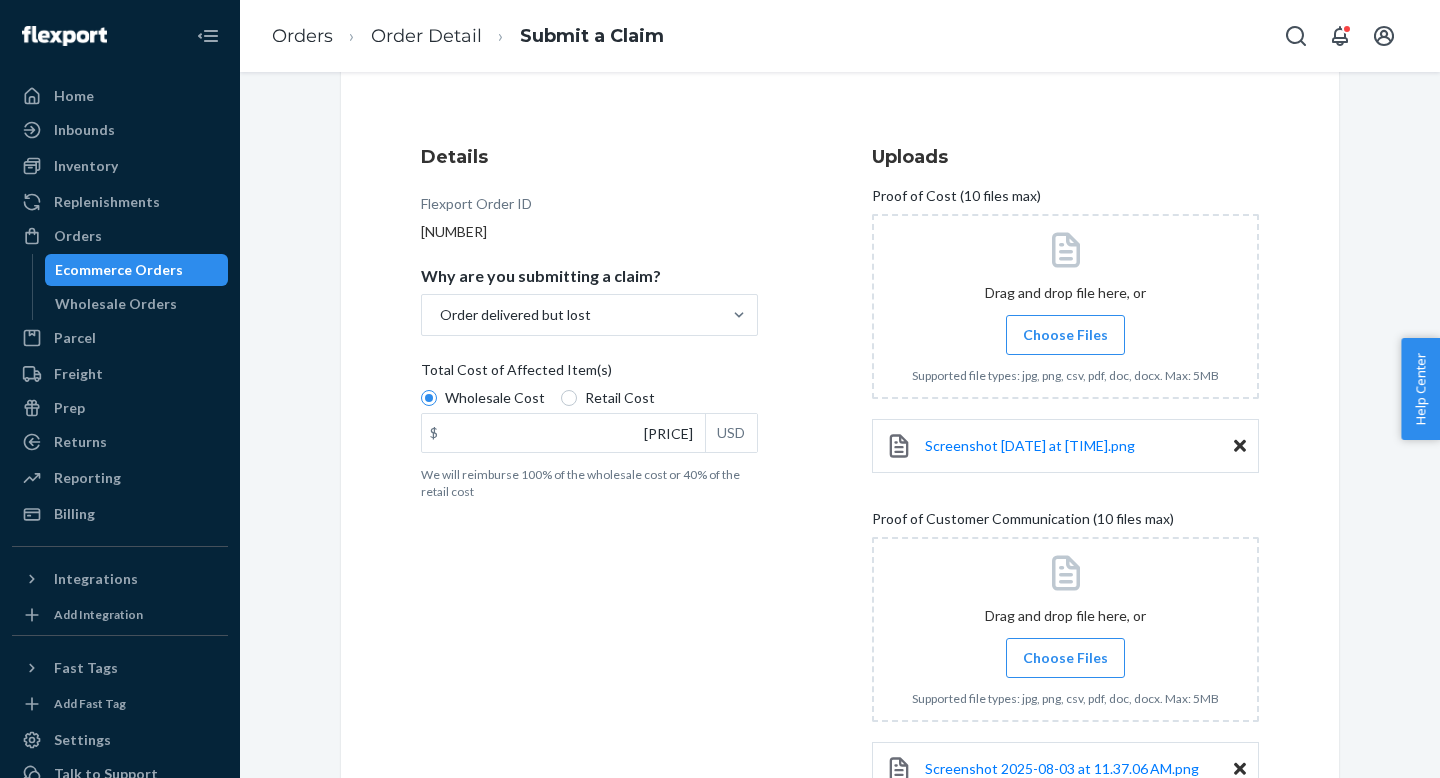 click on "Details Flexport Order ID 132369742 Why are you submitting a claim? Order delivered but lost Total Cost of Affected Item(s) Wholesale Cost Retail Cost $ 75.00 USD We will reimburse 100% of the wholesale cost or 40% of the retail cost" at bounding box center (614, 480) 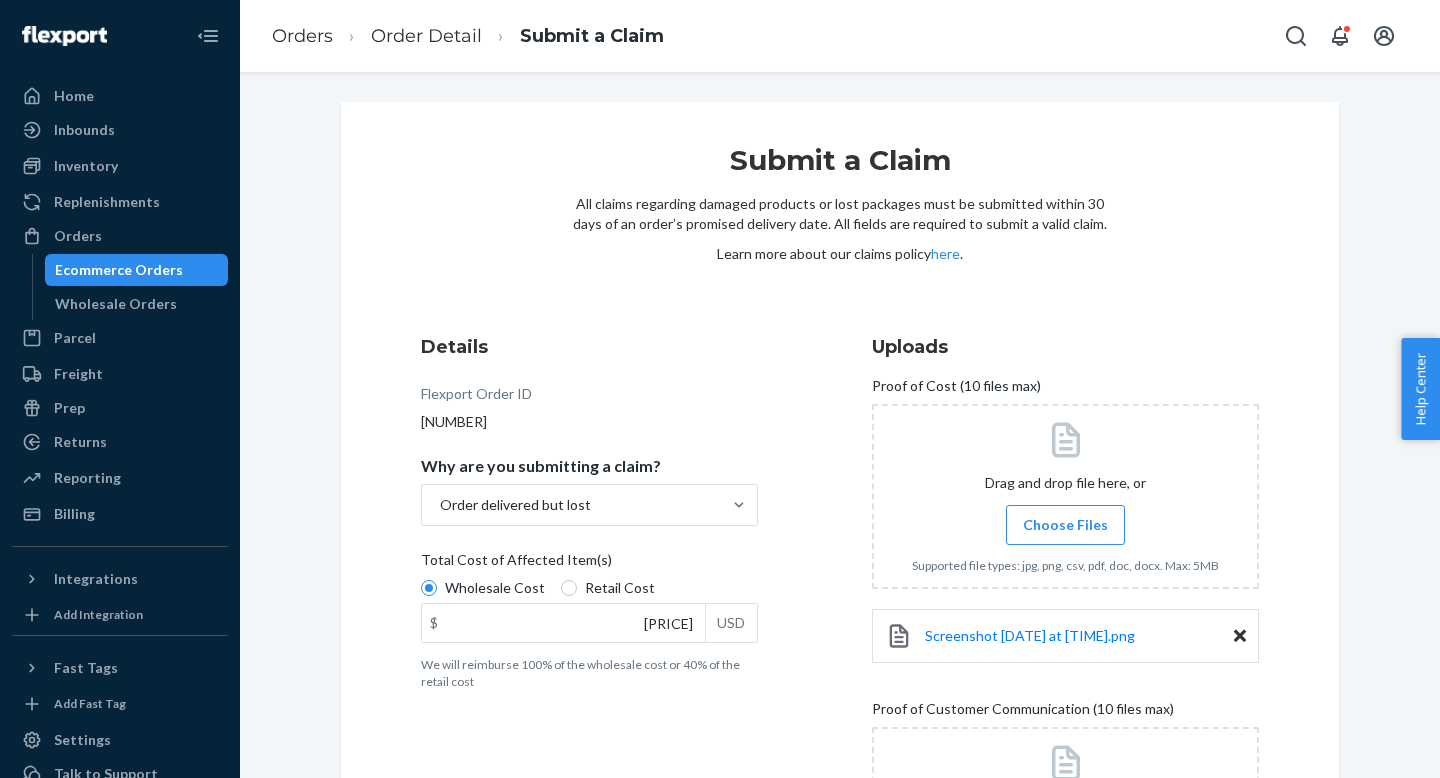 scroll, scrollTop: 342, scrollLeft: 0, axis: vertical 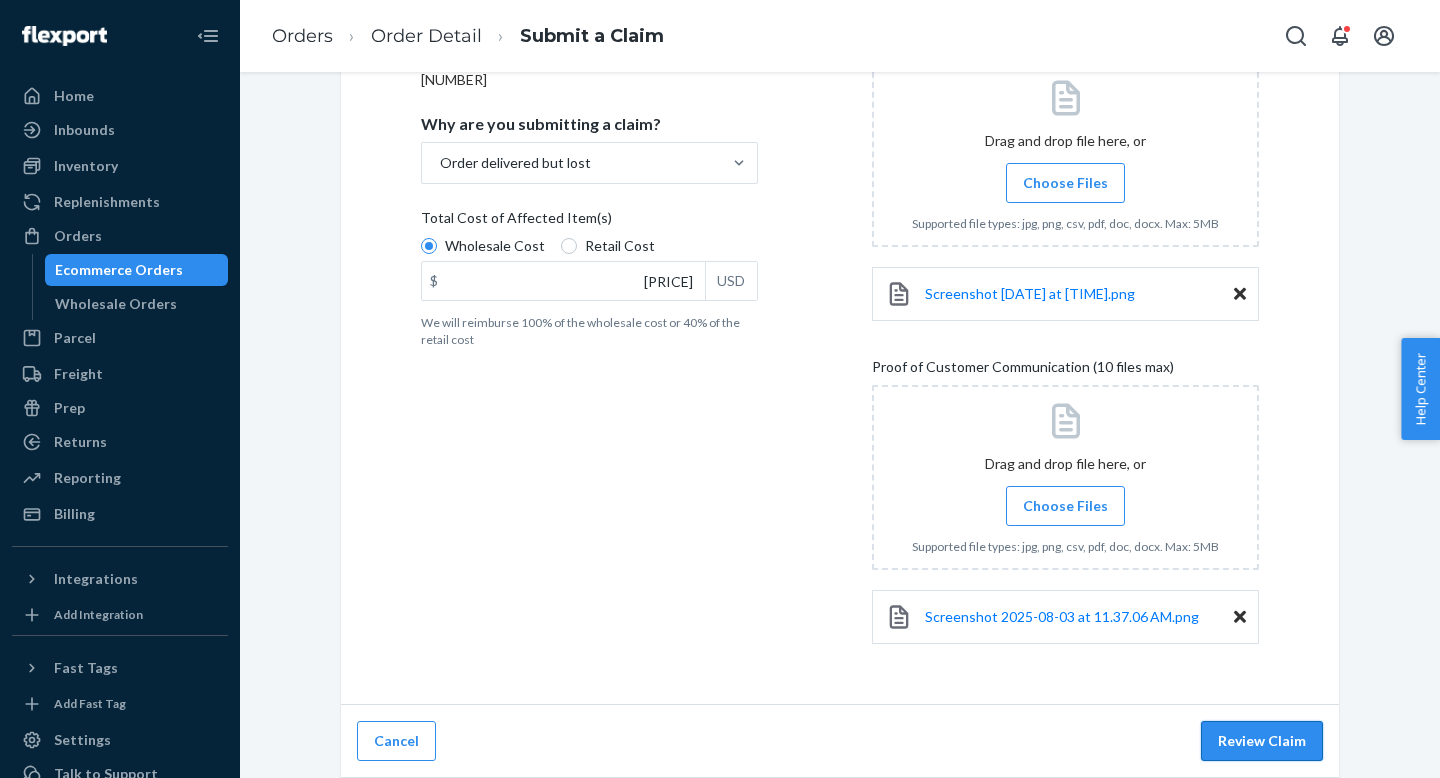 click on "Review Claim" at bounding box center (1262, 741) 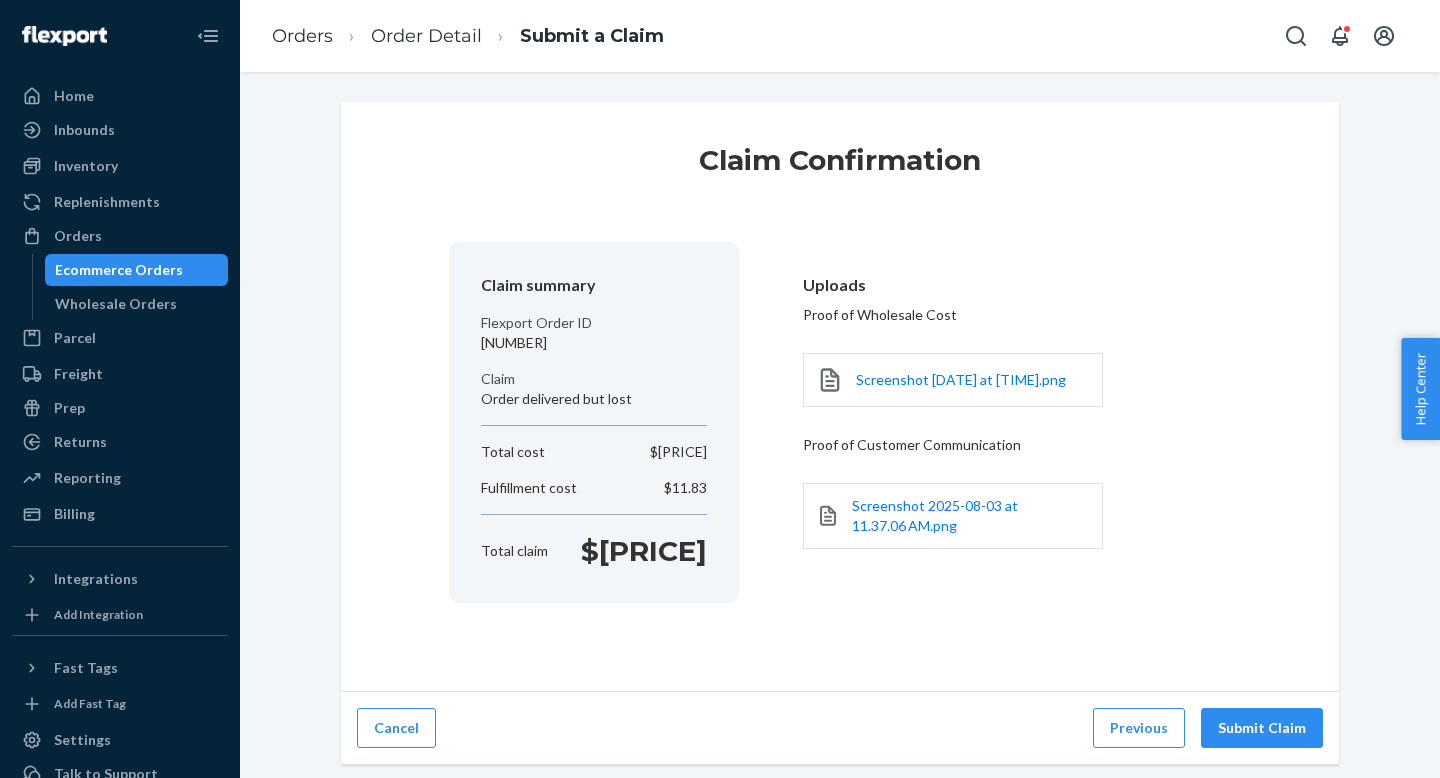 scroll, scrollTop: 0, scrollLeft: 0, axis: both 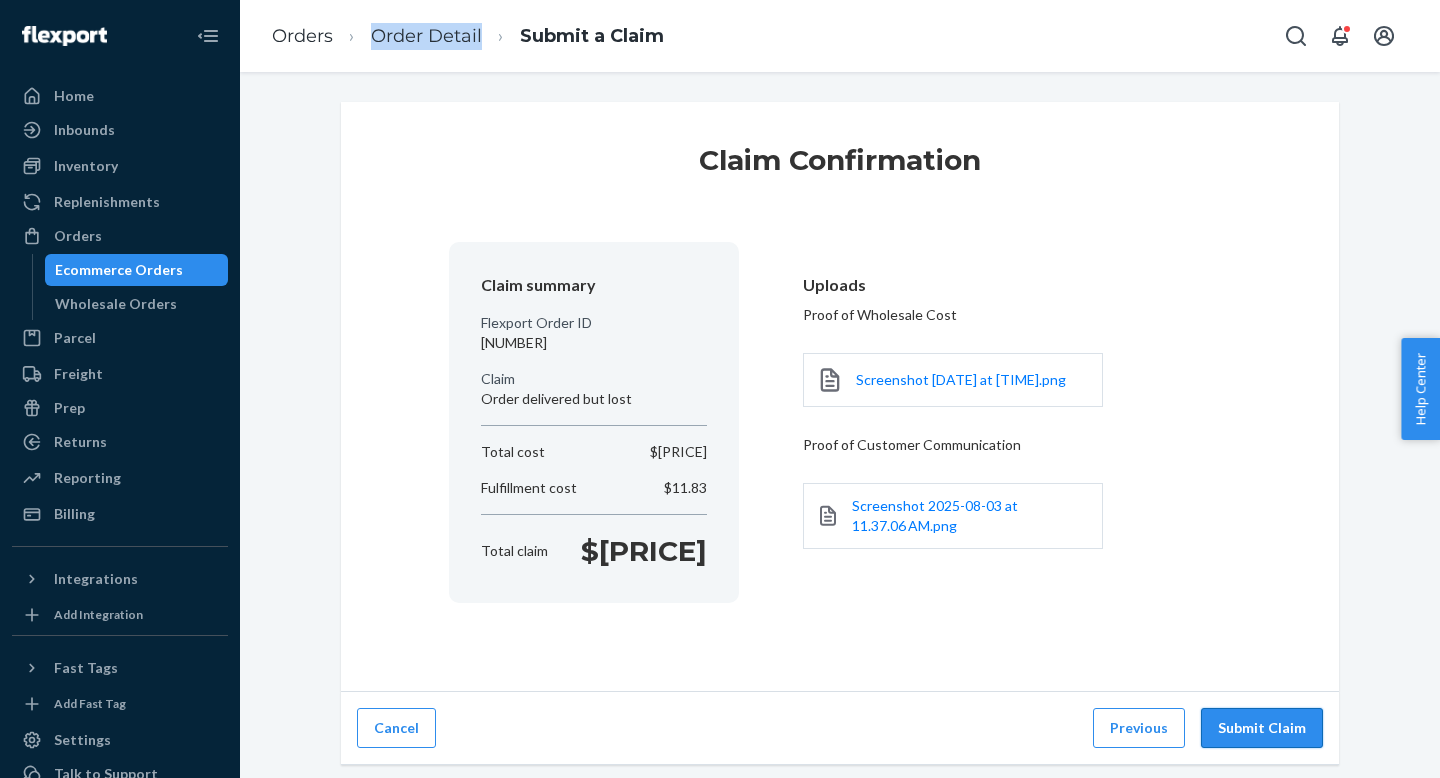 click on "Submit Claim" at bounding box center [1262, 728] 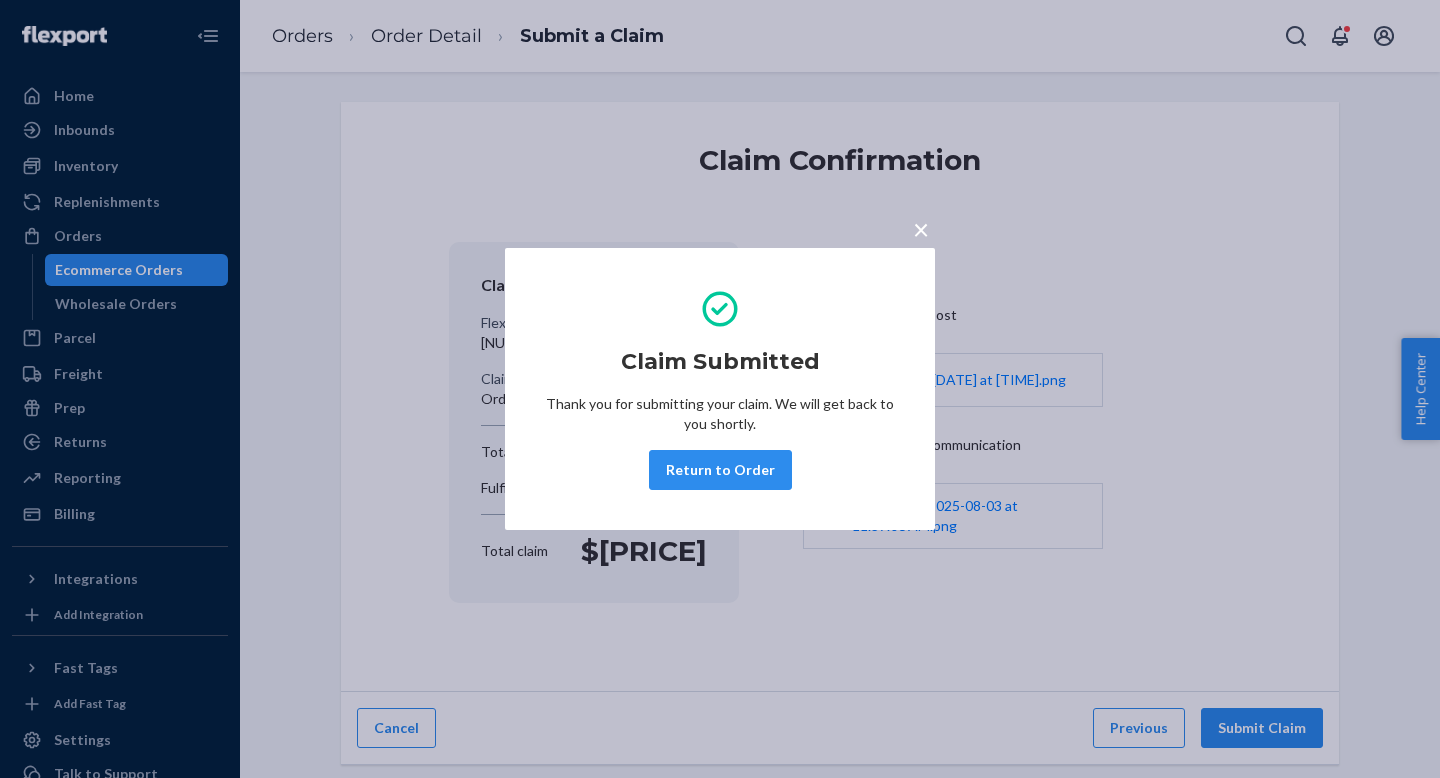 click on "×" at bounding box center [921, 229] 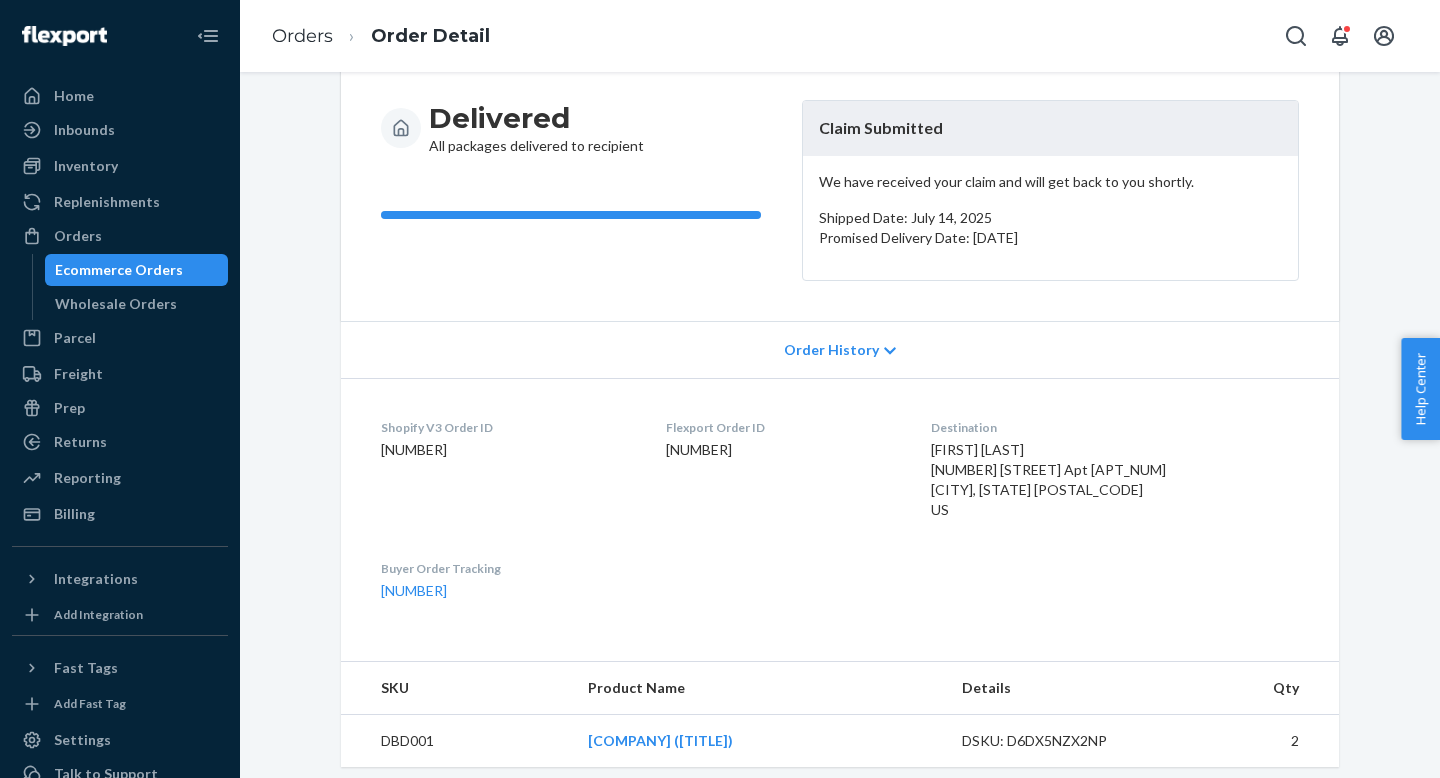 scroll, scrollTop: 0, scrollLeft: 0, axis: both 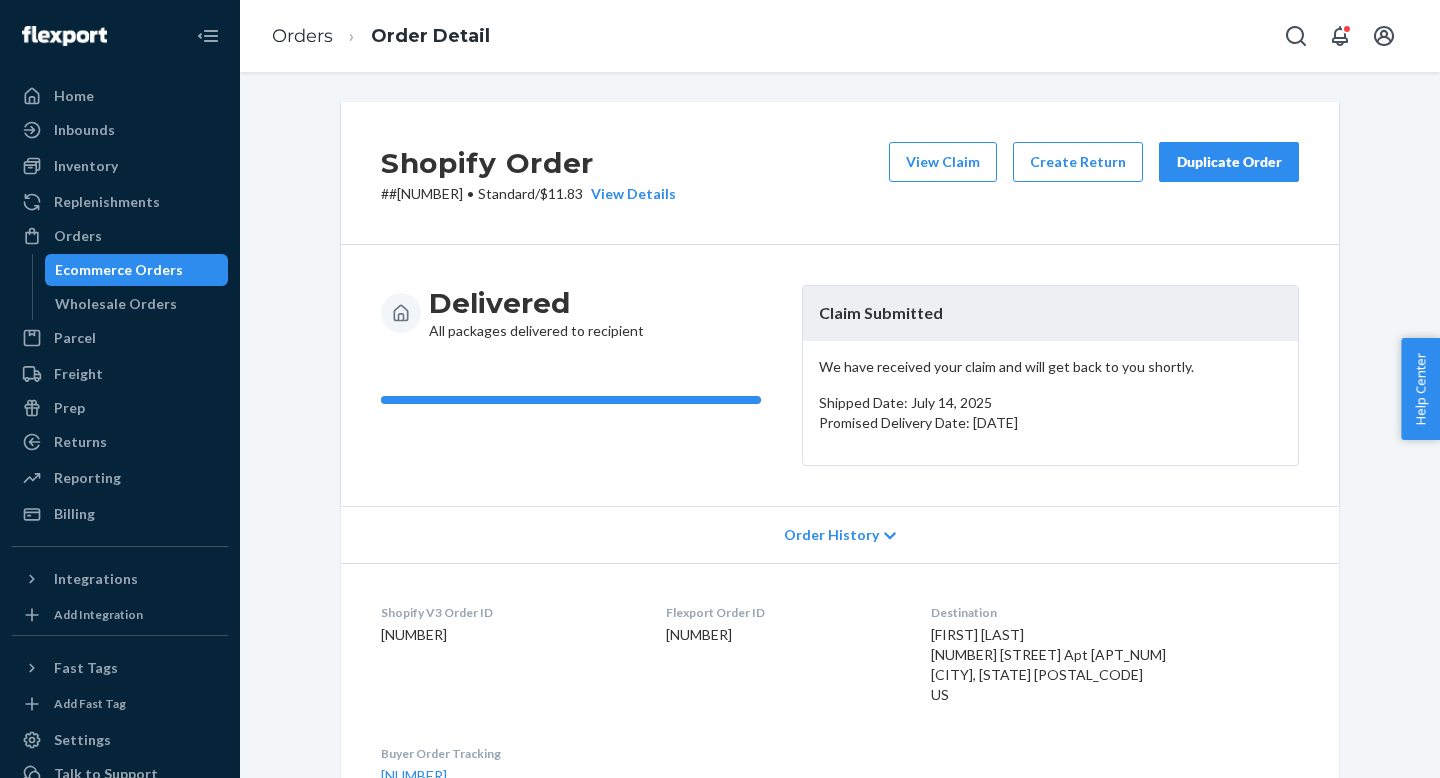 click on "Order History" at bounding box center (831, 535) 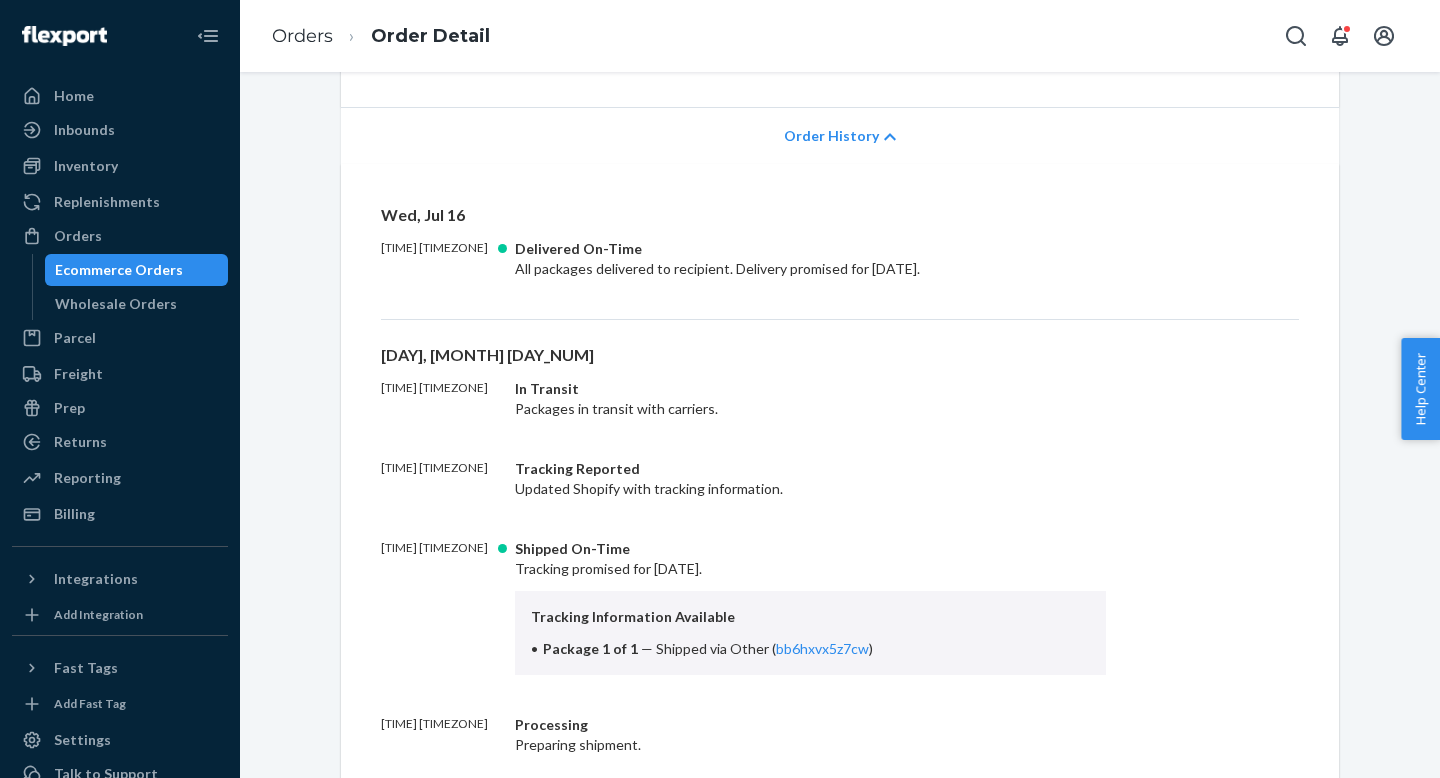 scroll, scrollTop: 0, scrollLeft: 0, axis: both 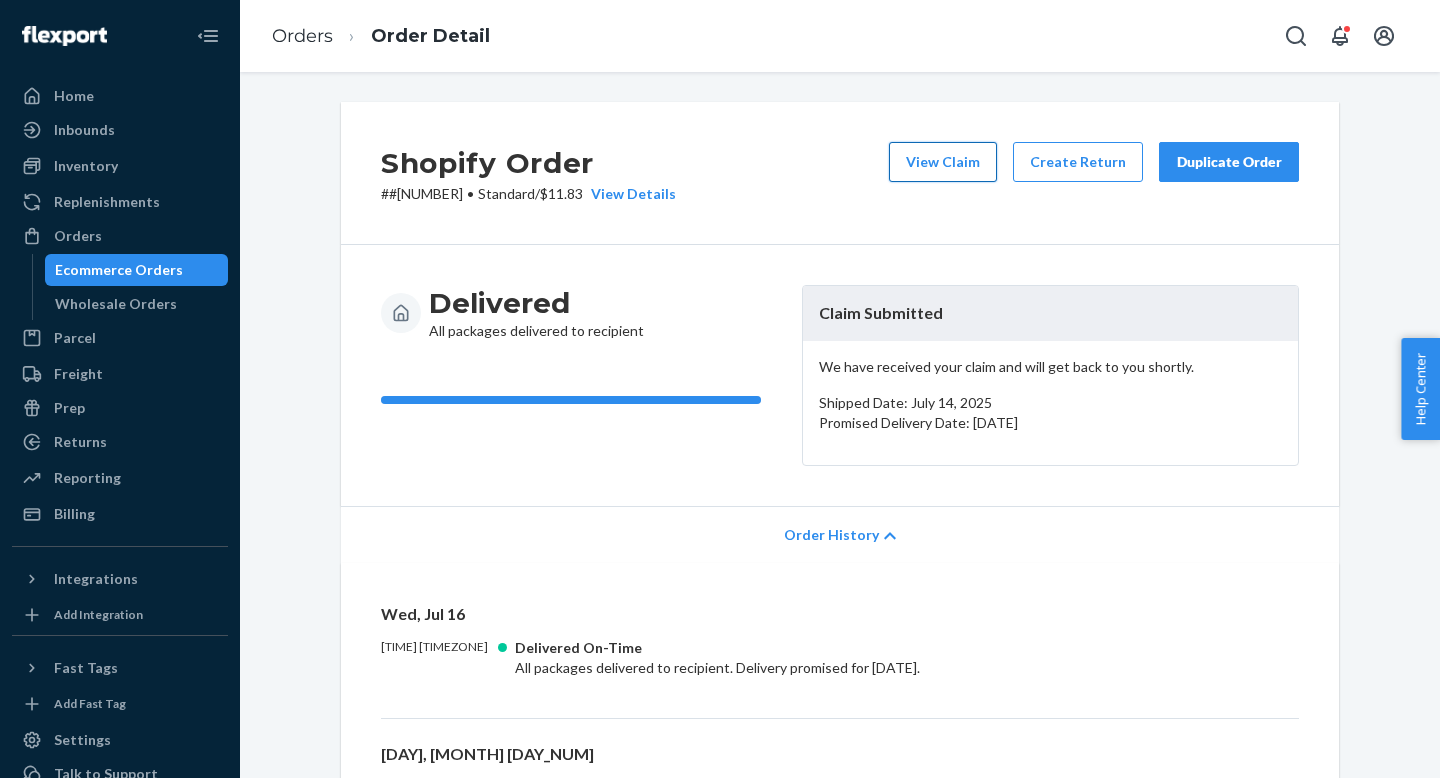 click on "View Claim" at bounding box center (943, 162) 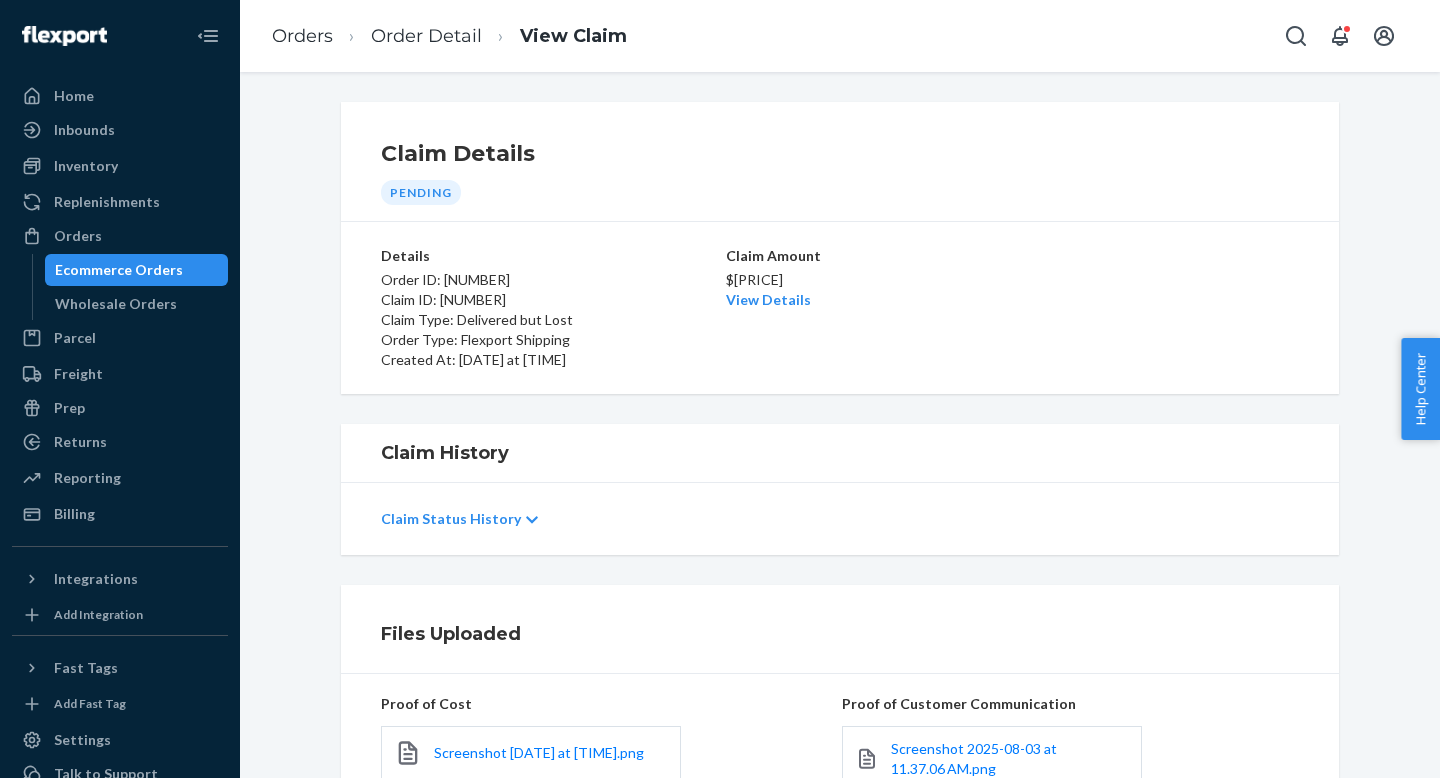 scroll, scrollTop: 29, scrollLeft: 0, axis: vertical 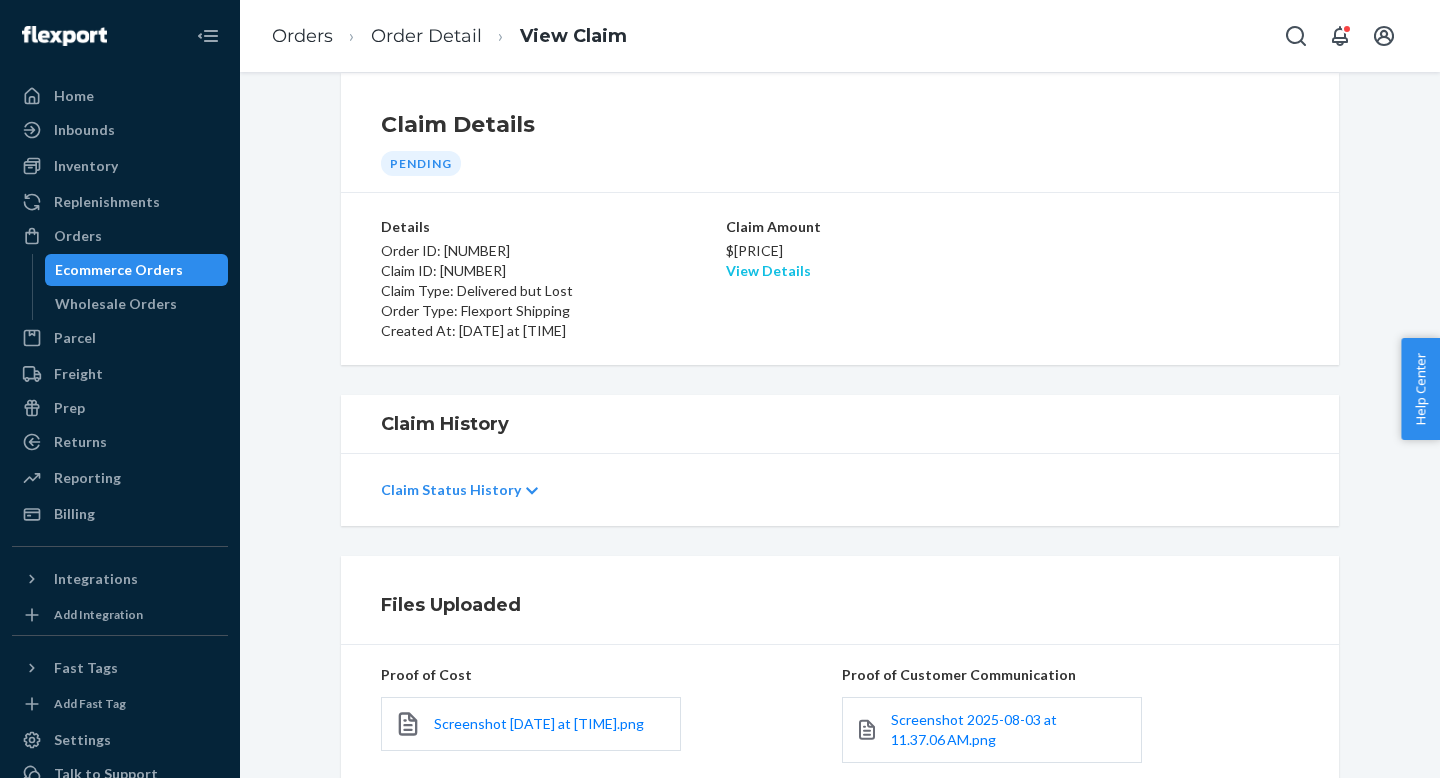 click on "View Details" at bounding box center (768, 270) 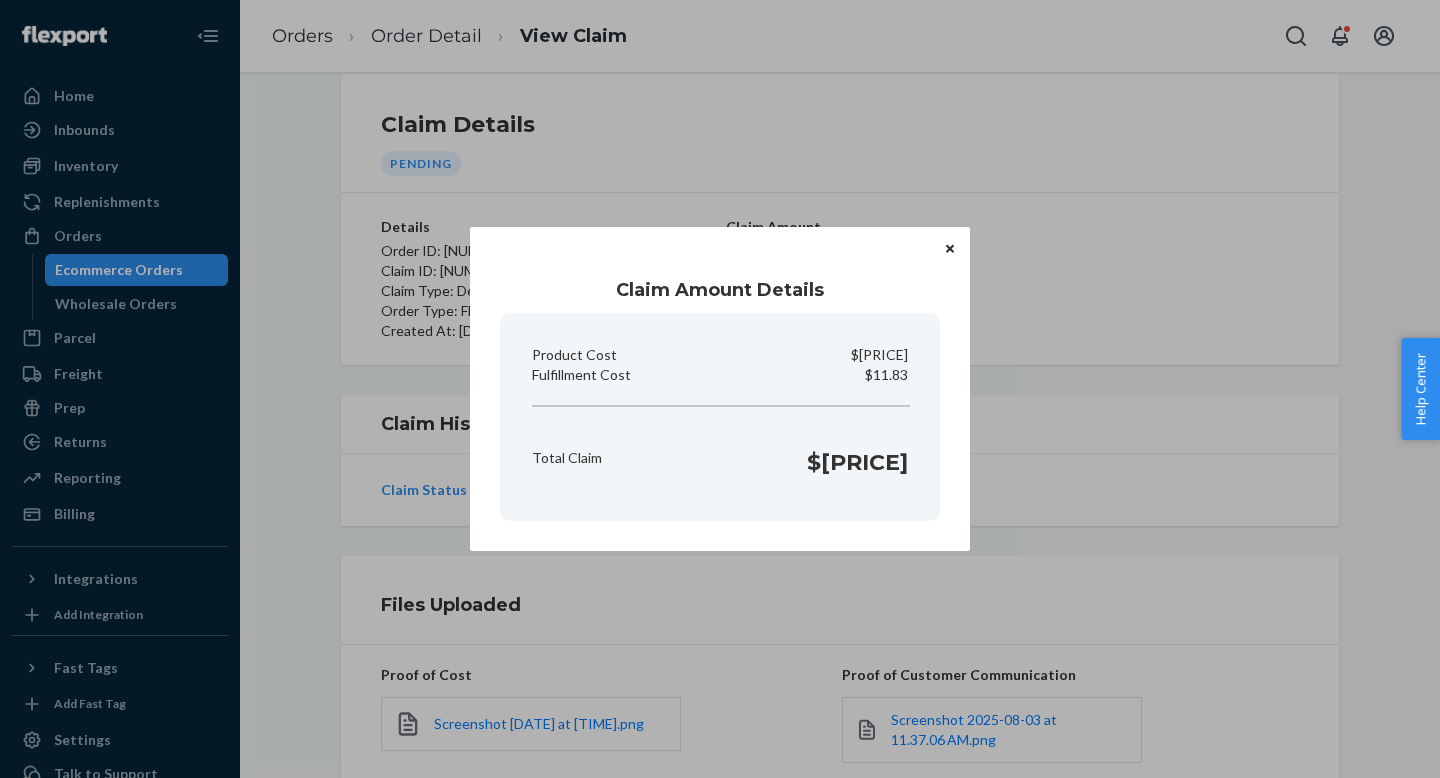 click 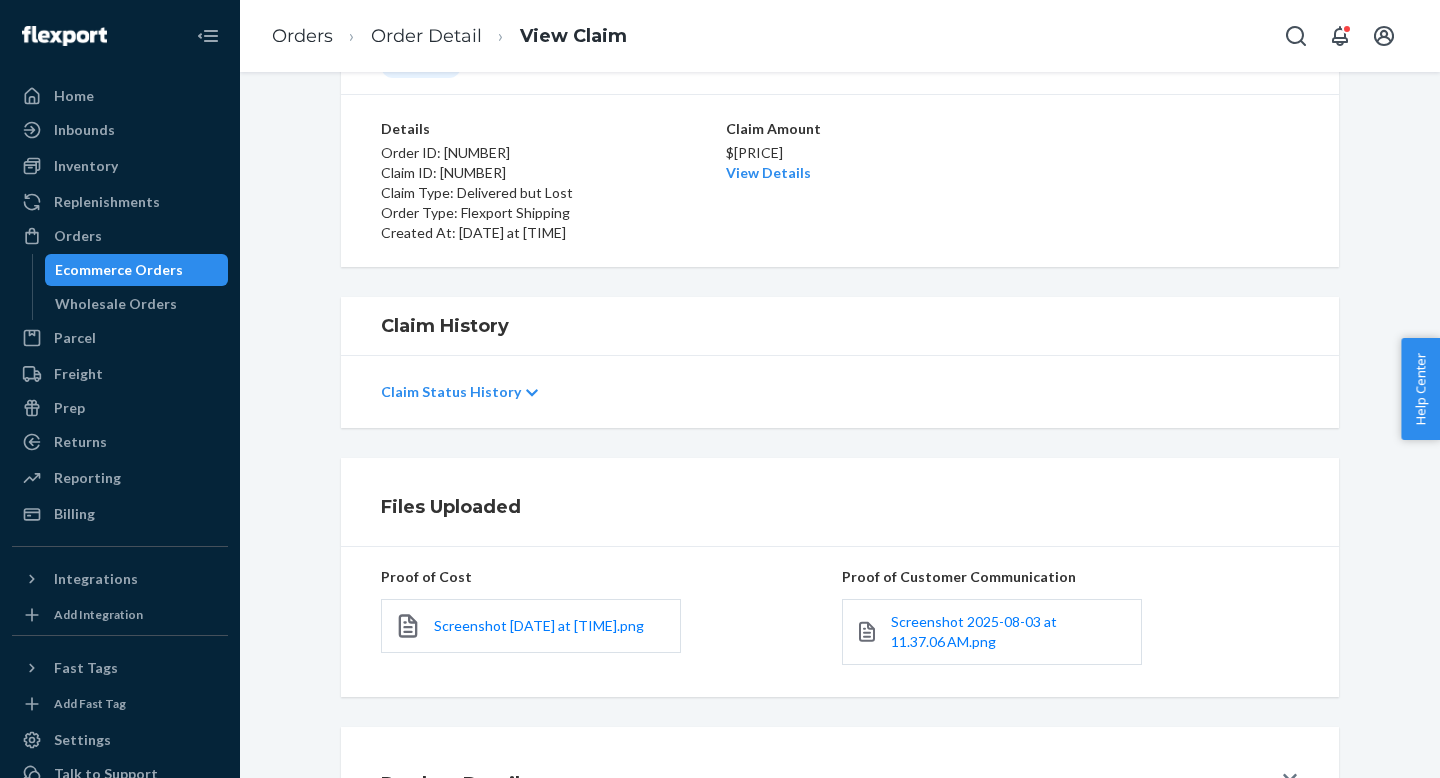 scroll, scrollTop: 220, scrollLeft: 0, axis: vertical 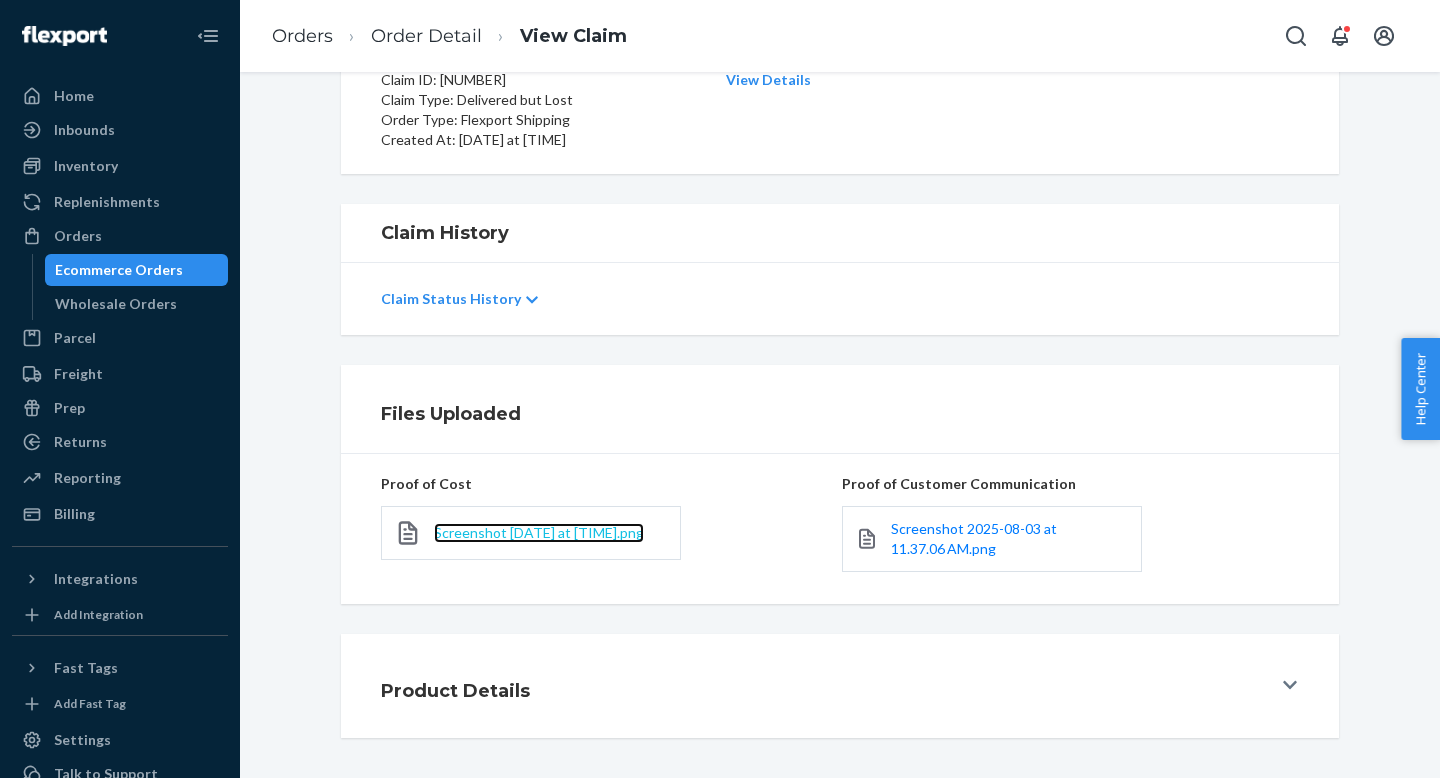 click on "Screenshot 2025-08-03 at 11.36.26 AM.png" at bounding box center [539, 532] 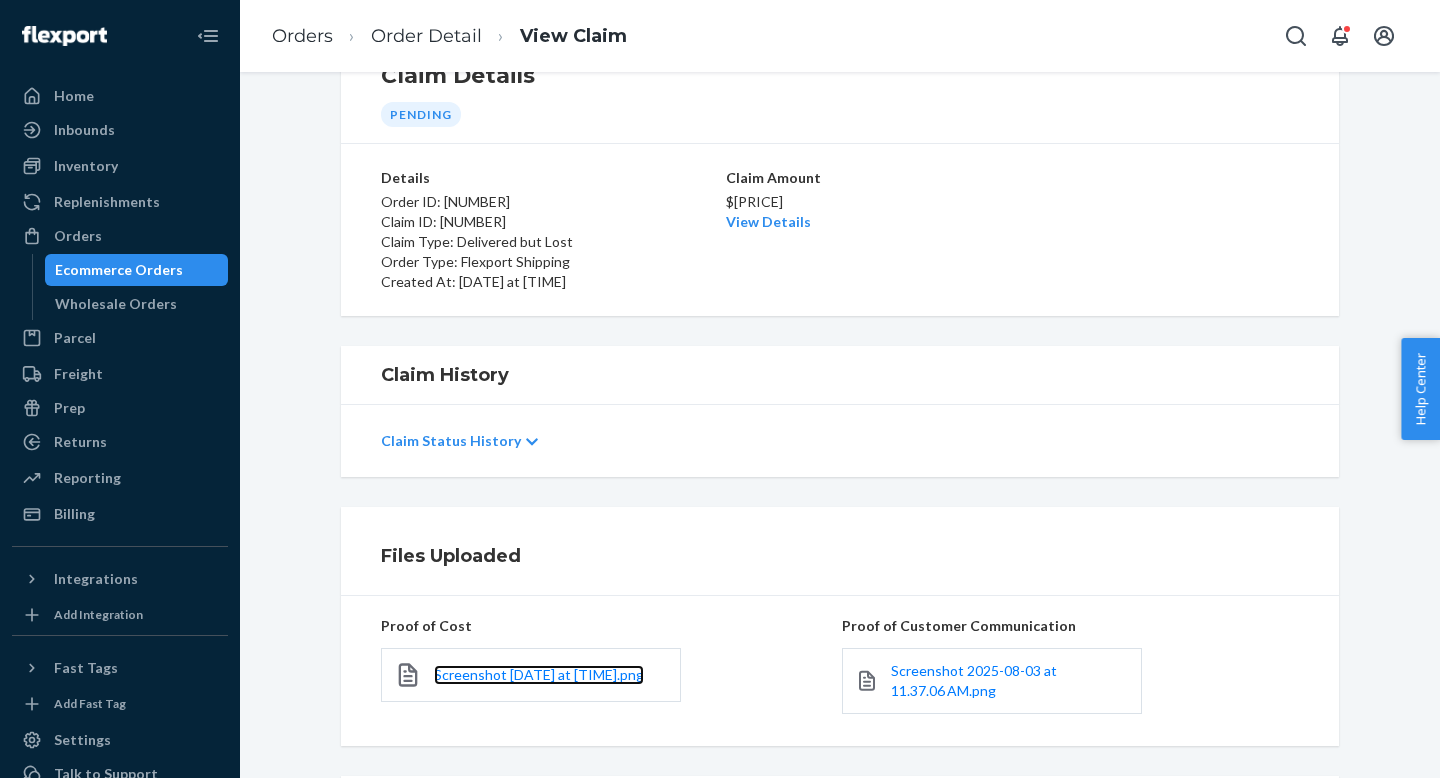 scroll, scrollTop: 0, scrollLeft: 0, axis: both 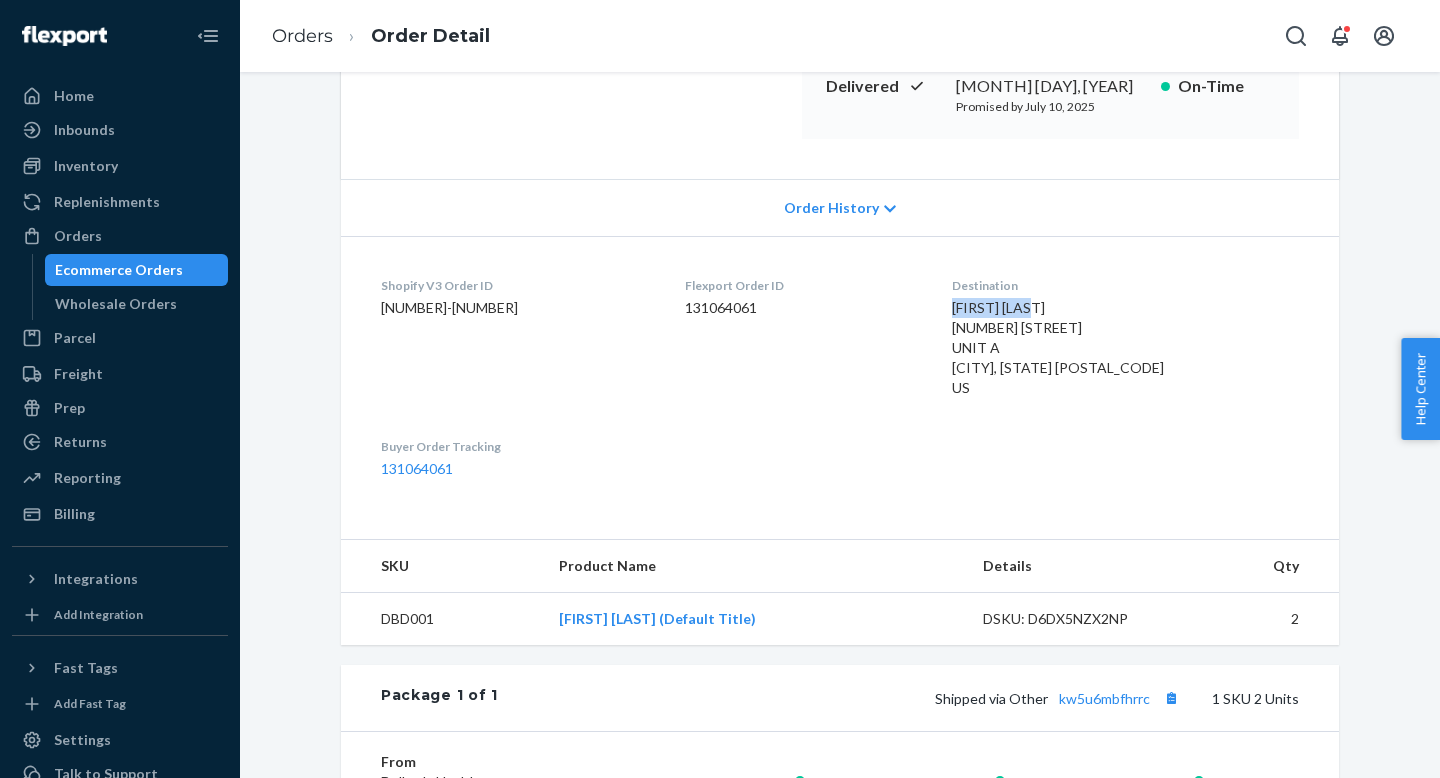 drag, startPoint x: 1101, startPoint y: 294, endPoint x: 998, endPoint y: 289, distance: 103.121284 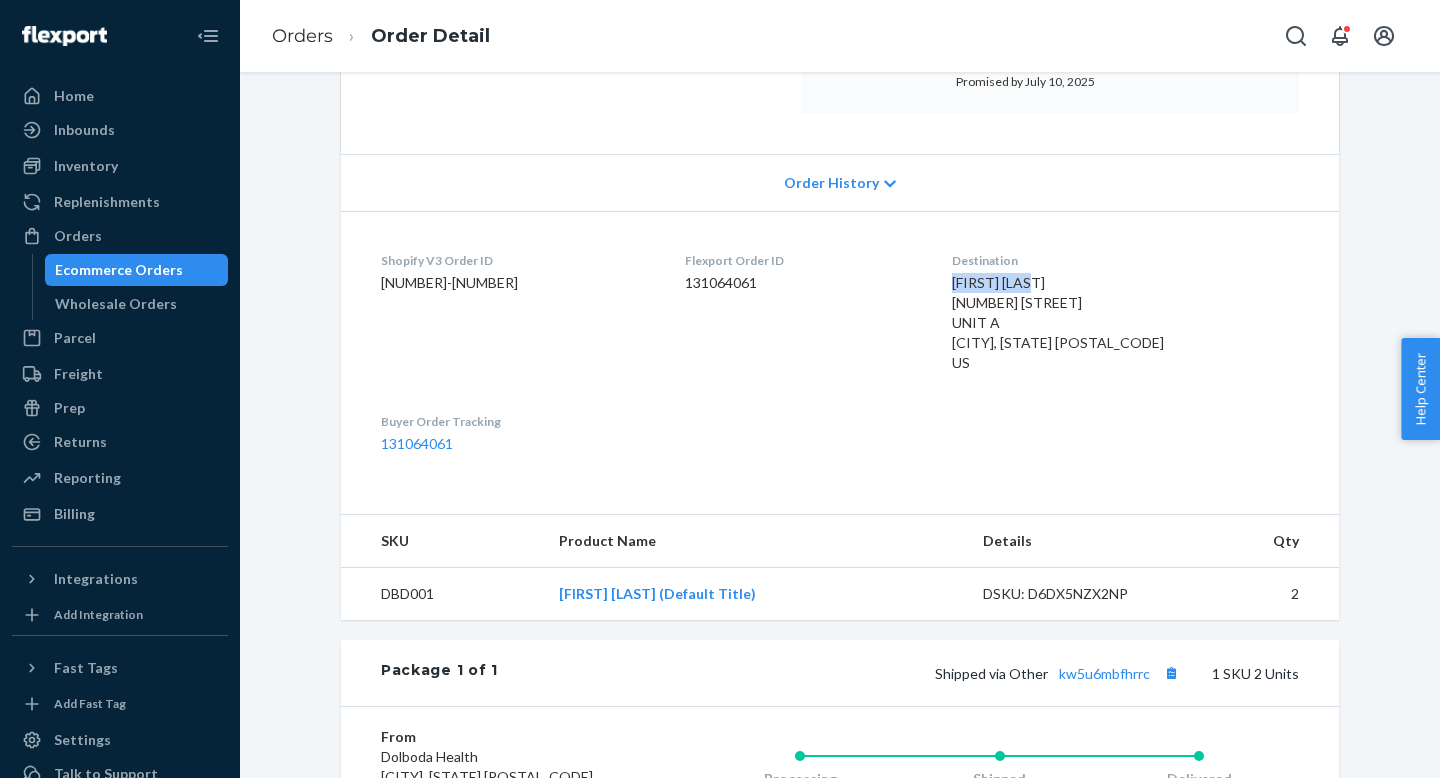 scroll, scrollTop: 0, scrollLeft: 0, axis: both 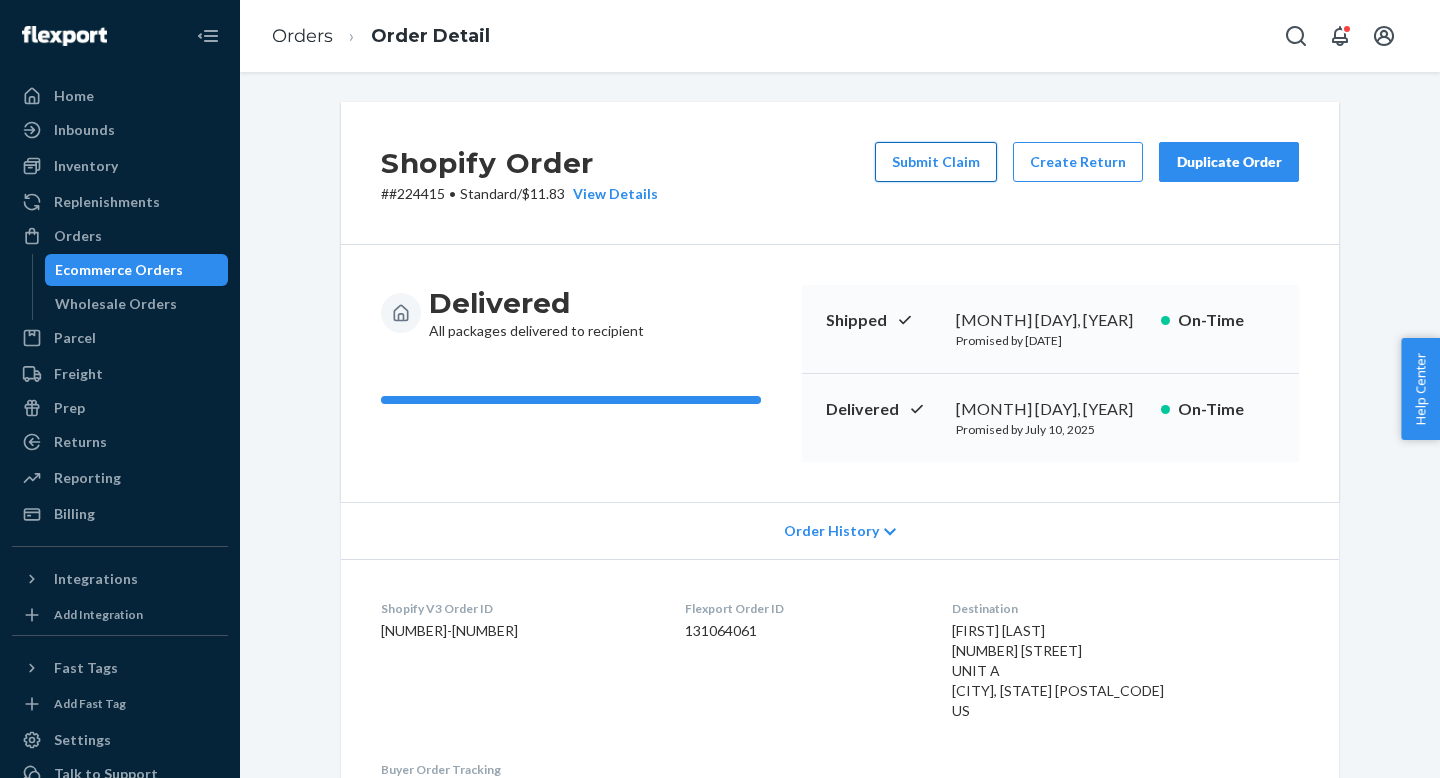 click on "Submit Claim" at bounding box center [936, 162] 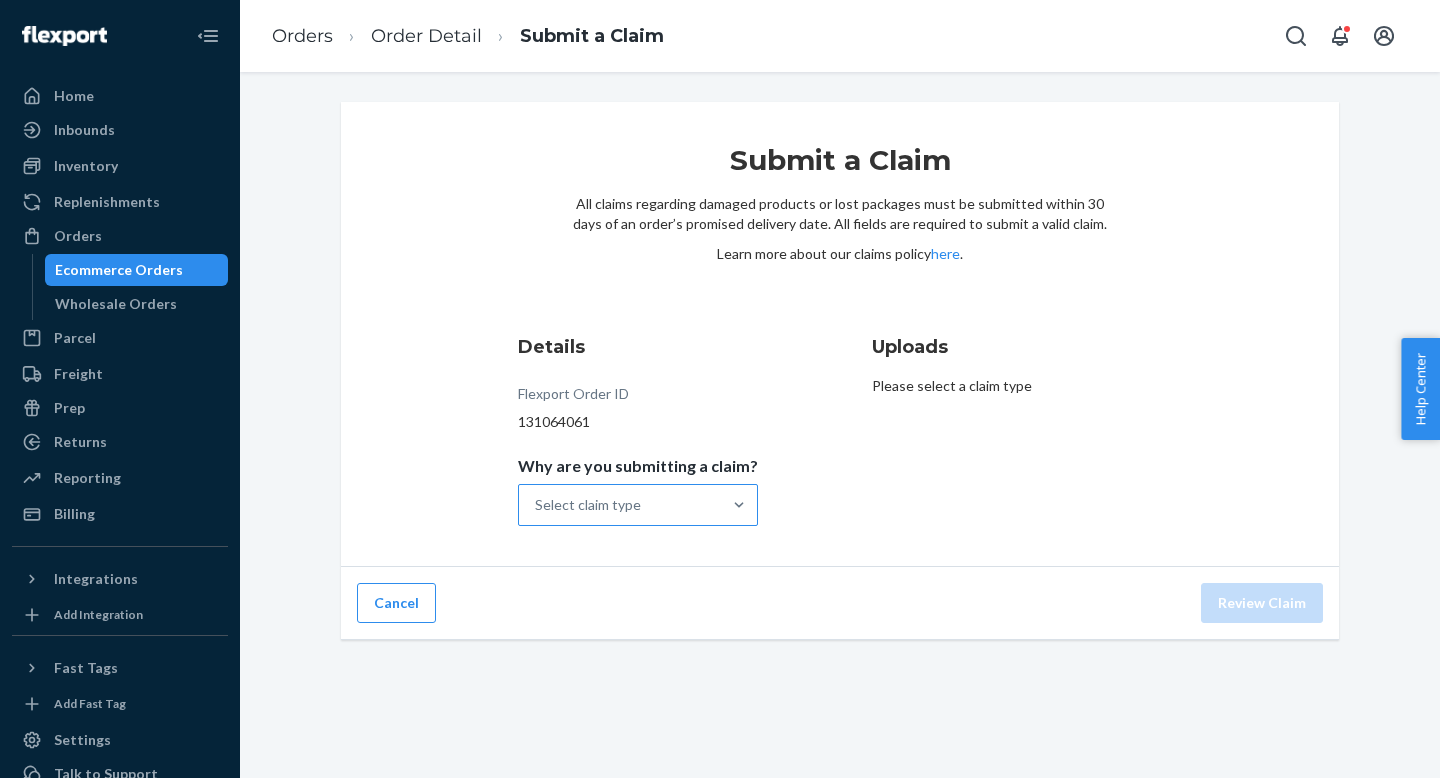 click on "Select claim type" at bounding box center (588, 505) 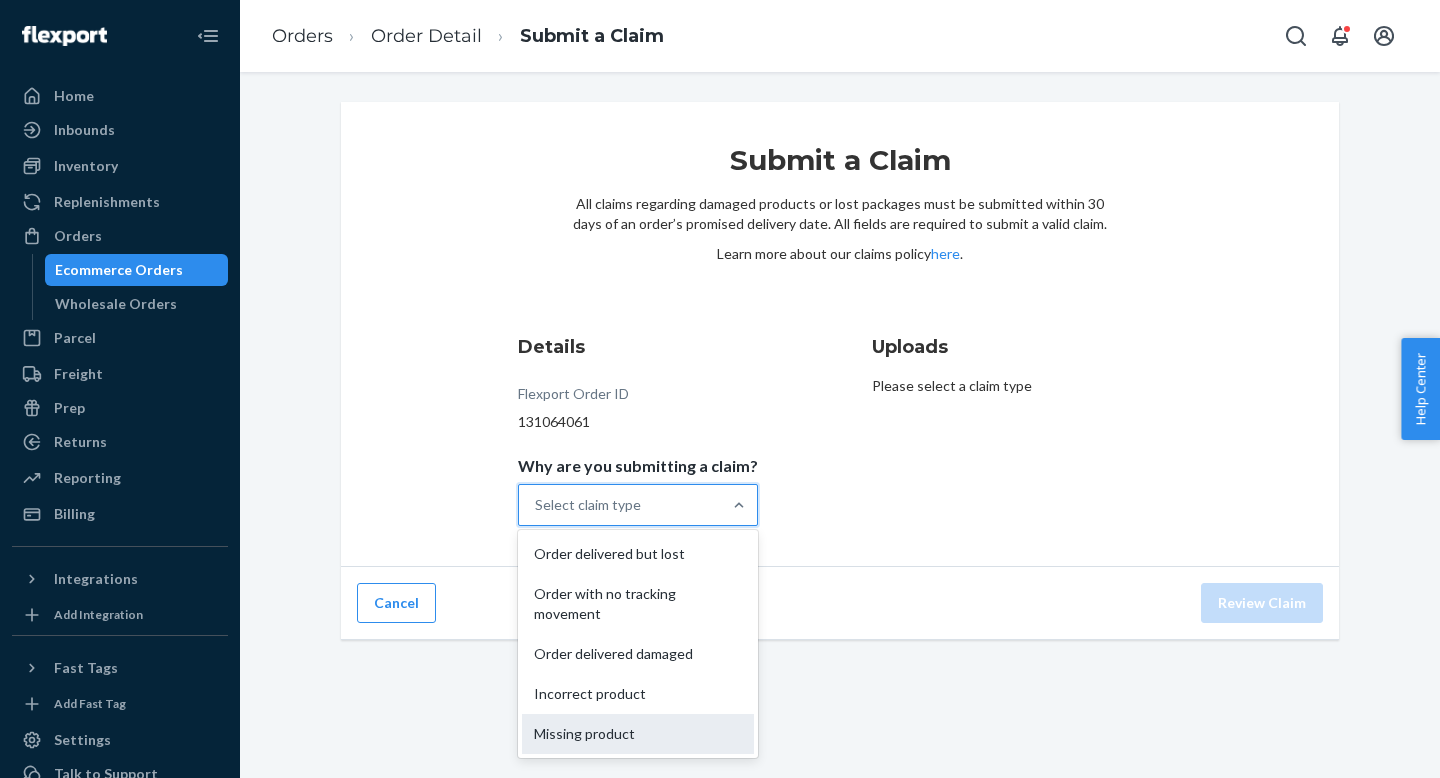click on "Missing product" at bounding box center [638, 734] 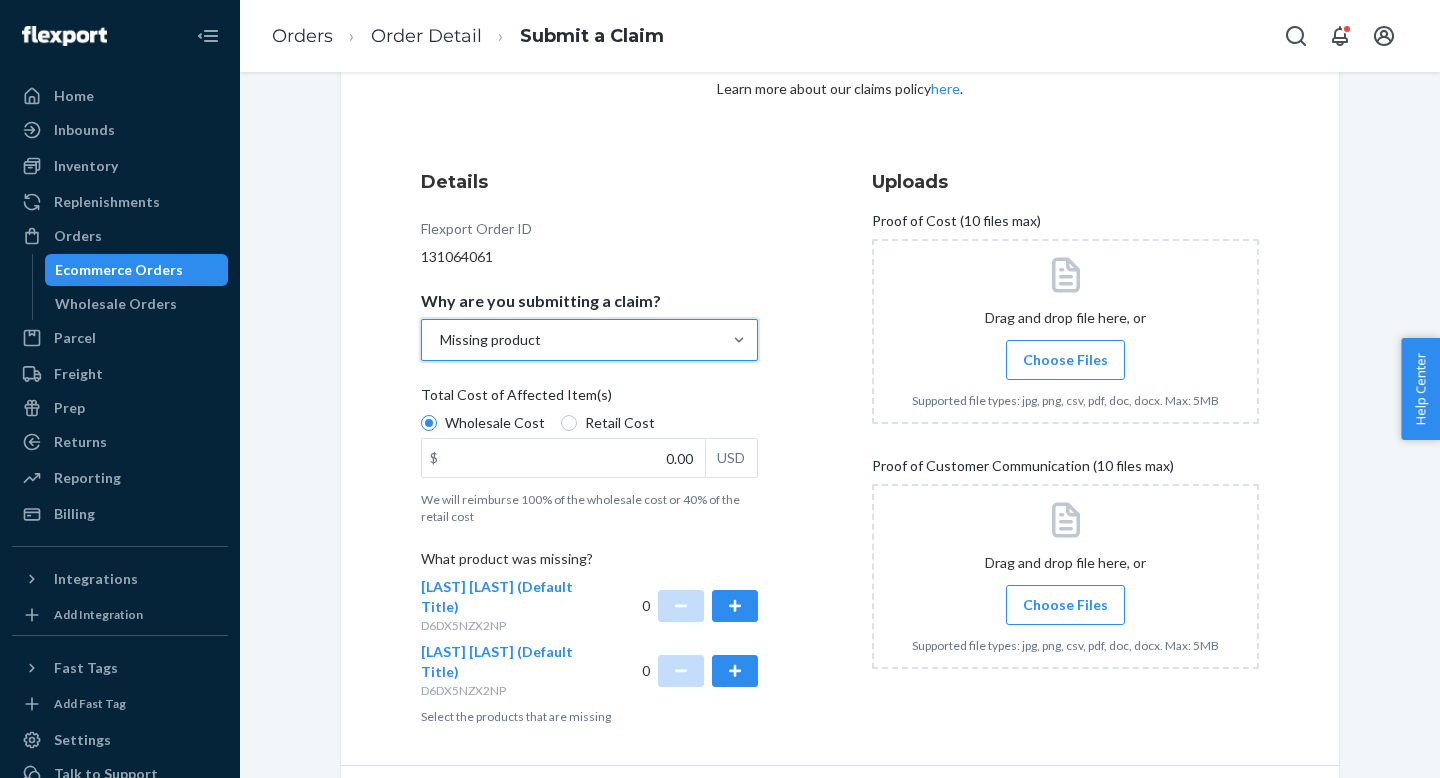 scroll, scrollTop: 225, scrollLeft: 0, axis: vertical 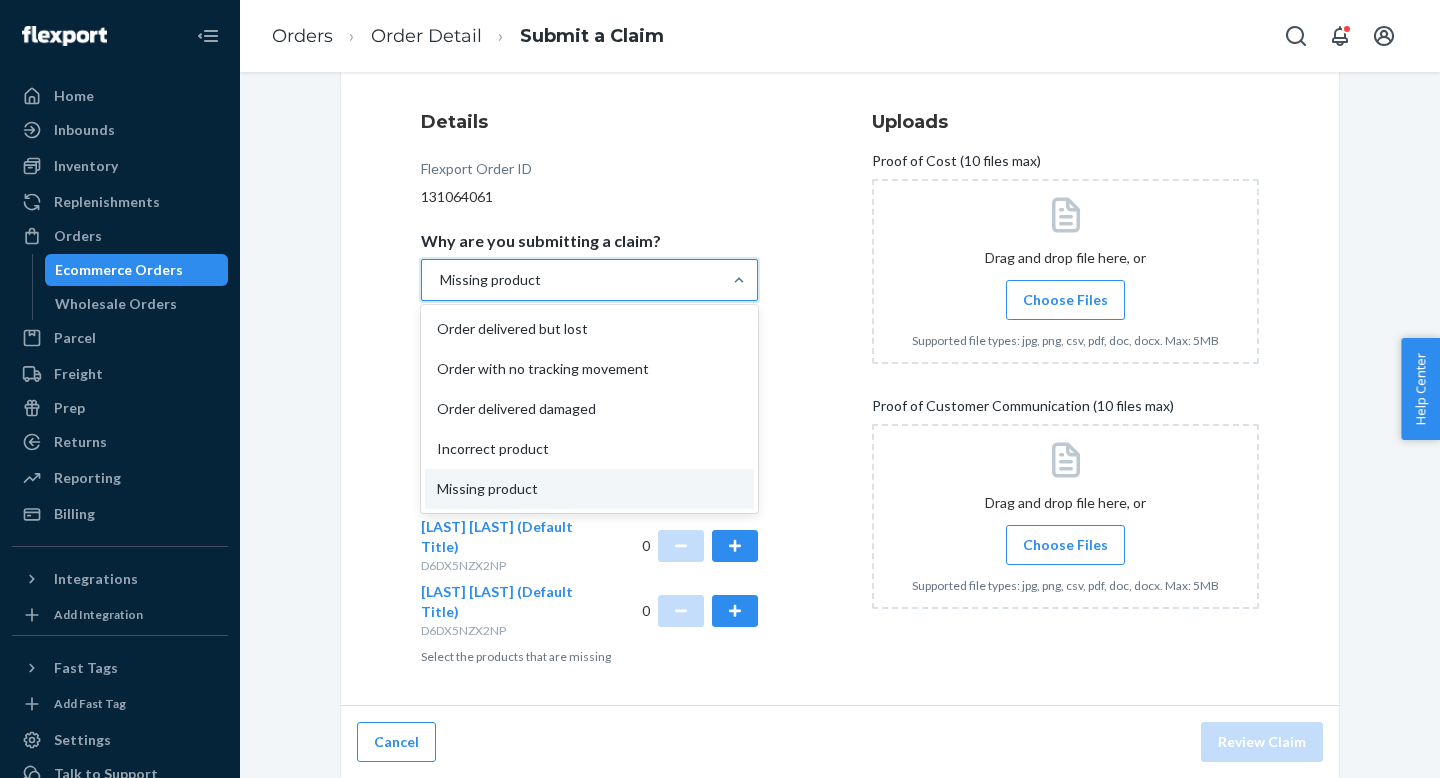 click on "Missing product" at bounding box center (571, 280) 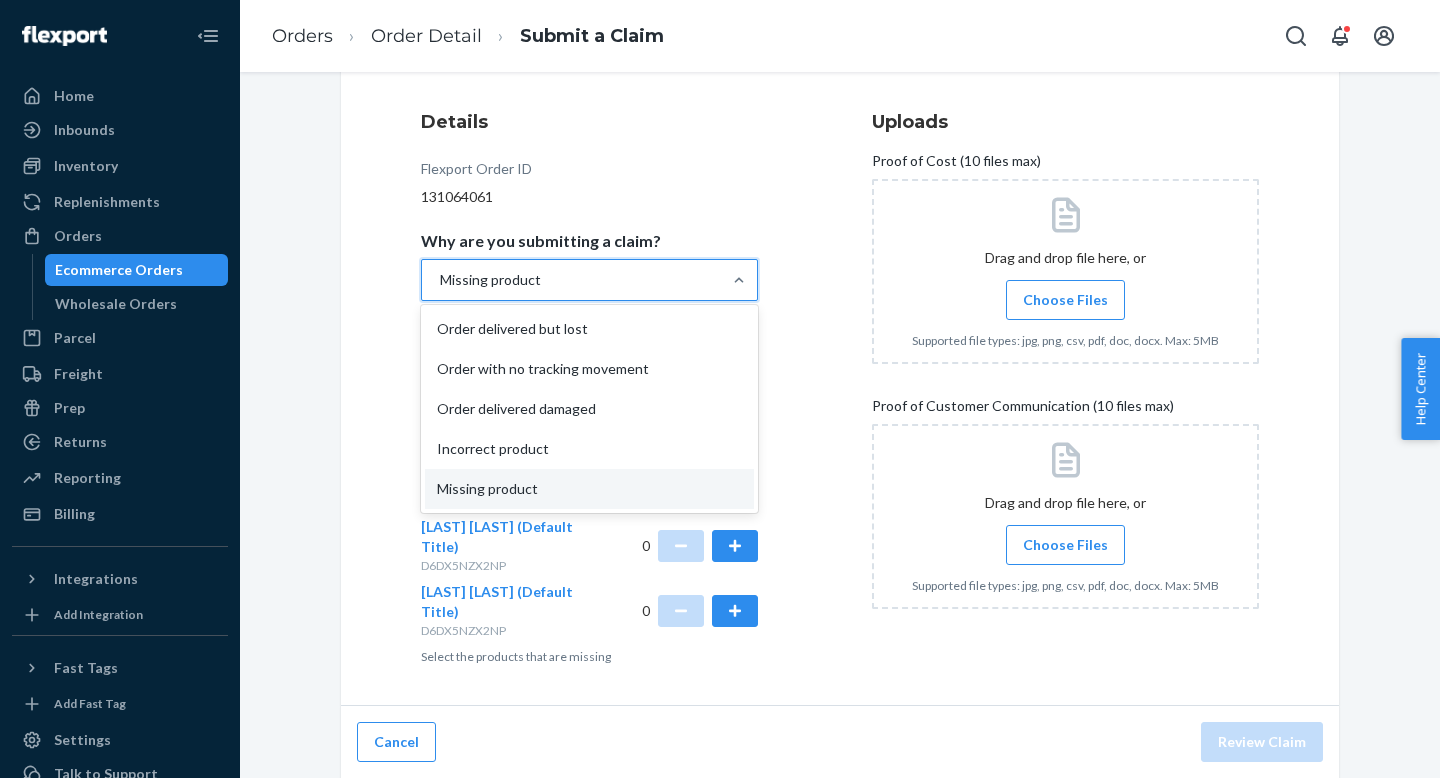 click on "Why are you submitting a claim?   option Missing product, selected.    option Missing product focused, 5 of 5. 5 results available. Use Up and Down to choose options, press Enter to select the currently focused option, press Escape to exit the menu, press Tab to select the option and exit the menu. Missing product Order delivered but lost Order with no tracking movement Order delivered damaged Incorrect product Missing product" at bounding box center [439, 280] 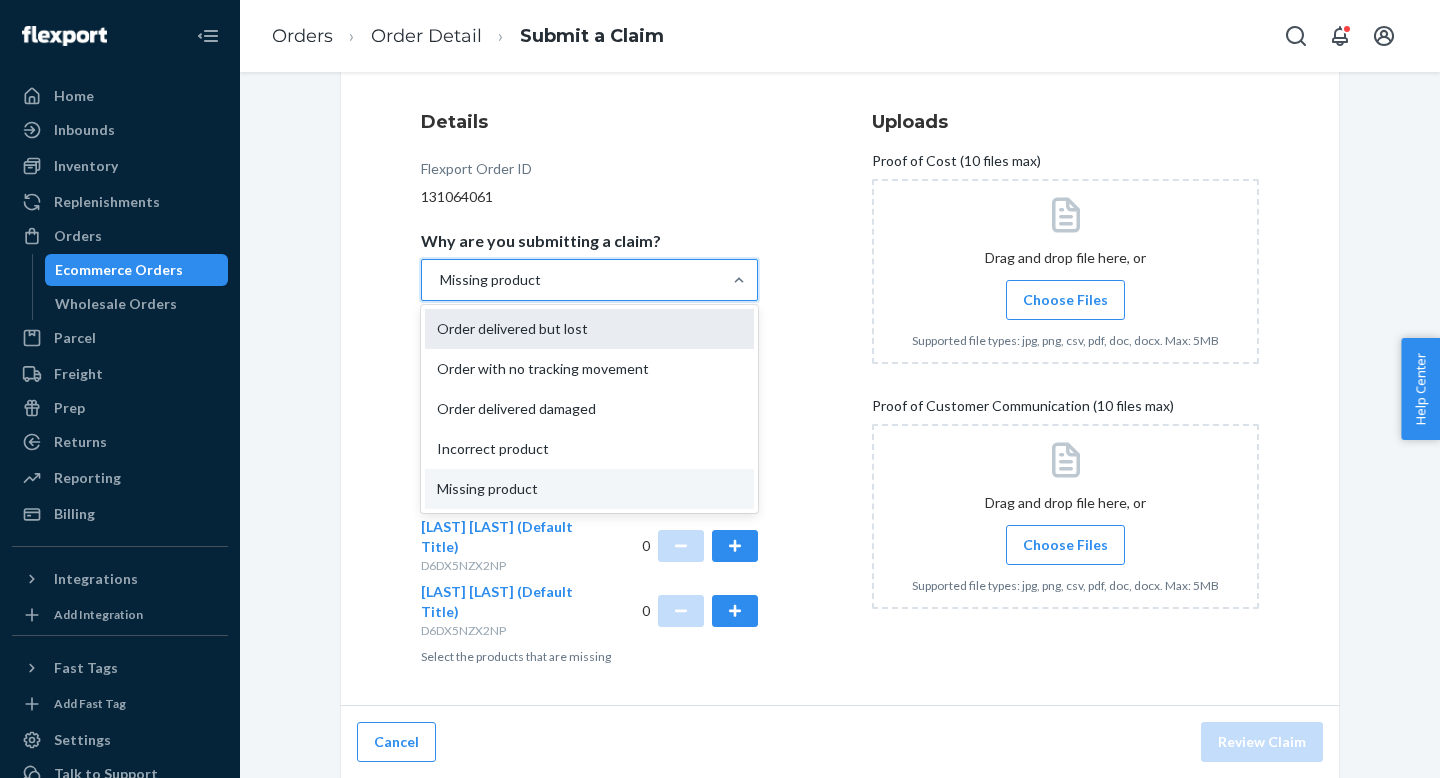 click on "Order delivered but lost" at bounding box center (589, 329) 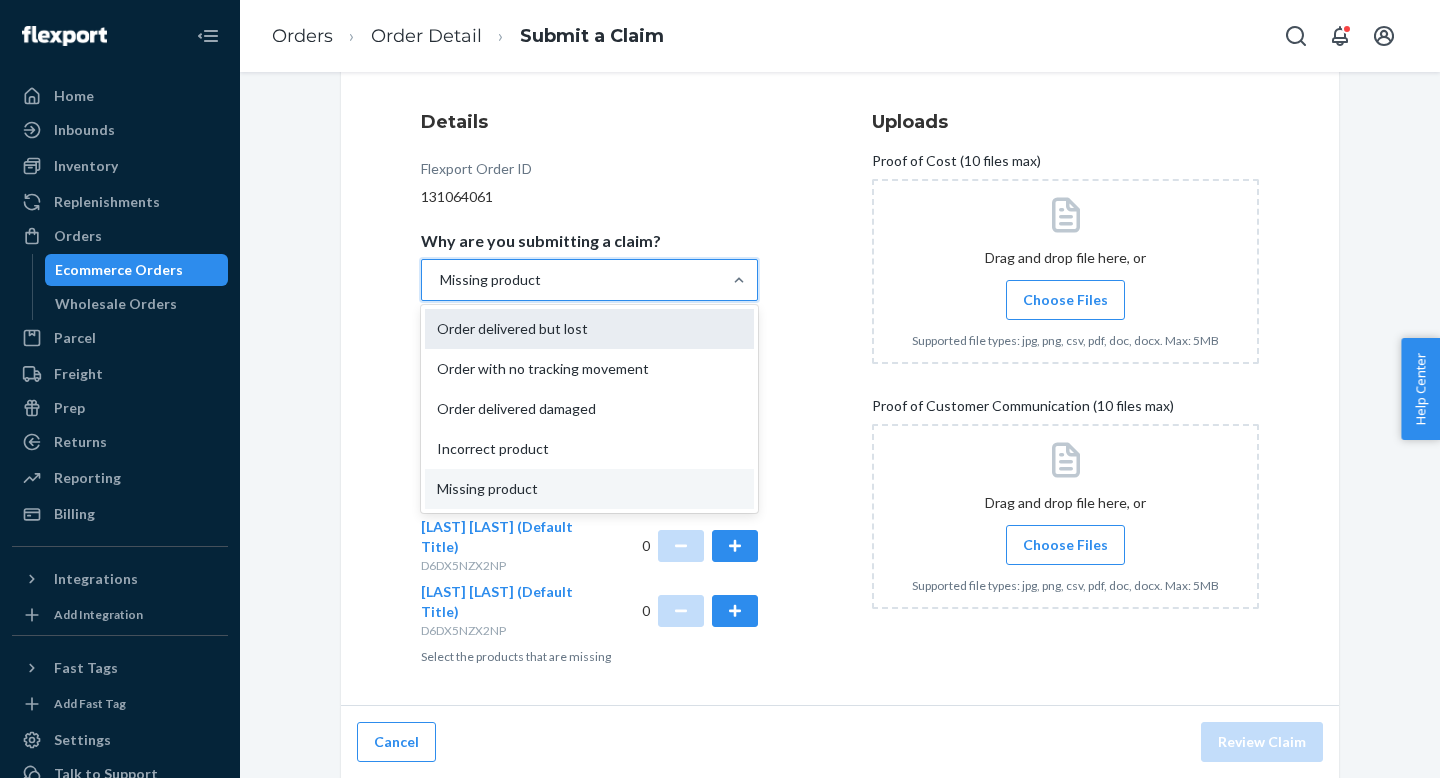 click on "Why are you submitting a claim?   option Missing product, selected.    option Order delivered but lost focused, 1 of 5. 5 results available. Use Up and Down to choose options, press Enter to select the currently focused option, press Escape to exit the menu, press Tab to select the option and exit the menu. Missing product Order delivered but lost Order with no tracking movement Order delivered damaged Incorrect product Missing product" at bounding box center (439, 280) 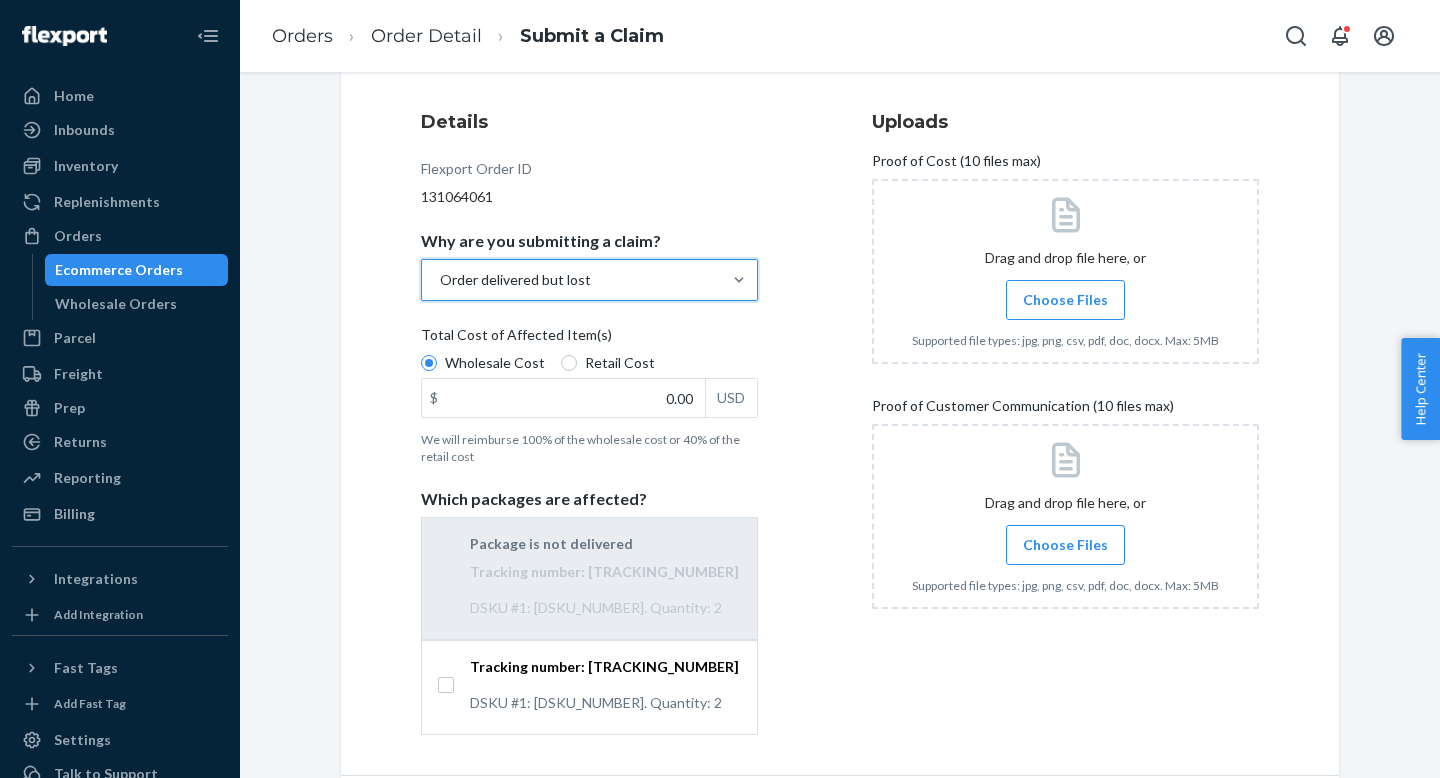 click on "Choose Files" at bounding box center (1065, 545) 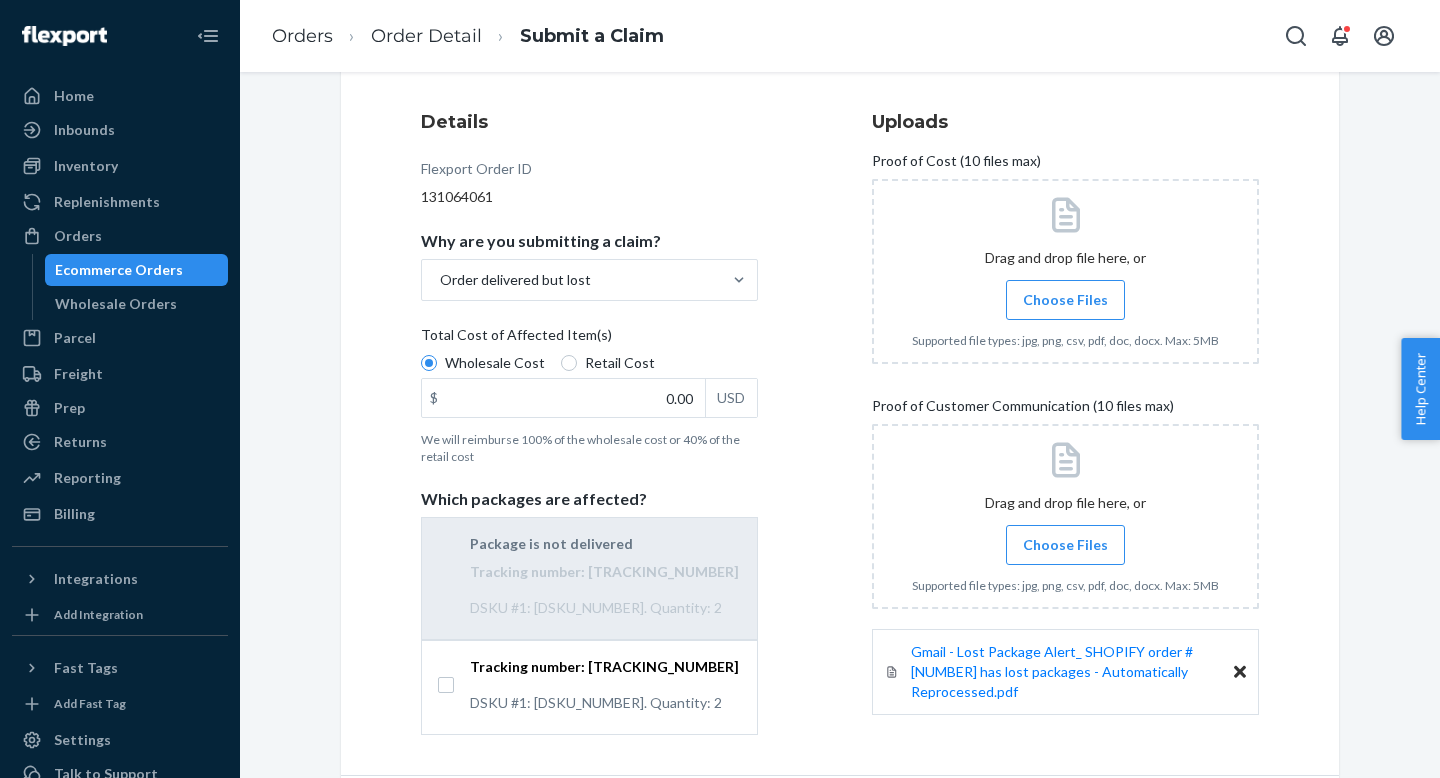 scroll, scrollTop: 0, scrollLeft: 0, axis: both 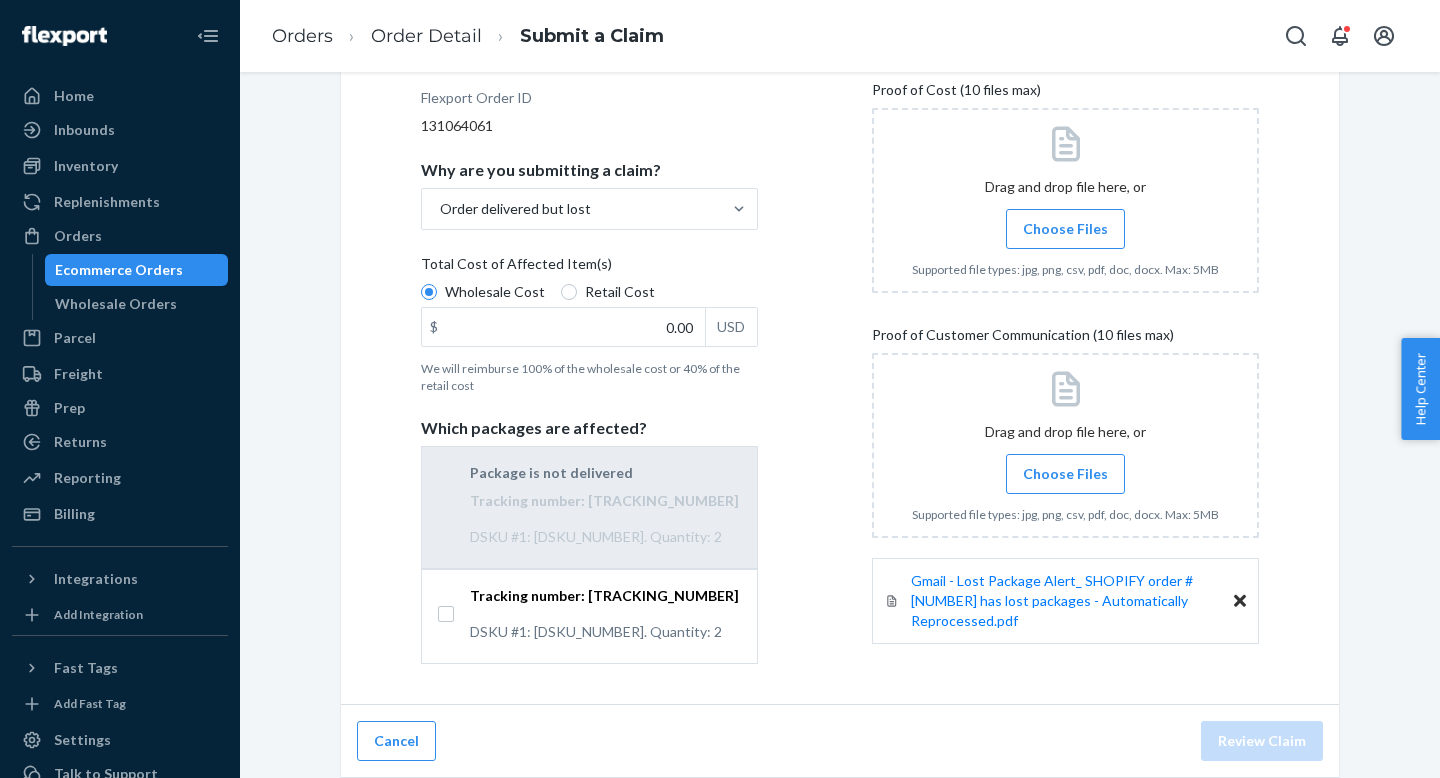click on "Choose Files" at bounding box center [1065, 229] 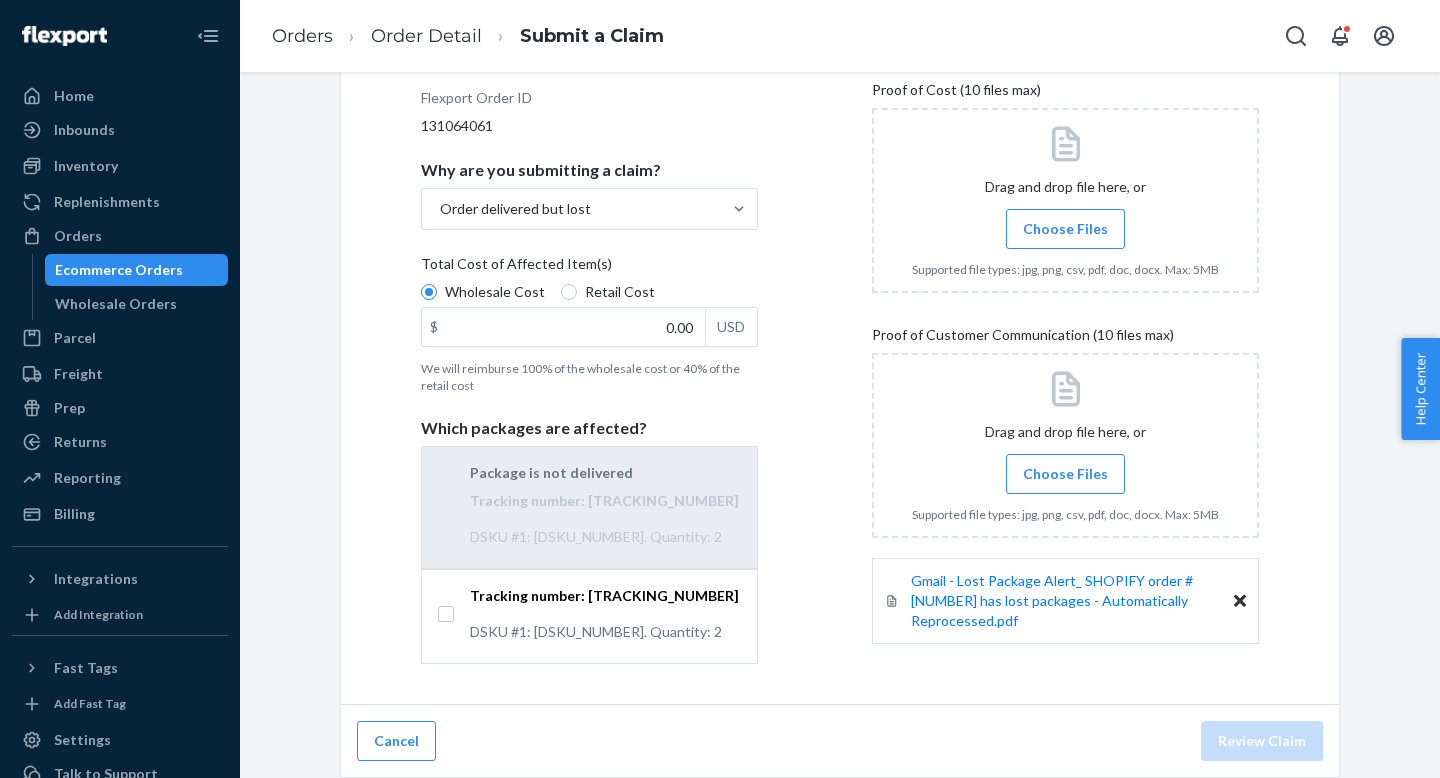 click on "Choose Files" at bounding box center [1065, 229] 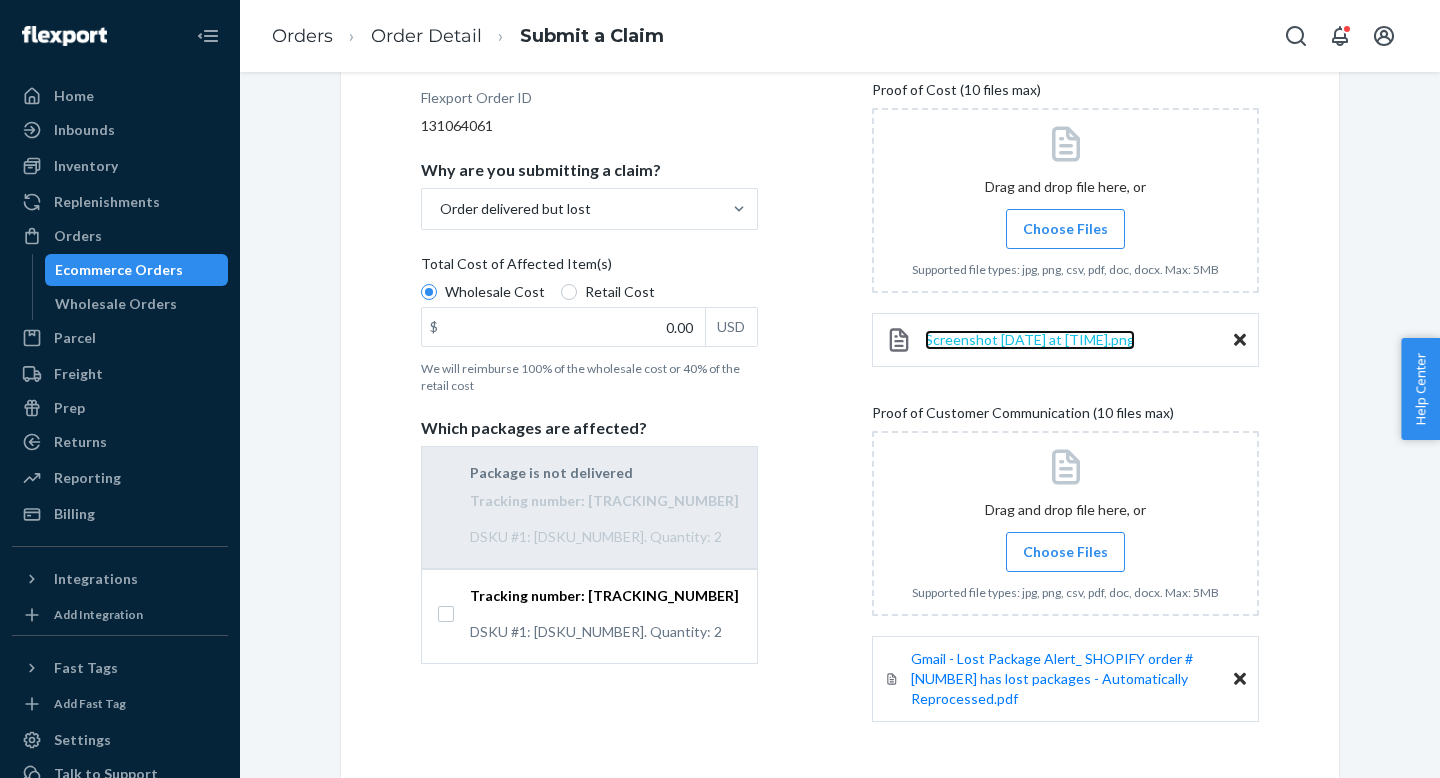 click on "Screenshot 2025-08-03 at 11.43.56 AM.png" at bounding box center (1030, 339) 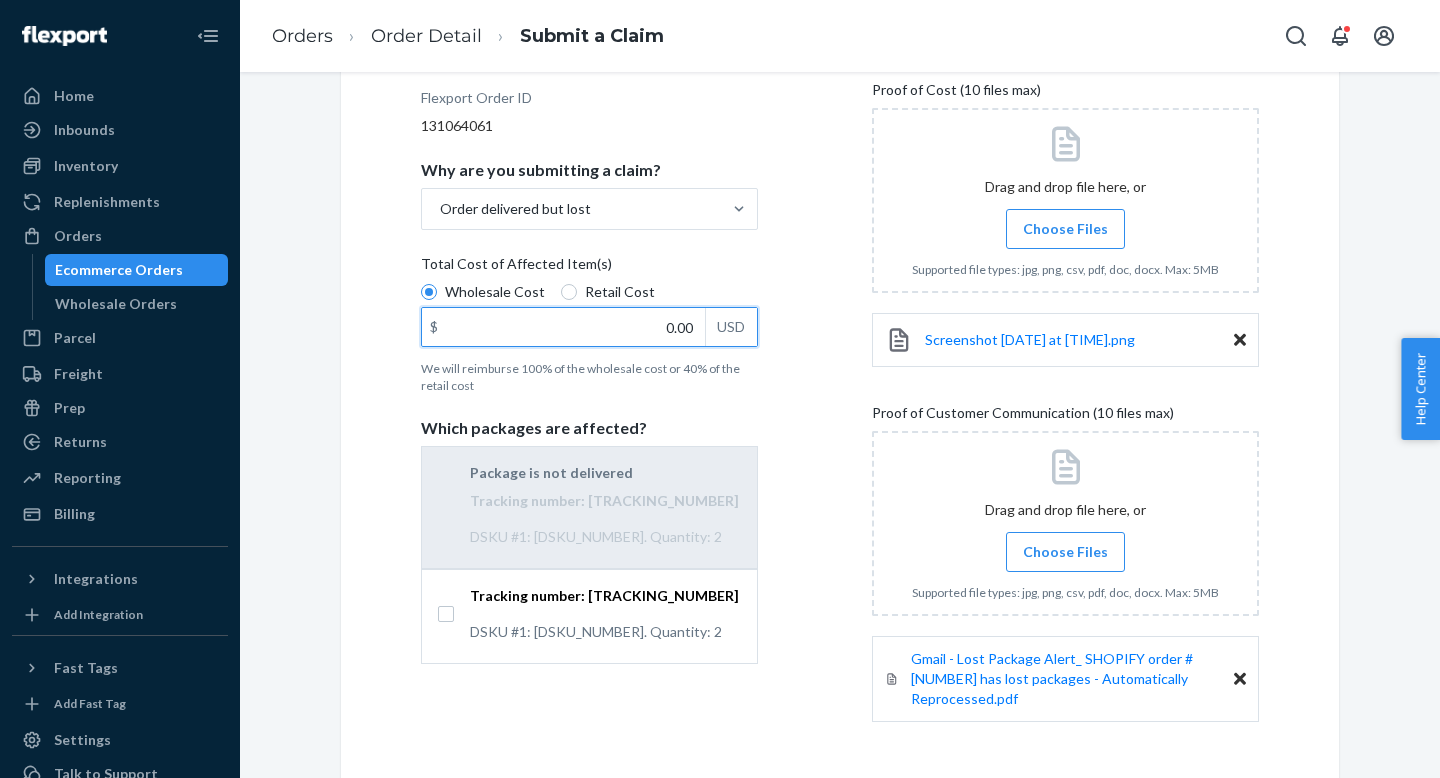 click on "0.00" at bounding box center (563, 327) 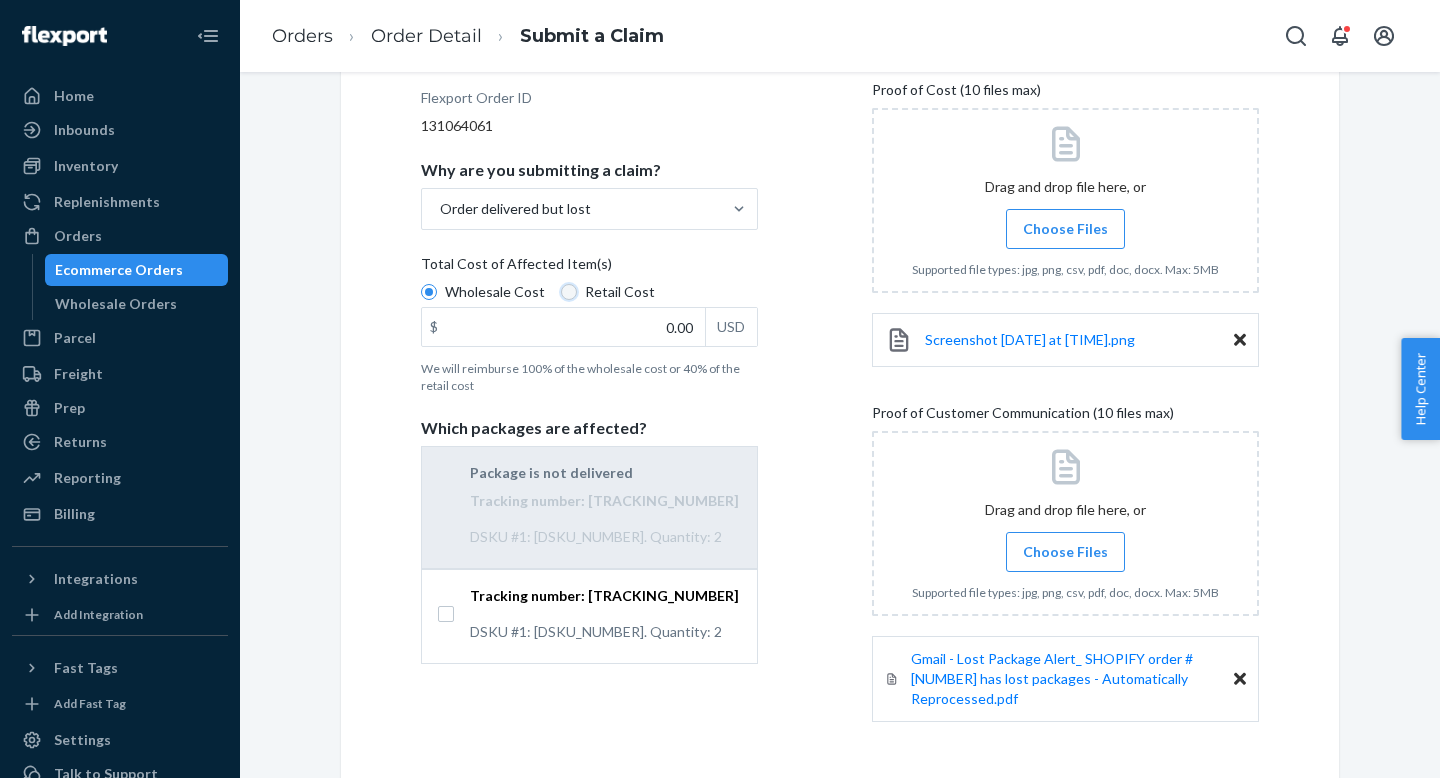 click on "Retail Cost" at bounding box center (569, 292) 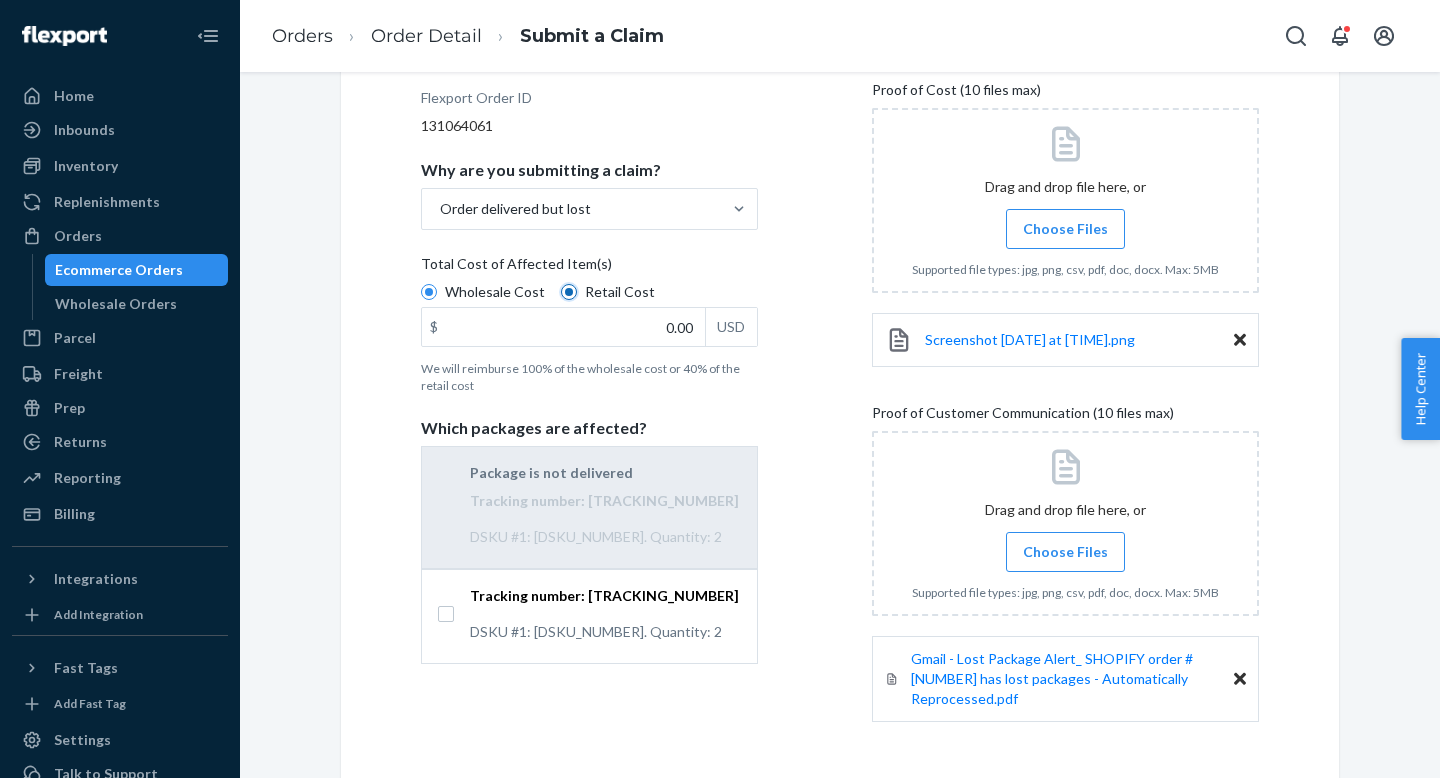 radio on "true" 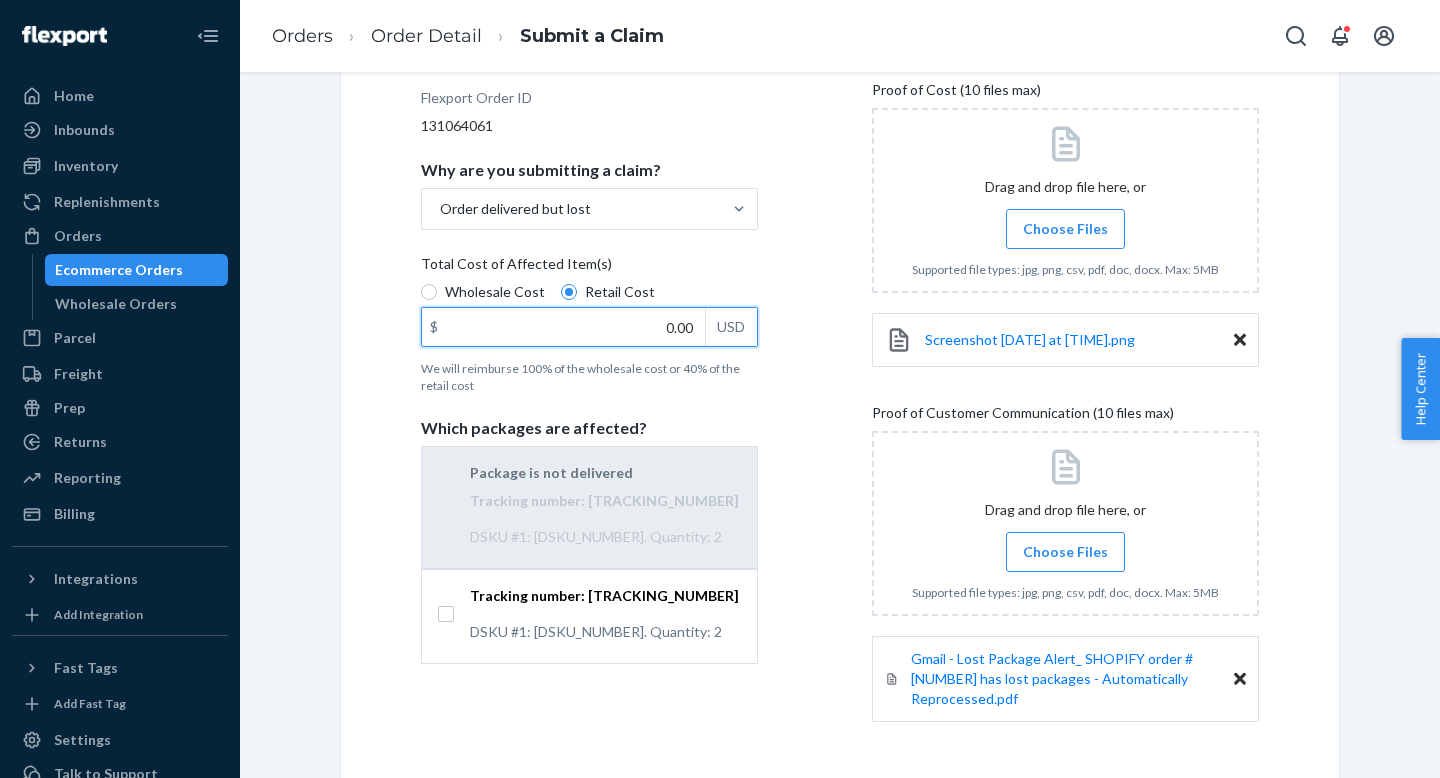click on "0.00" at bounding box center [563, 327] 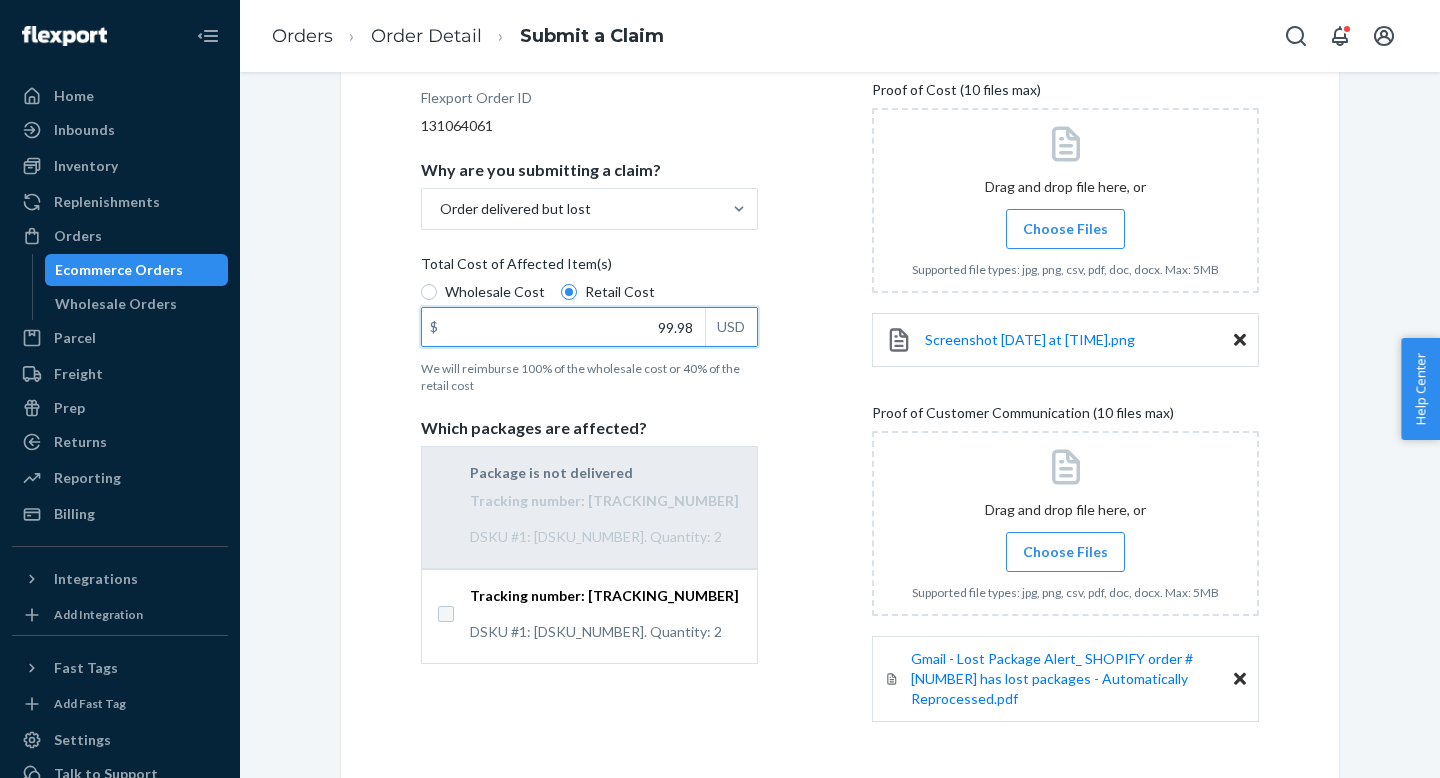 type on "99.98" 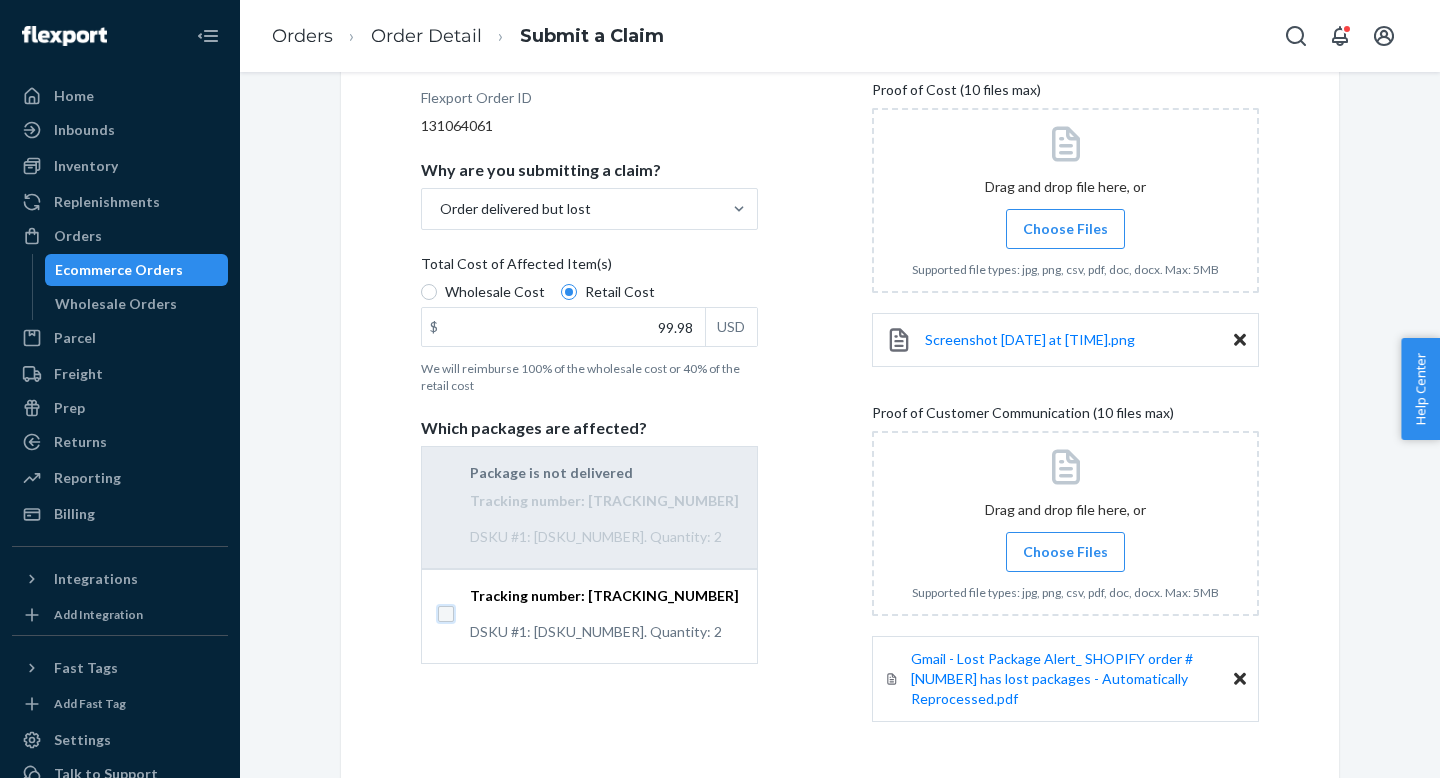 click on "Tracking number: kw5u6mbfhrrc DSKU #1: D6DX5NZX2NP. Quantity: 2" at bounding box center (446, 614) 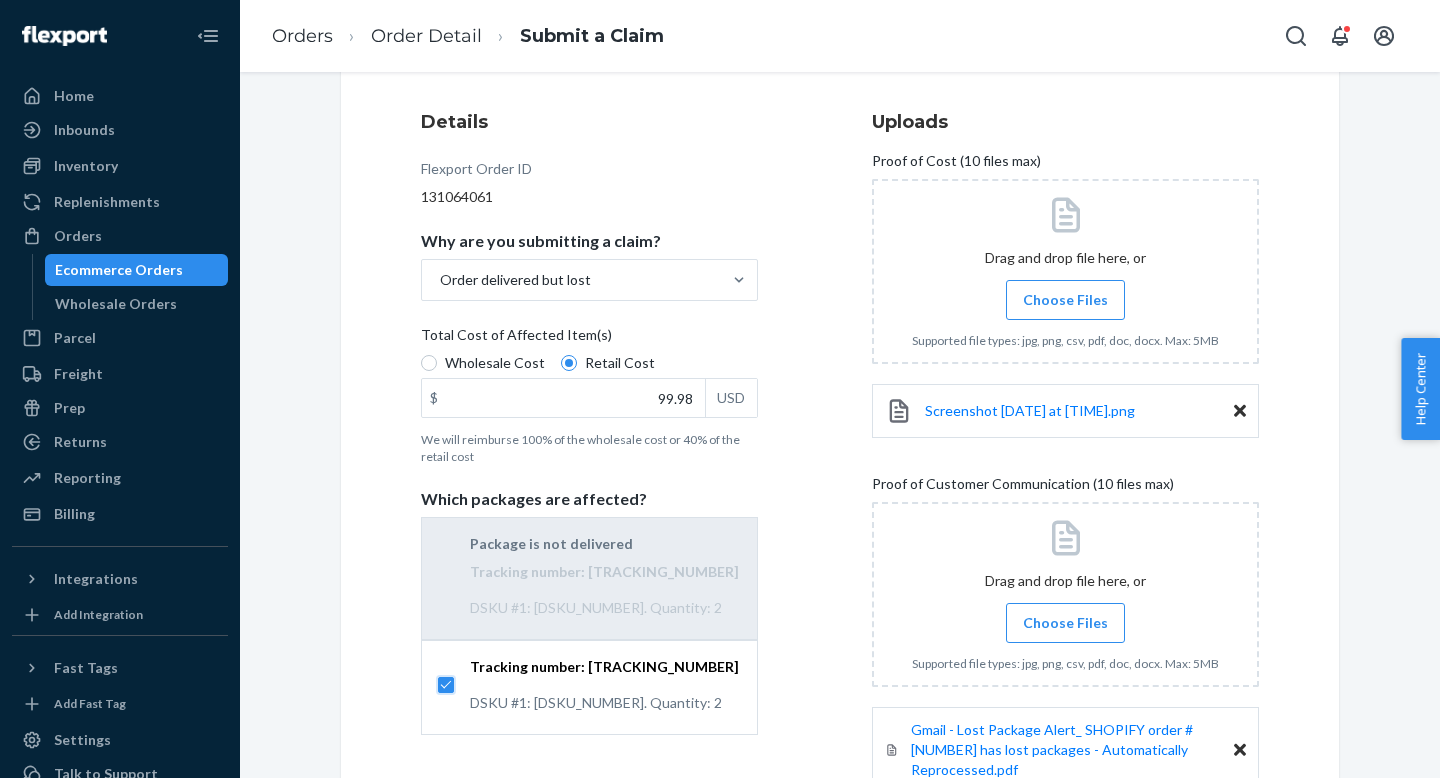scroll, scrollTop: 201, scrollLeft: 0, axis: vertical 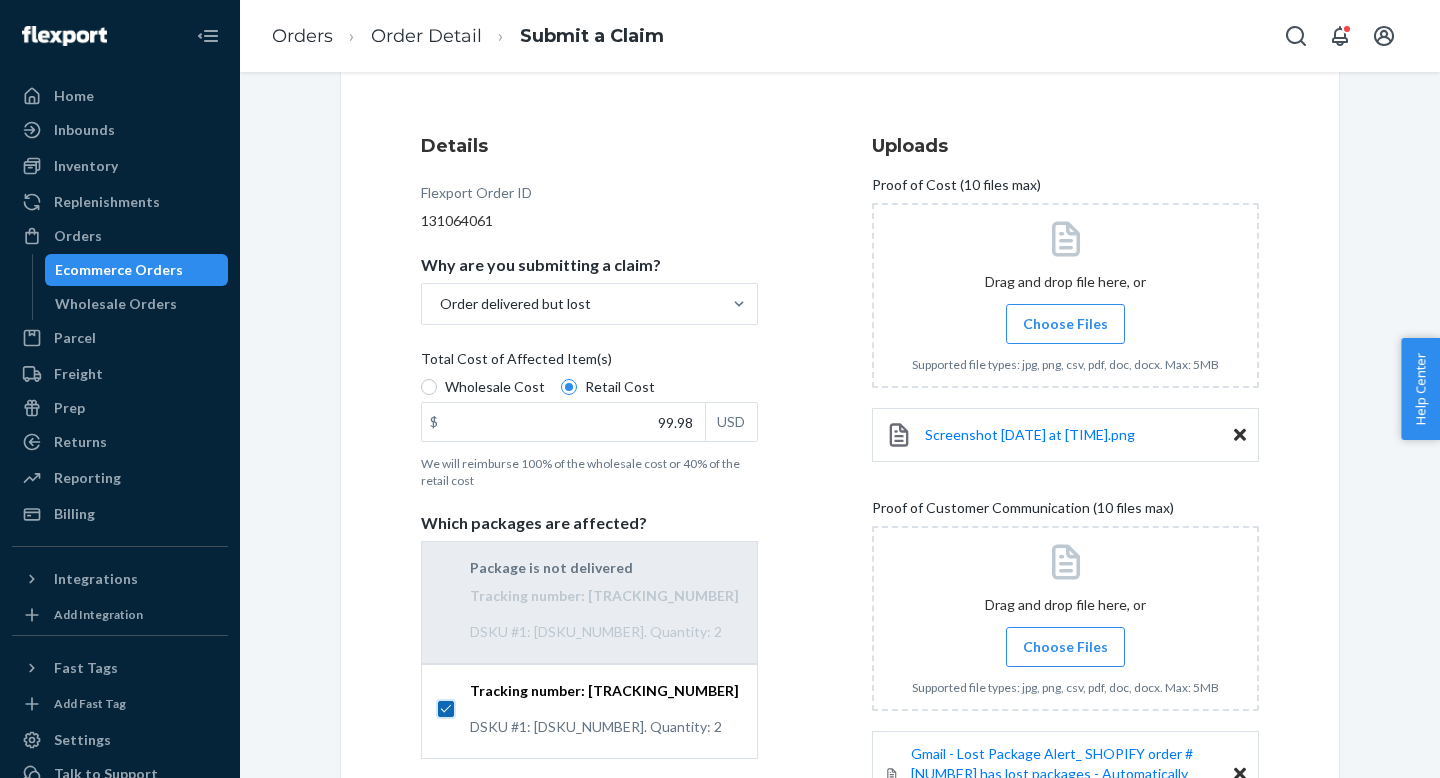 click on "Tracking number: kw5u6mbfhrrc DSKU #1: D6DX5NZX2NP. Quantity: 2" at bounding box center (446, 709) 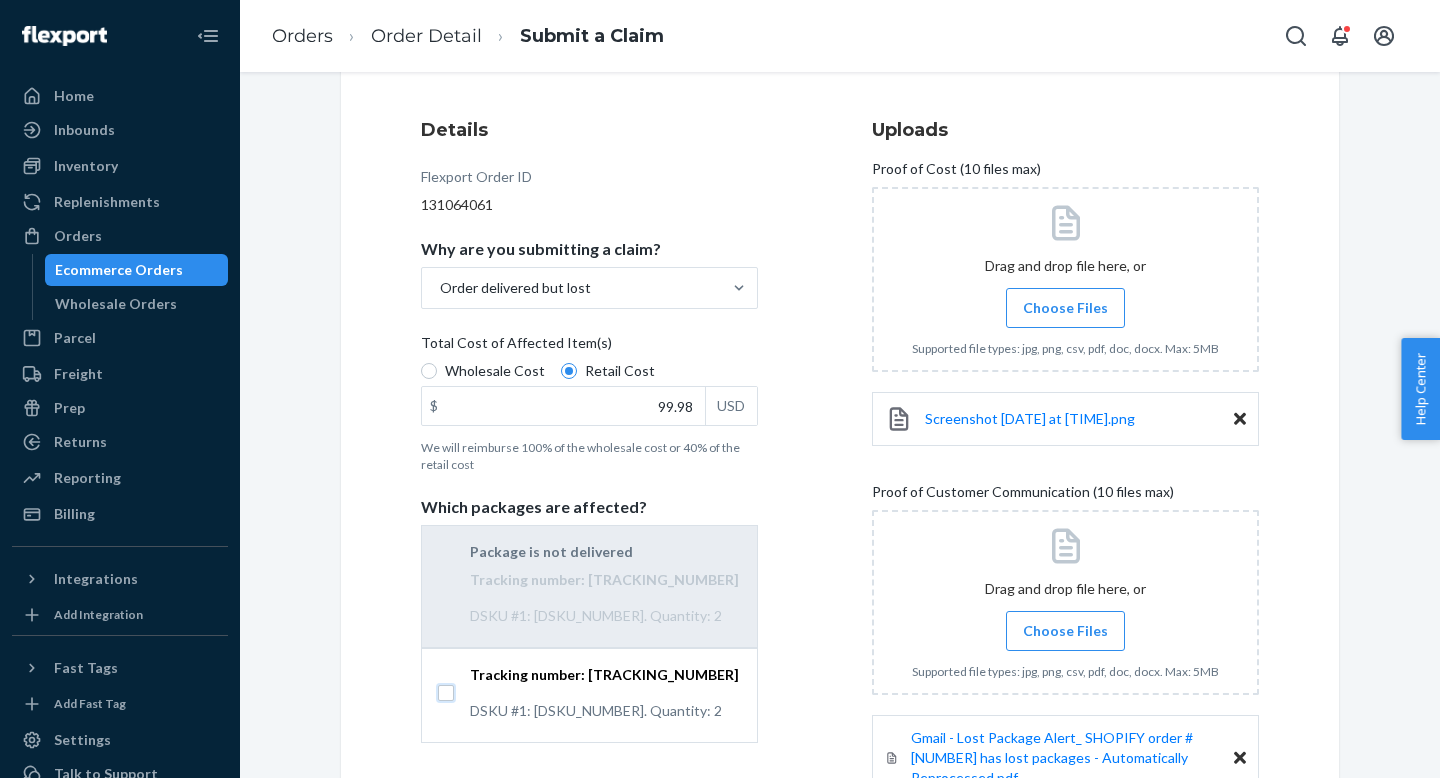 scroll, scrollTop: 258, scrollLeft: 0, axis: vertical 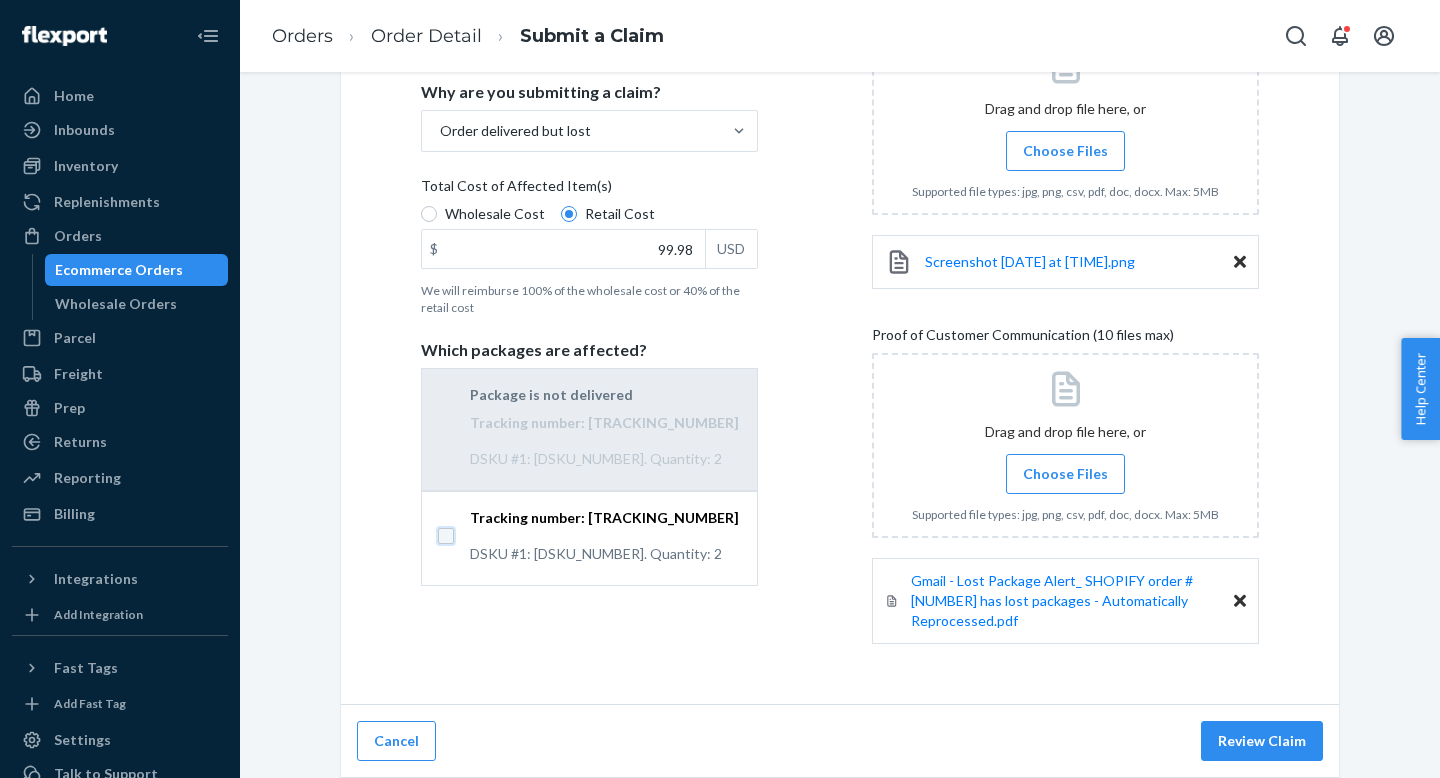 click on "Tracking number: kw5u6mbfhrrc DSKU #1: D6DX5NZX2NP. Quantity: 2" at bounding box center [446, 536] 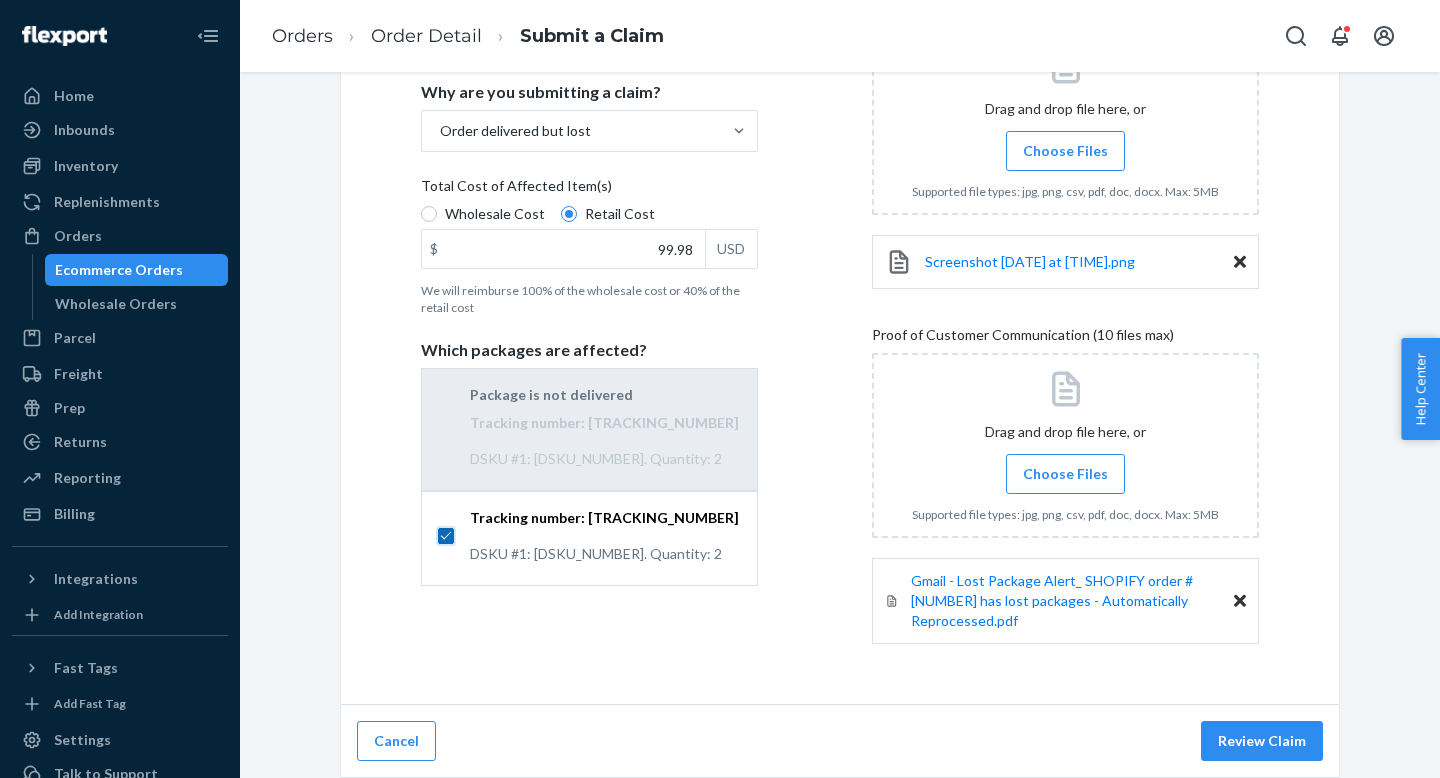 checkbox on "true" 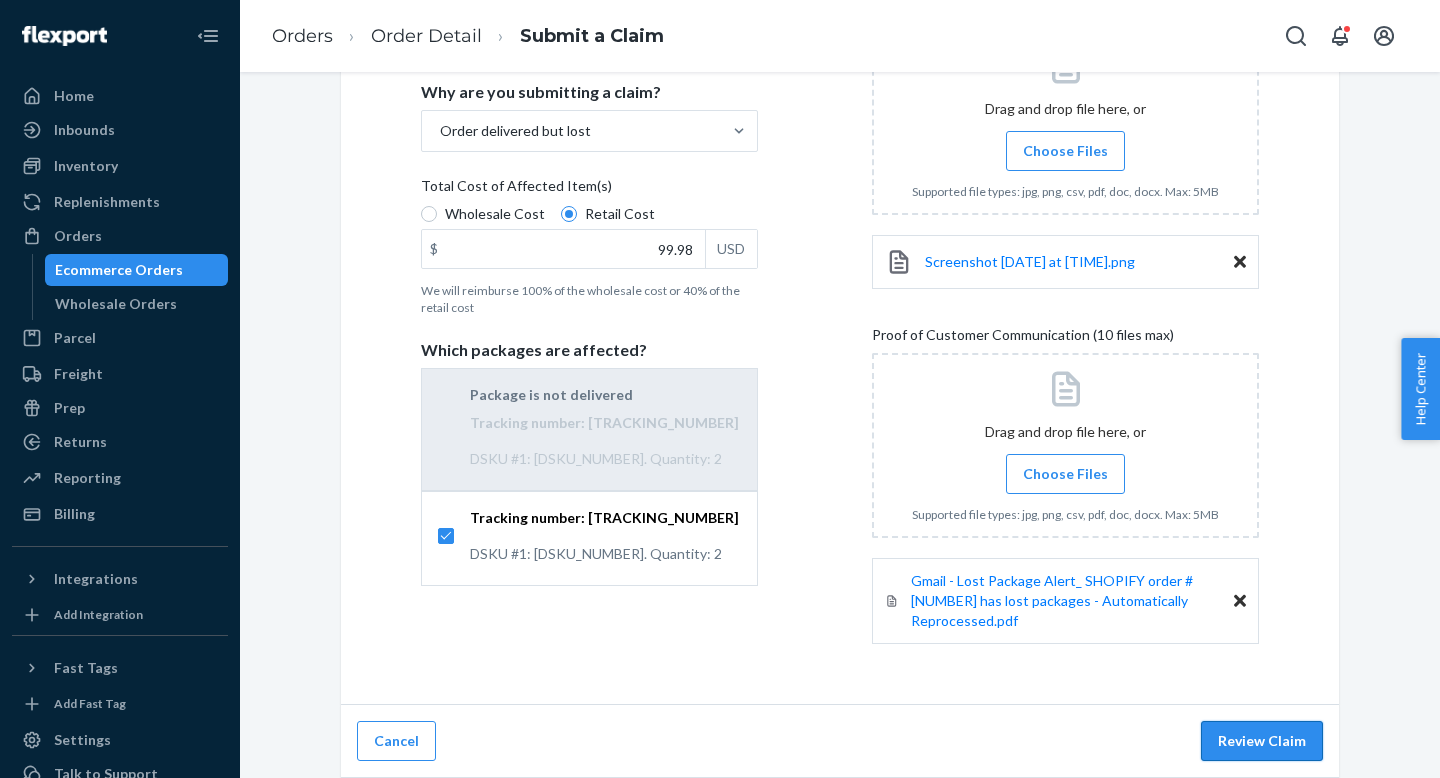 click on "Review Claim" at bounding box center (1262, 741) 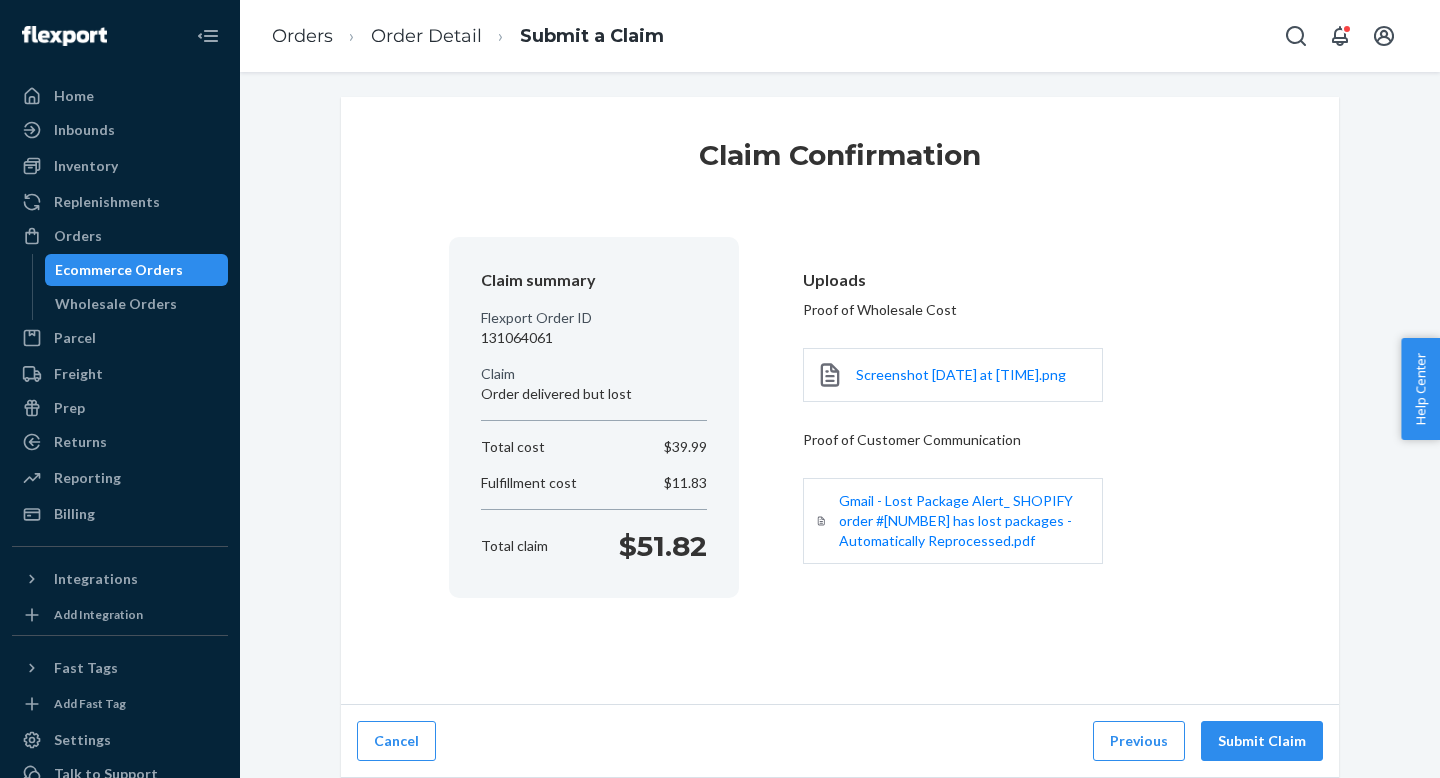 scroll, scrollTop: 37, scrollLeft: 0, axis: vertical 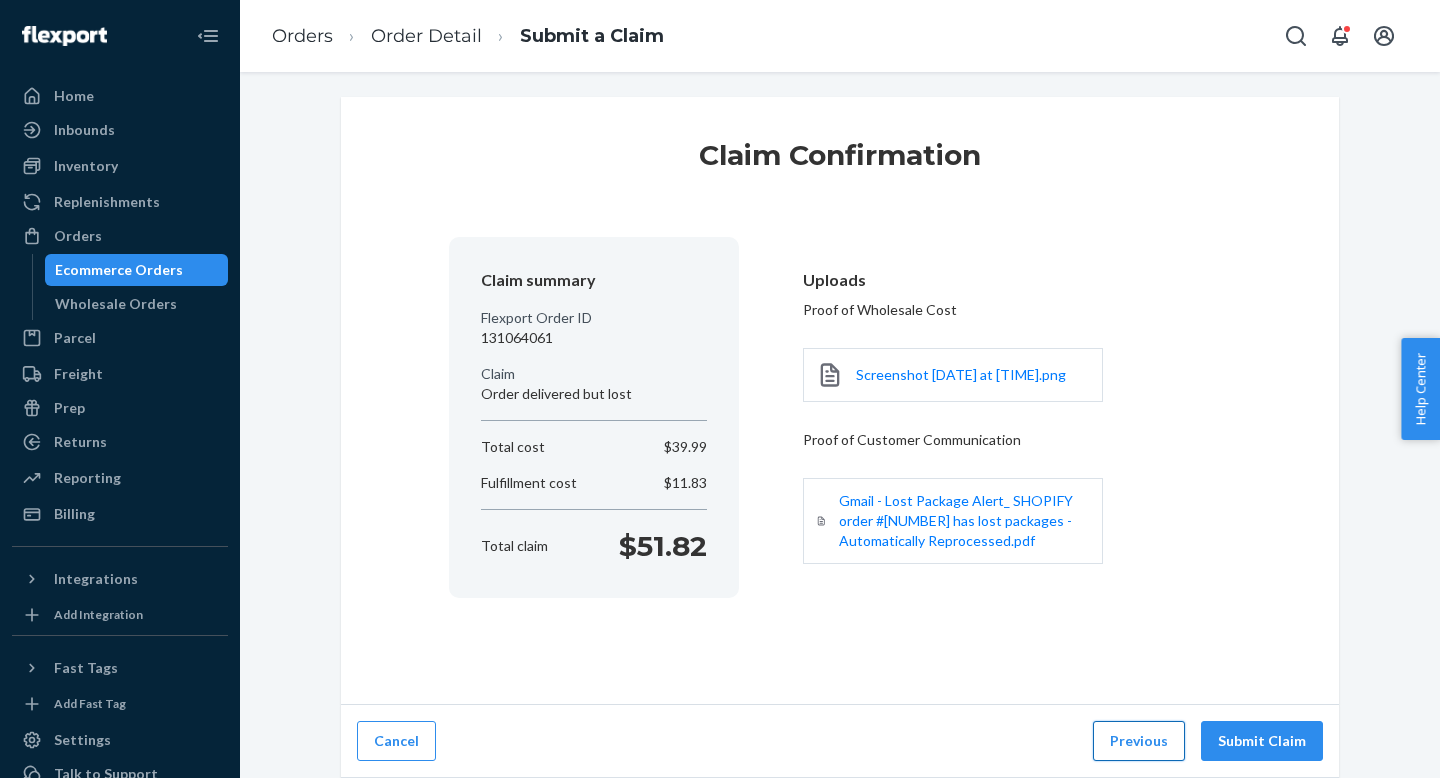 click on "Previous" at bounding box center (1139, 741) 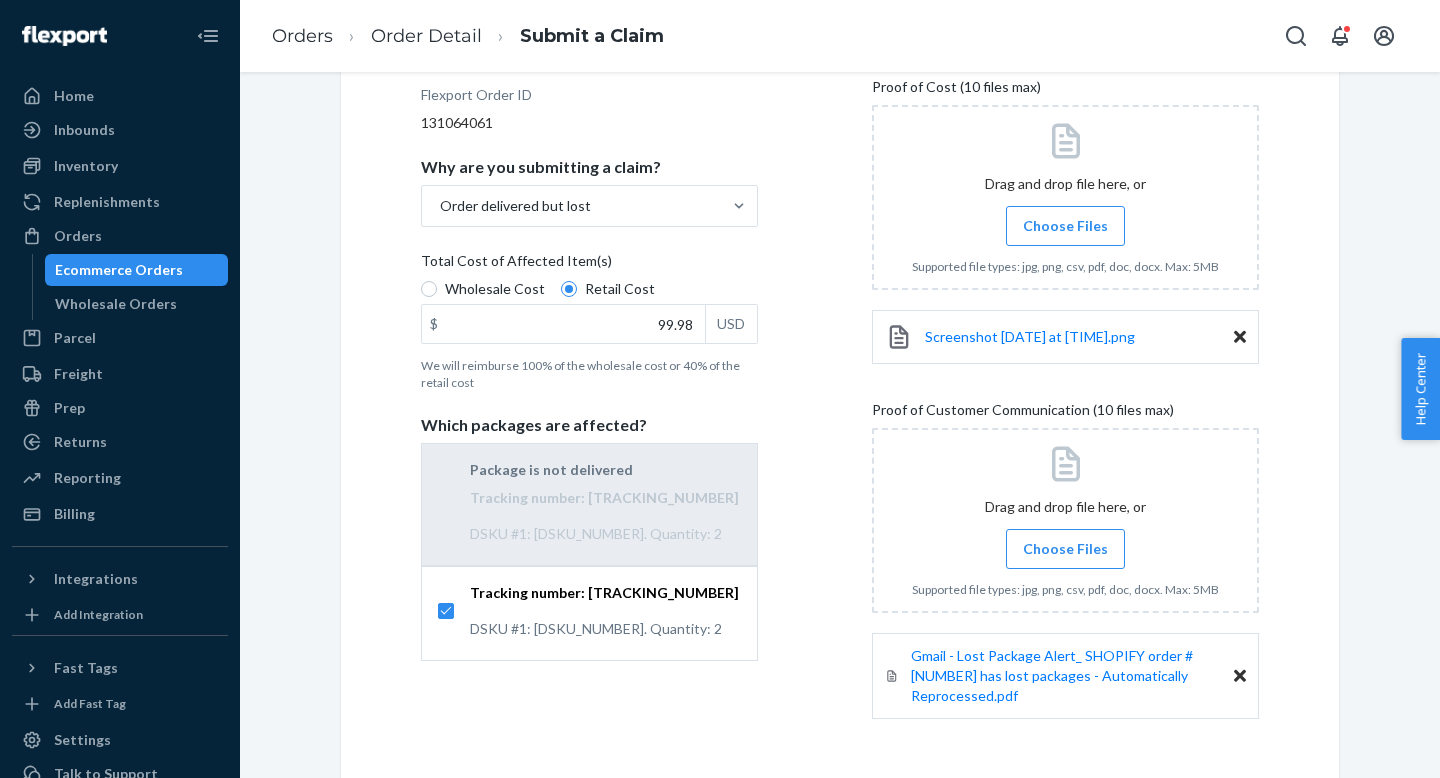 scroll, scrollTop: 374, scrollLeft: 0, axis: vertical 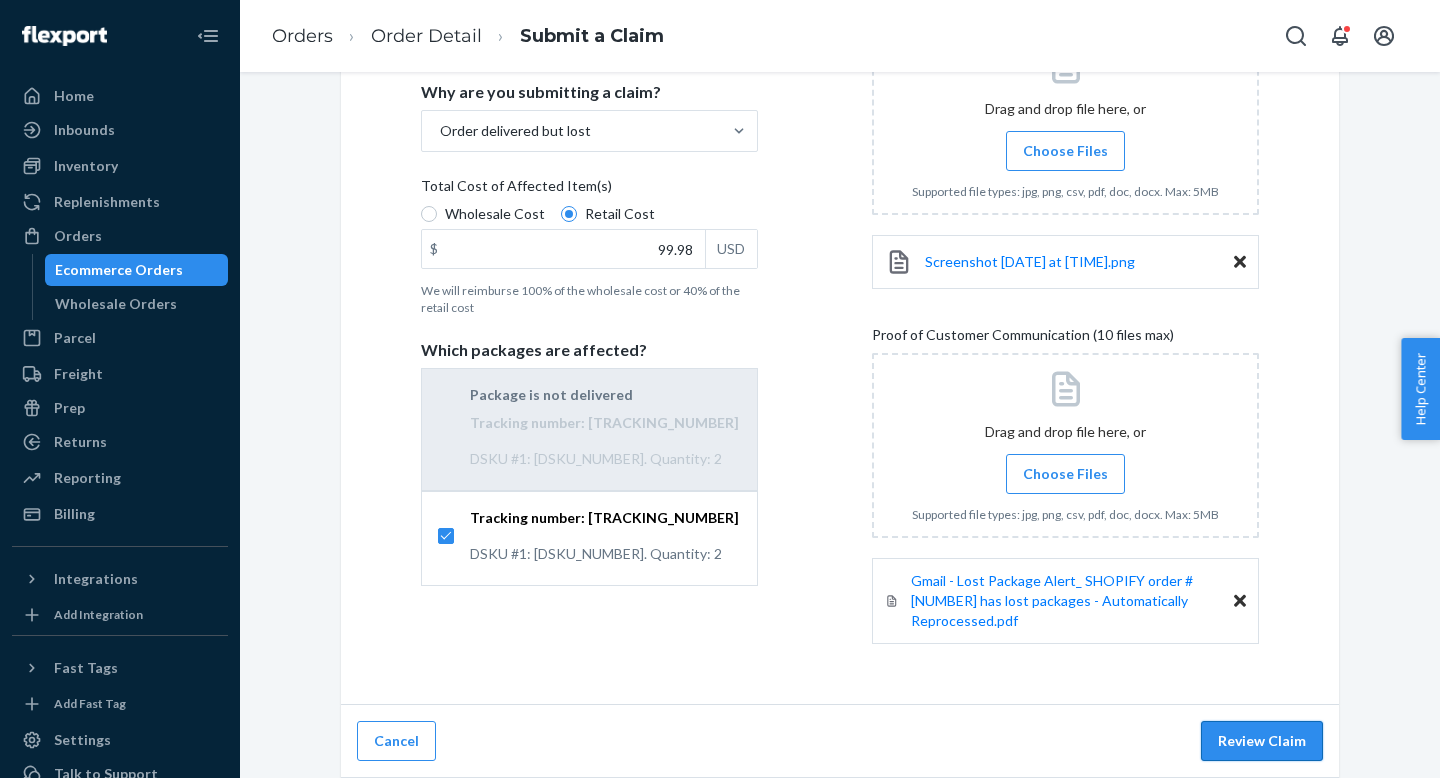 click on "Review Claim" at bounding box center [1262, 741] 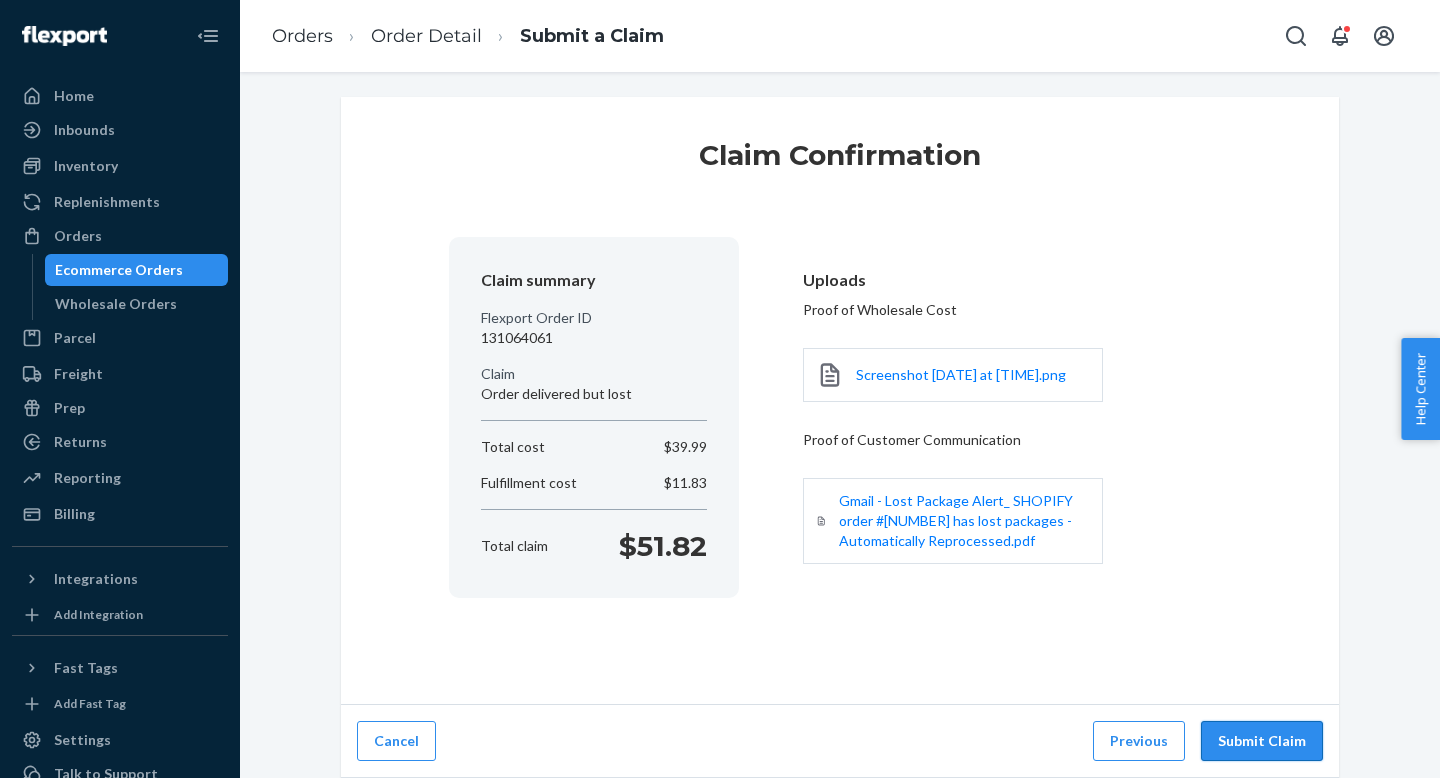 click on "Submit Claim" at bounding box center [1262, 741] 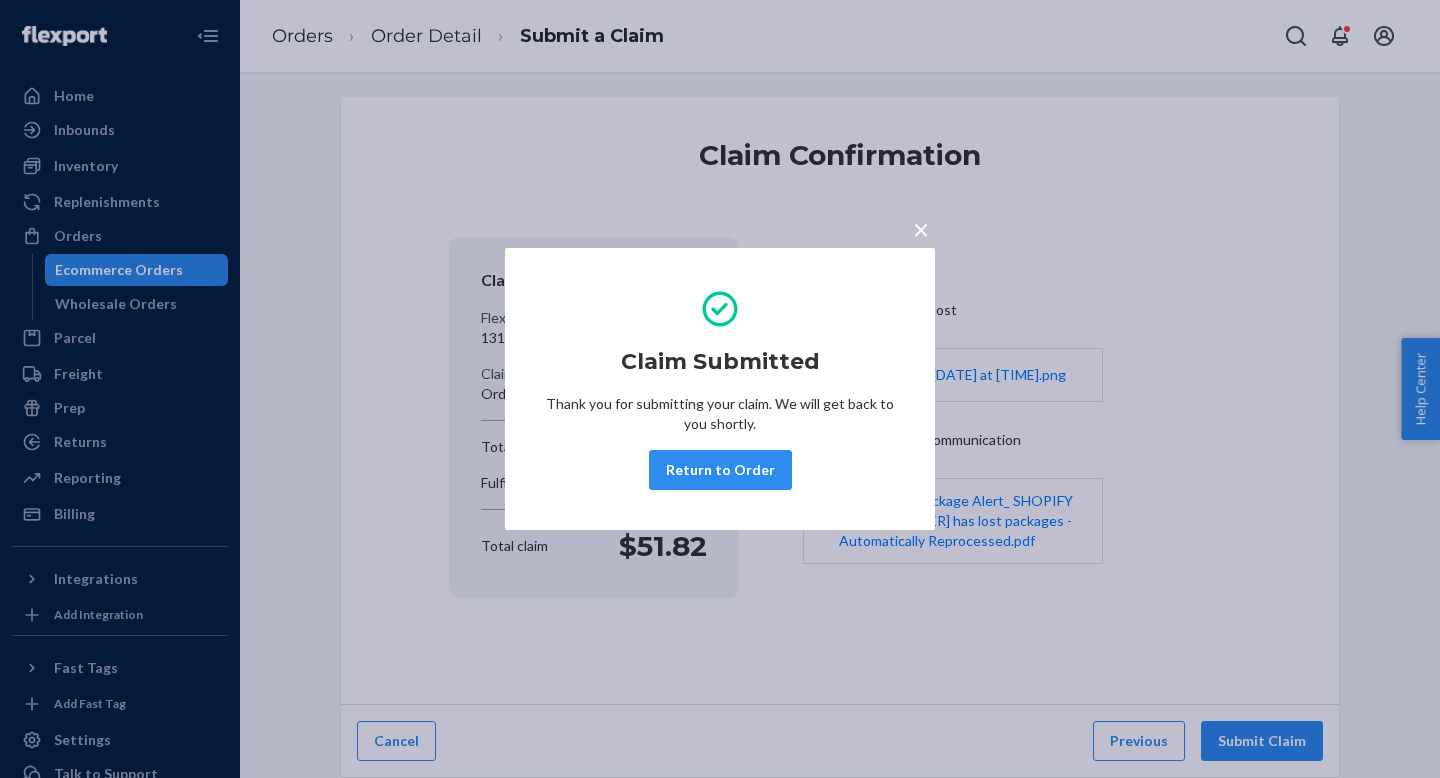 click on "×" at bounding box center (921, 229) 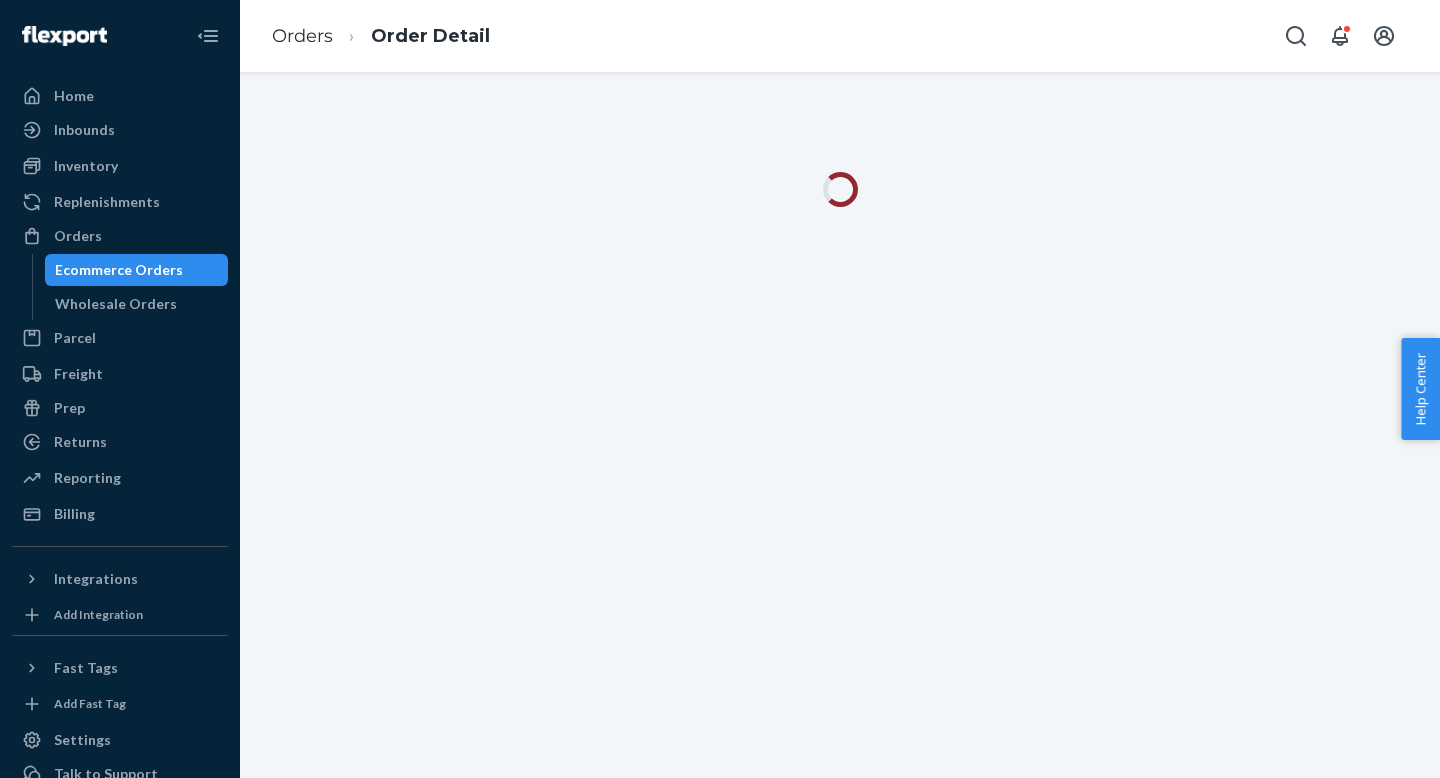 scroll, scrollTop: 0, scrollLeft: 0, axis: both 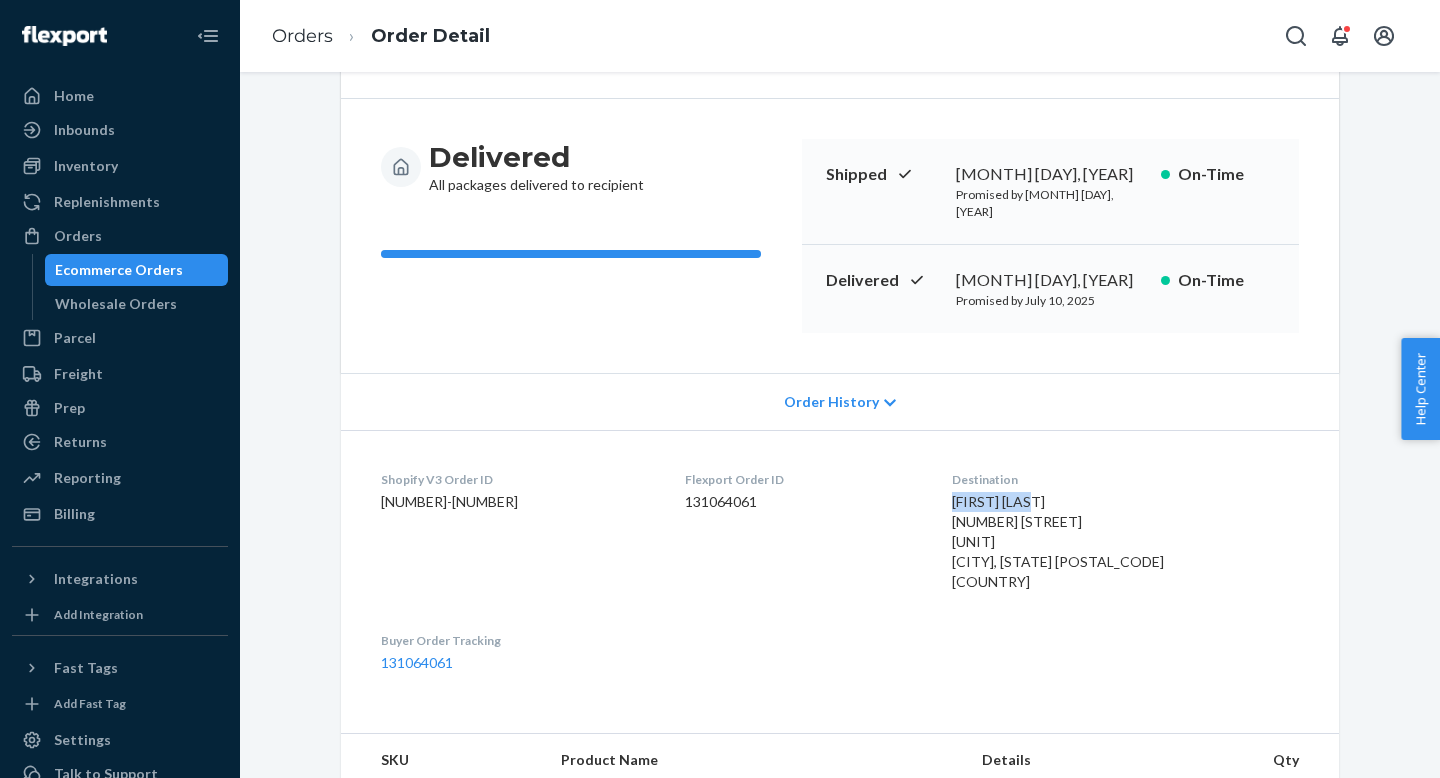 drag, startPoint x: 1100, startPoint y: 486, endPoint x: 1006, endPoint y: 492, distance: 94.19129 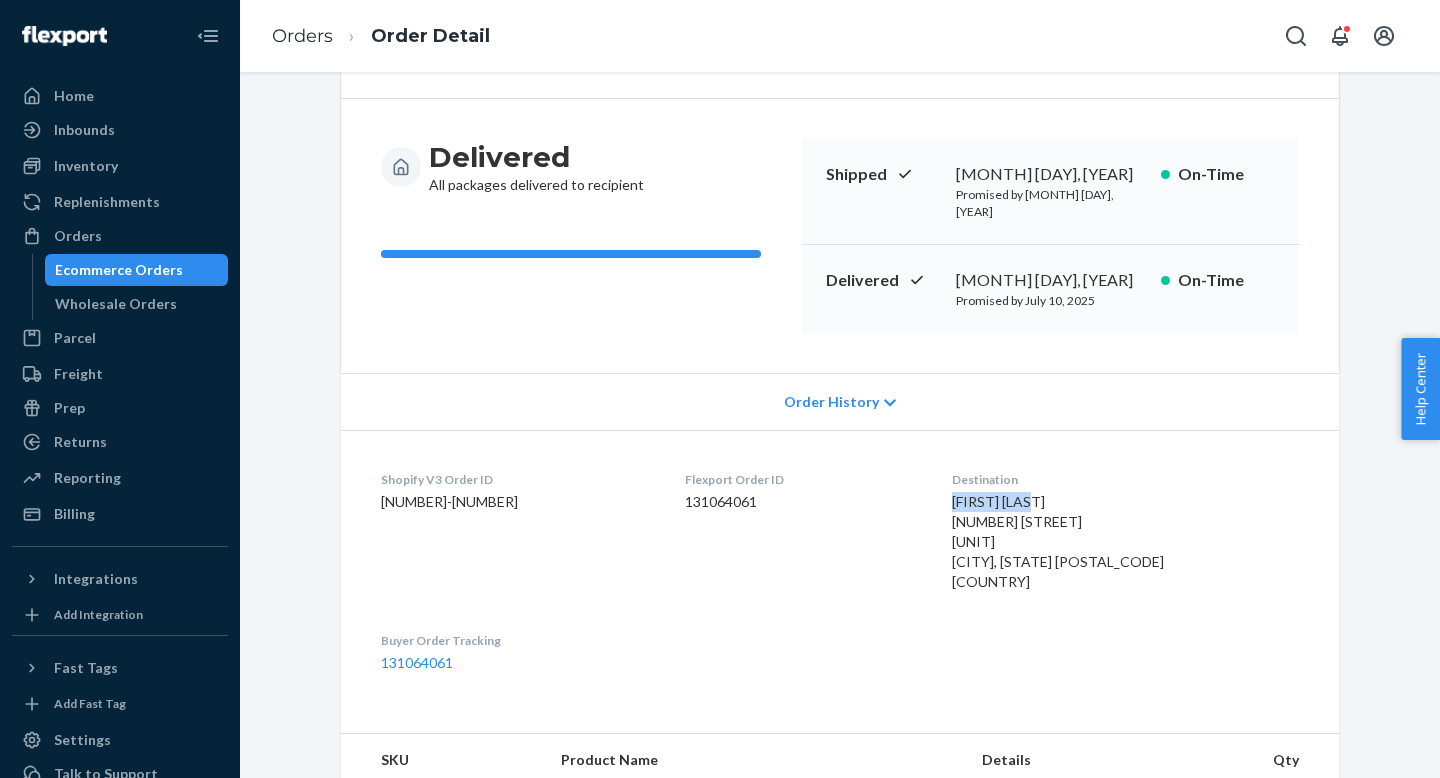 click on "Shopify V3 Order ID 6766244200746-7761707237674 Flexport Order ID 131064061 Destination Seonghyun Yu
261 GLEN AVE
UNIT A
PALISADES PK, NJ 07650
US Buyer Order Tracking 131064061" at bounding box center [840, 571] 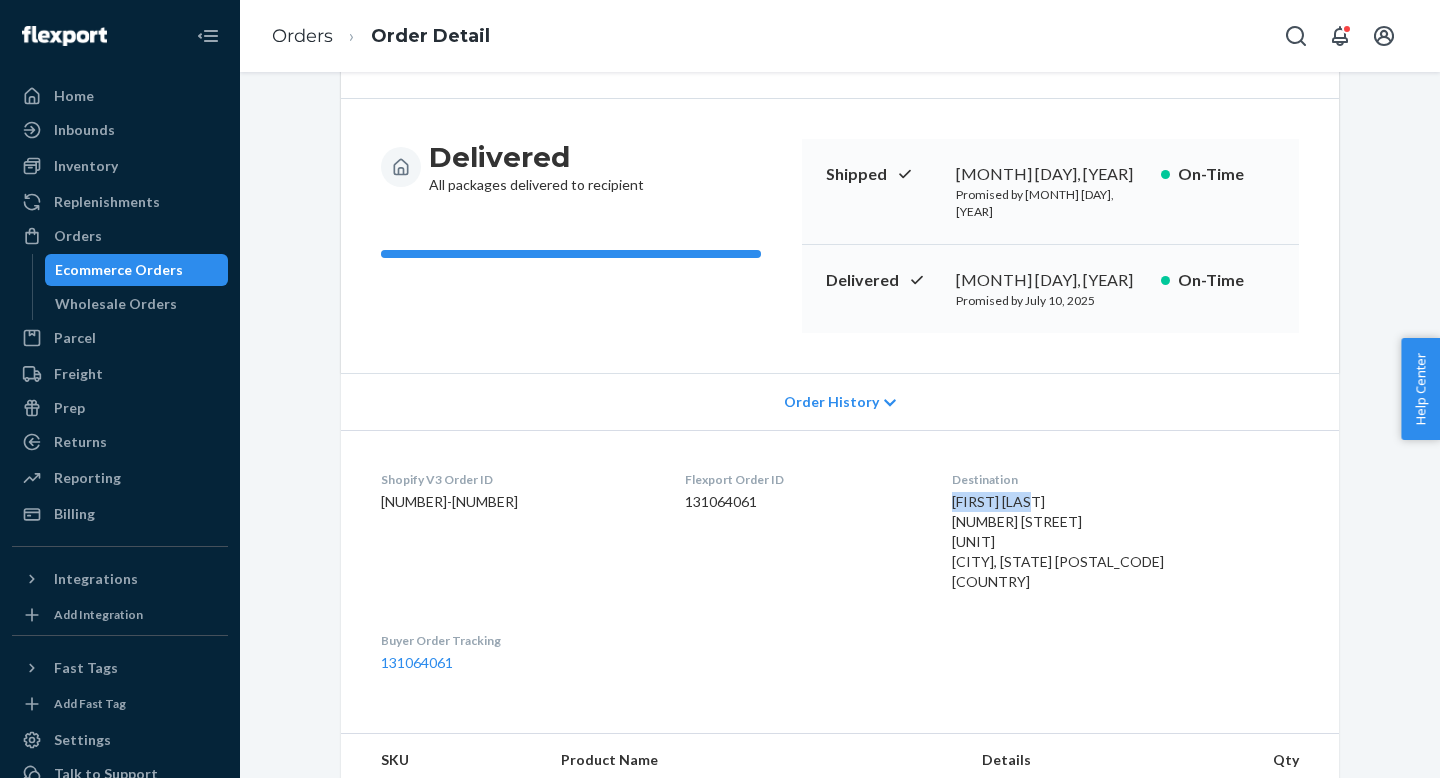 copy on "Seonghyun Yu" 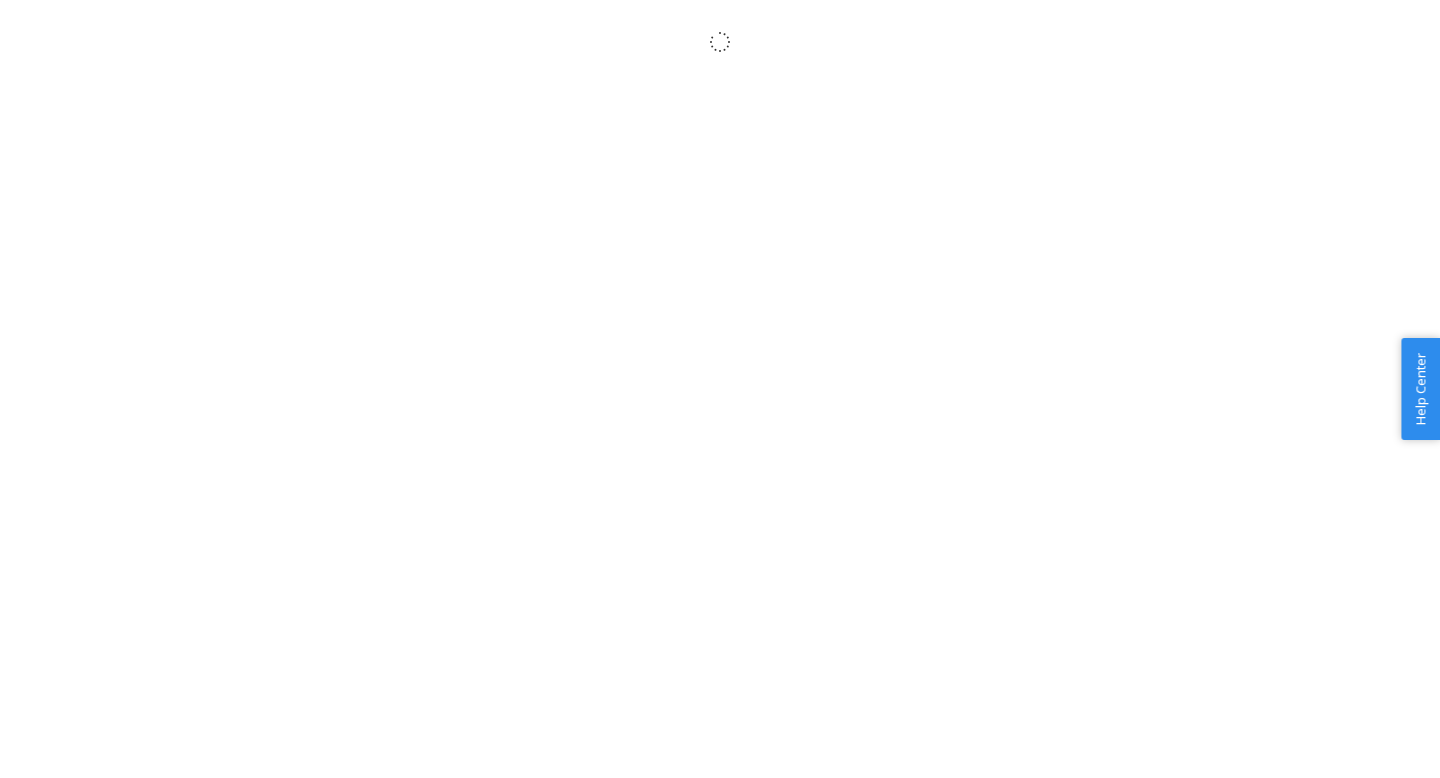scroll, scrollTop: 0, scrollLeft: 0, axis: both 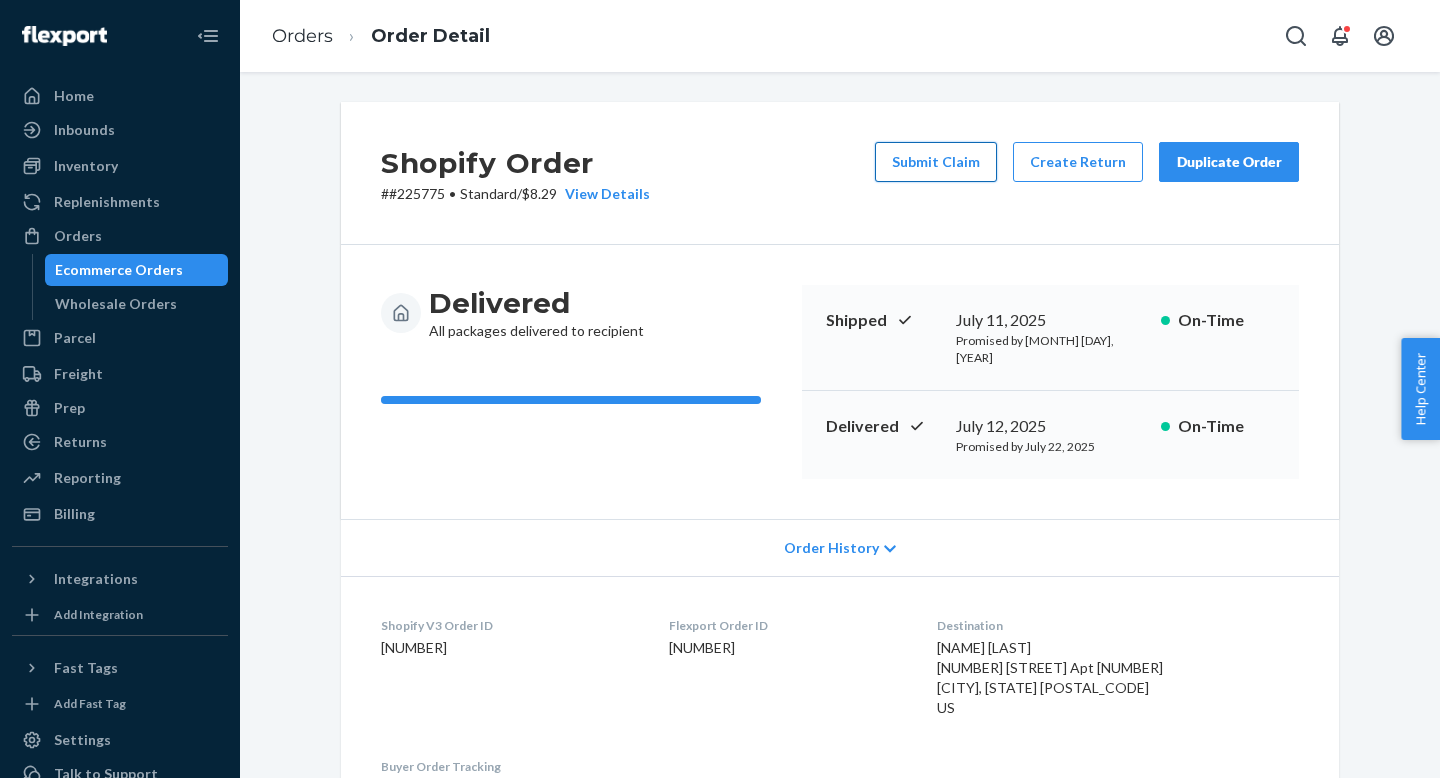 click on "Submit Claim" at bounding box center (936, 162) 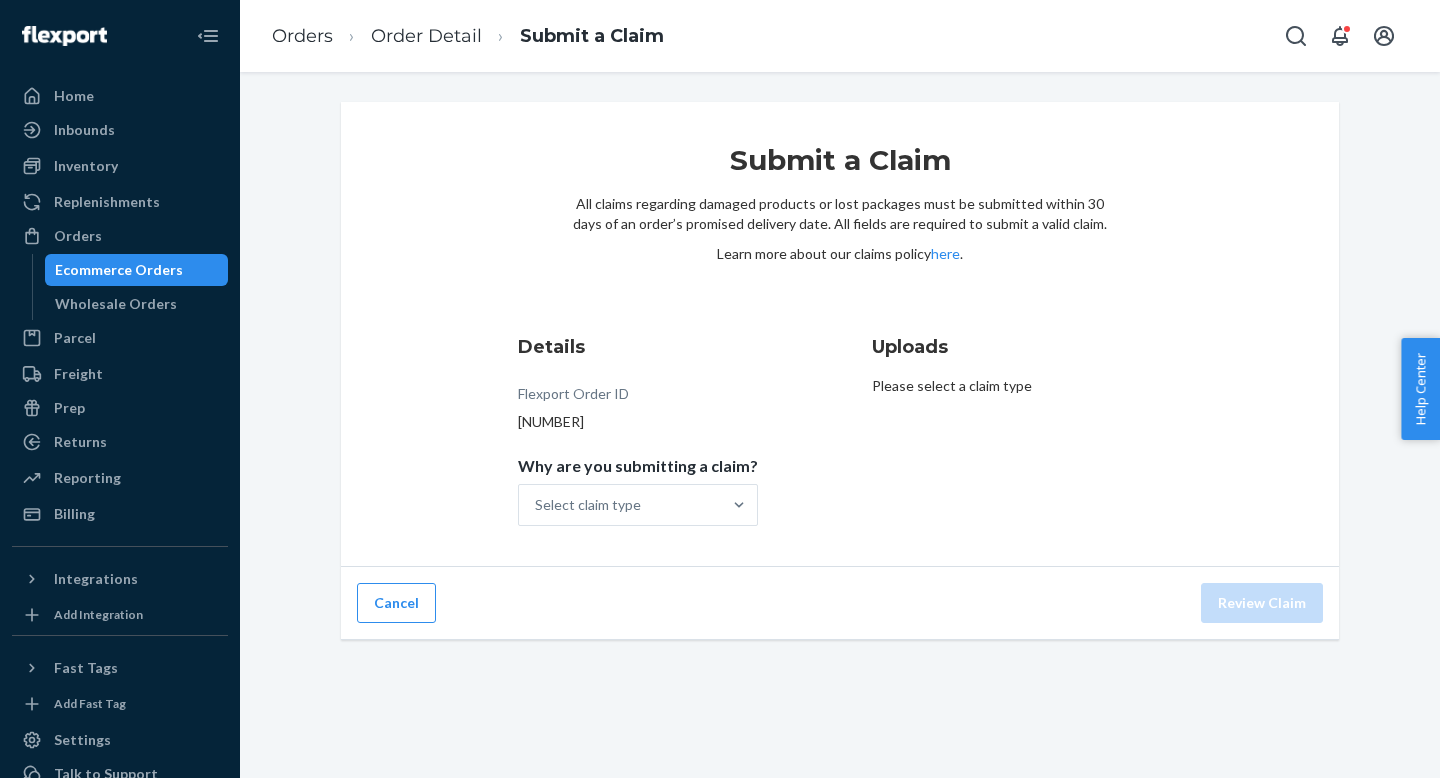click on "Orders Order Detail Submit a Claim" at bounding box center [468, 36] 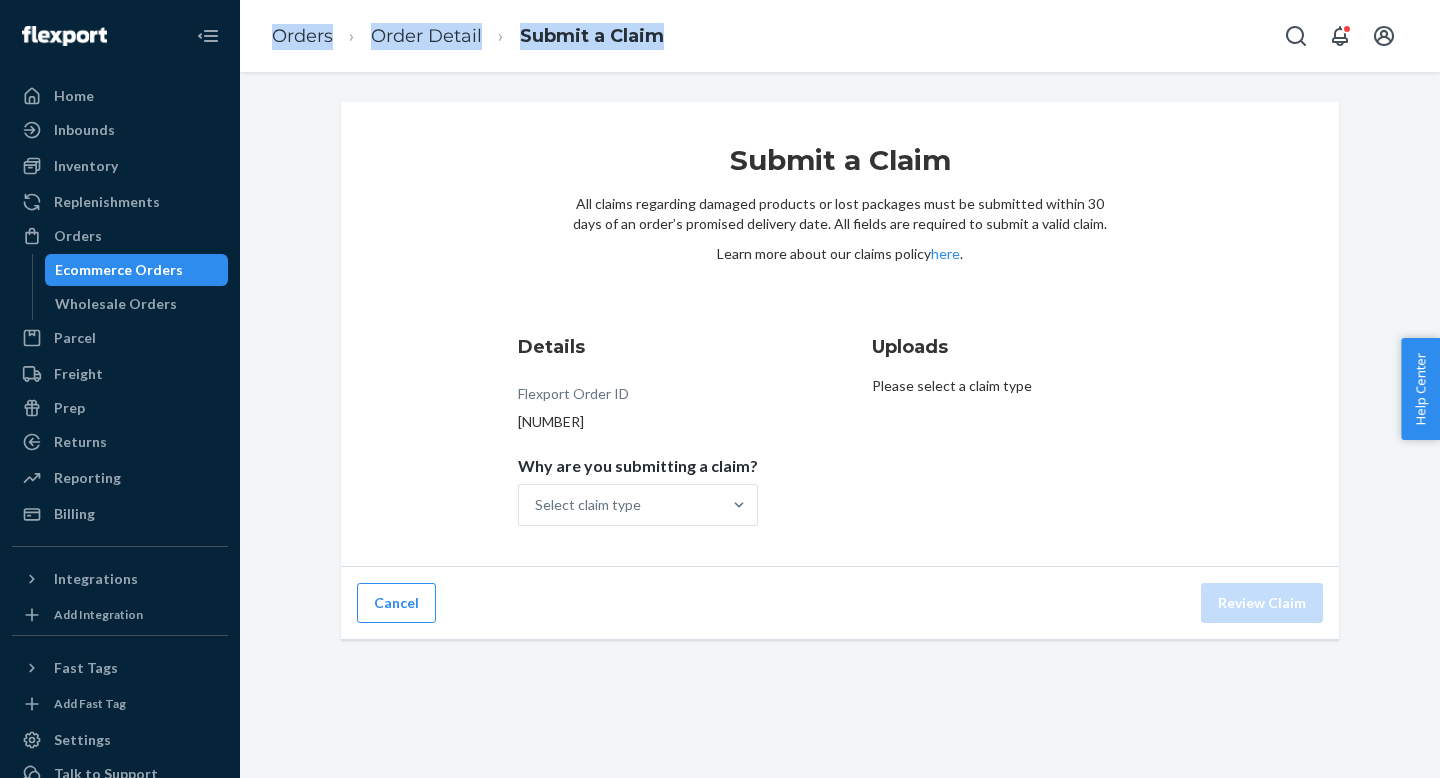 click on "Order Detail" at bounding box center (407, 36) 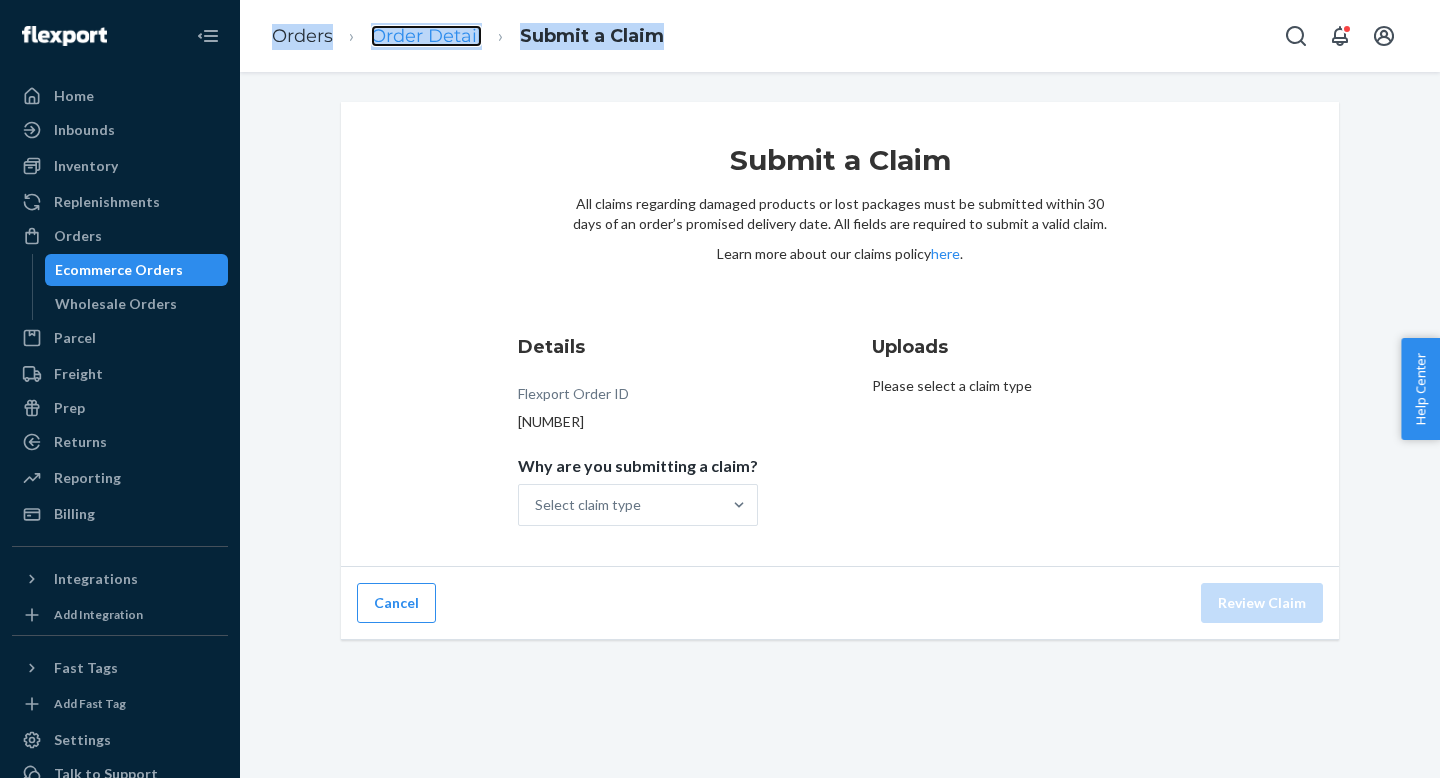 click on "Order Detail" at bounding box center [426, 36] 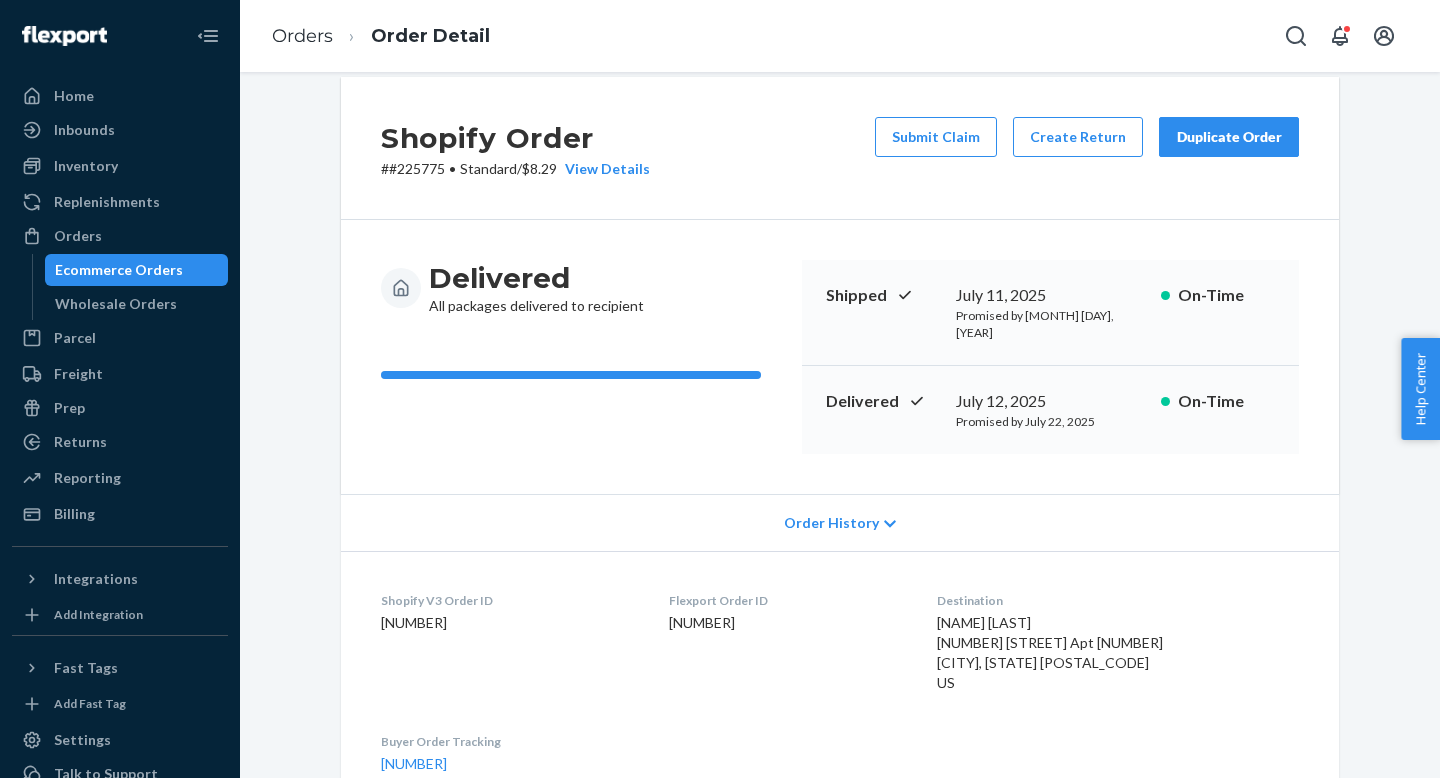 scroll, scrollTop: 0, scrollLeft: 0, axis: both 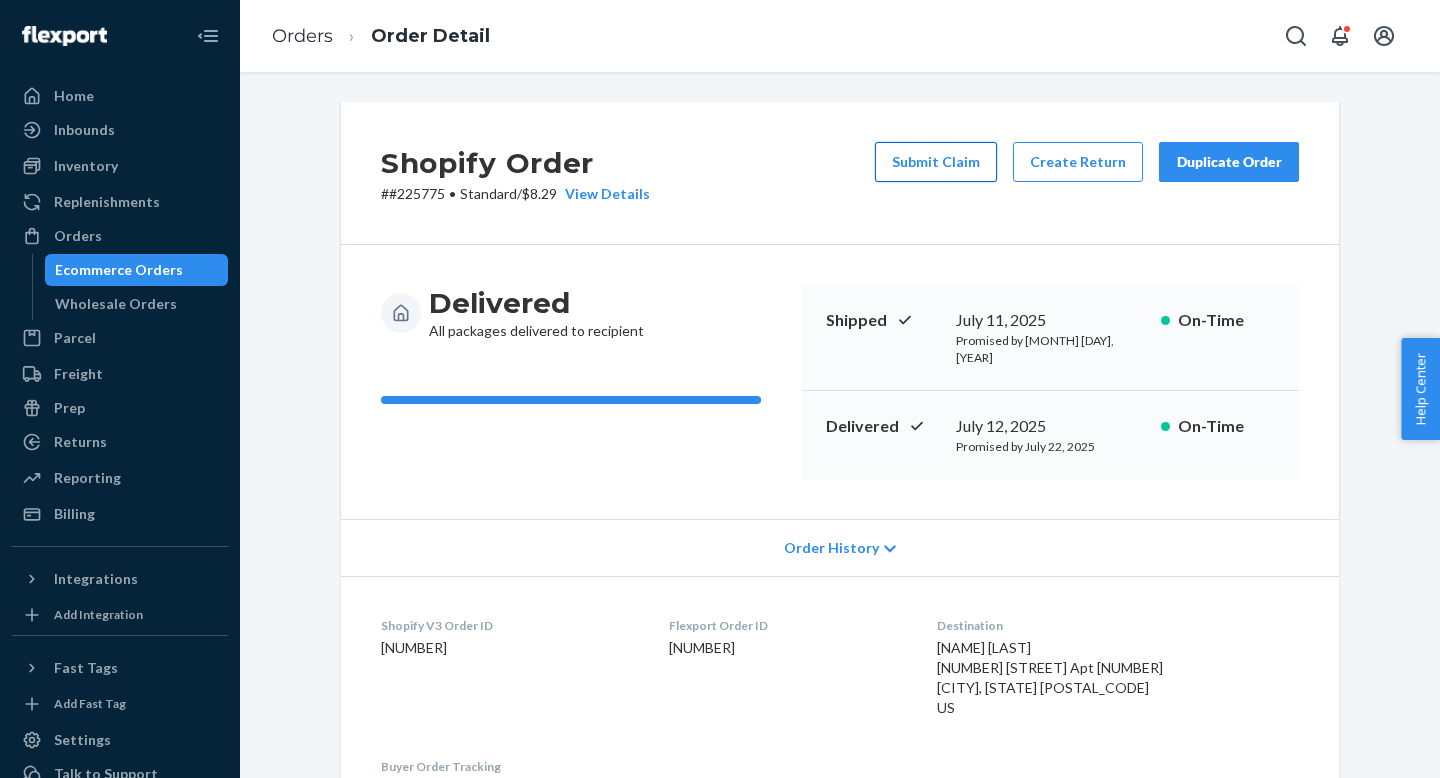 click on "Submit Claim" at bounding box center [936, 162] 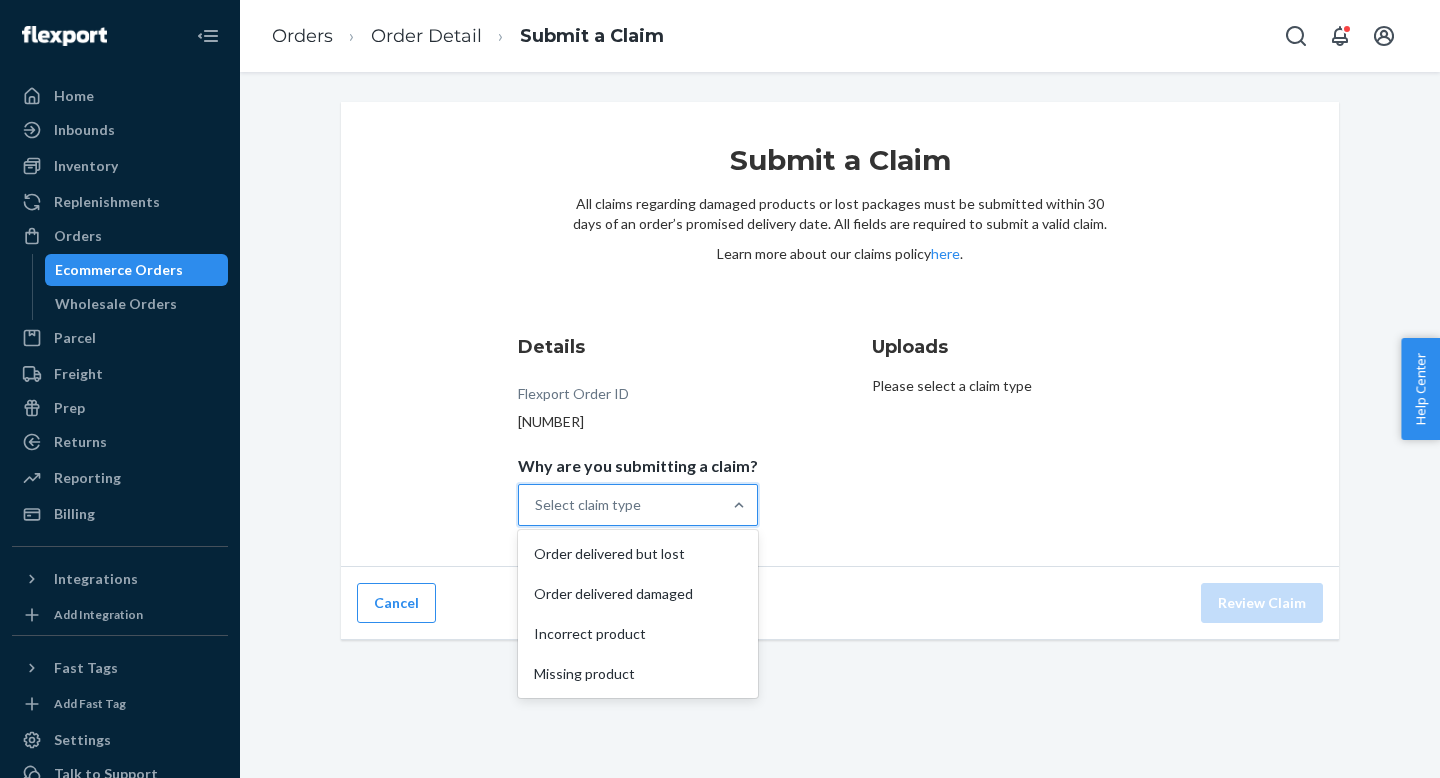 click on "Select claim type" at bounding box center [588, 505] 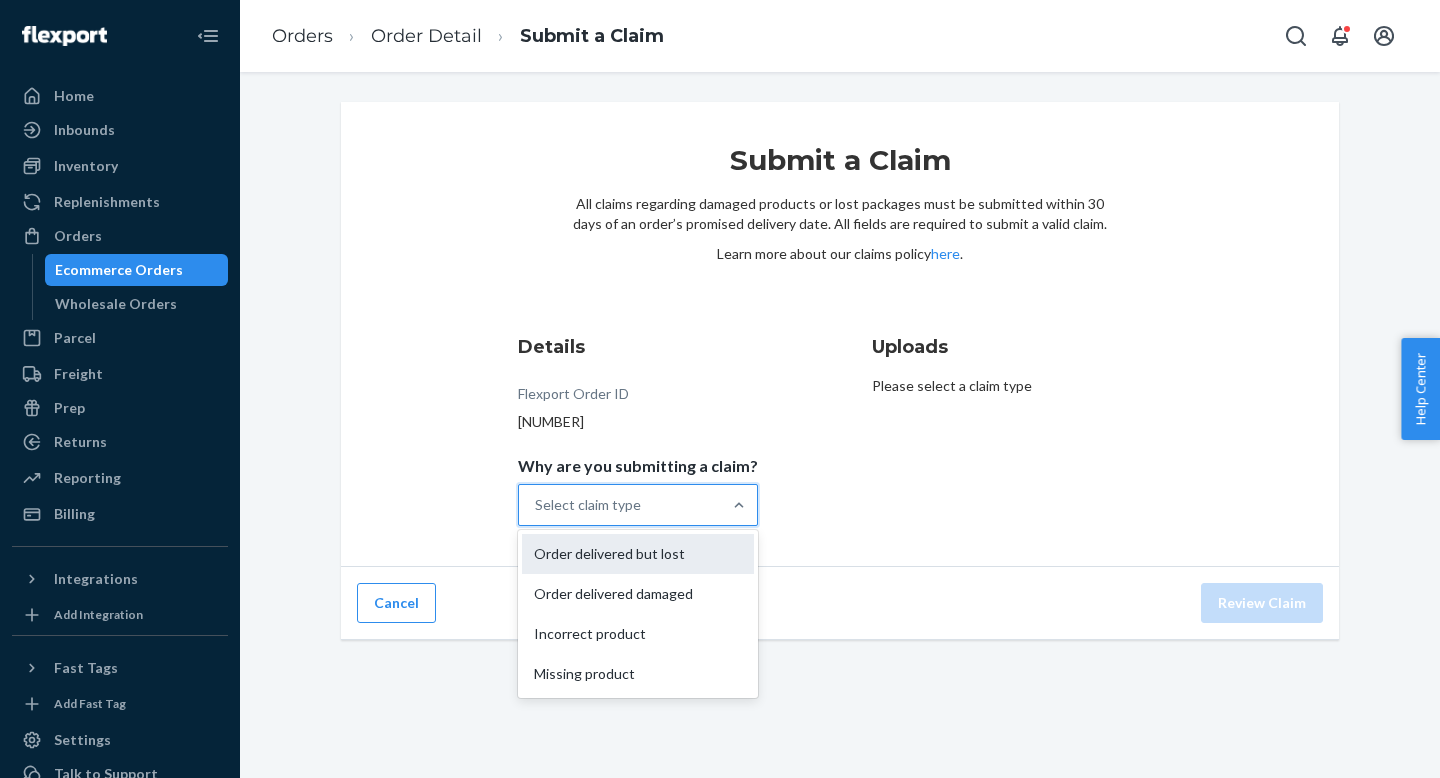 click on "Order delivered but lost" at bounding box center (638, 554) 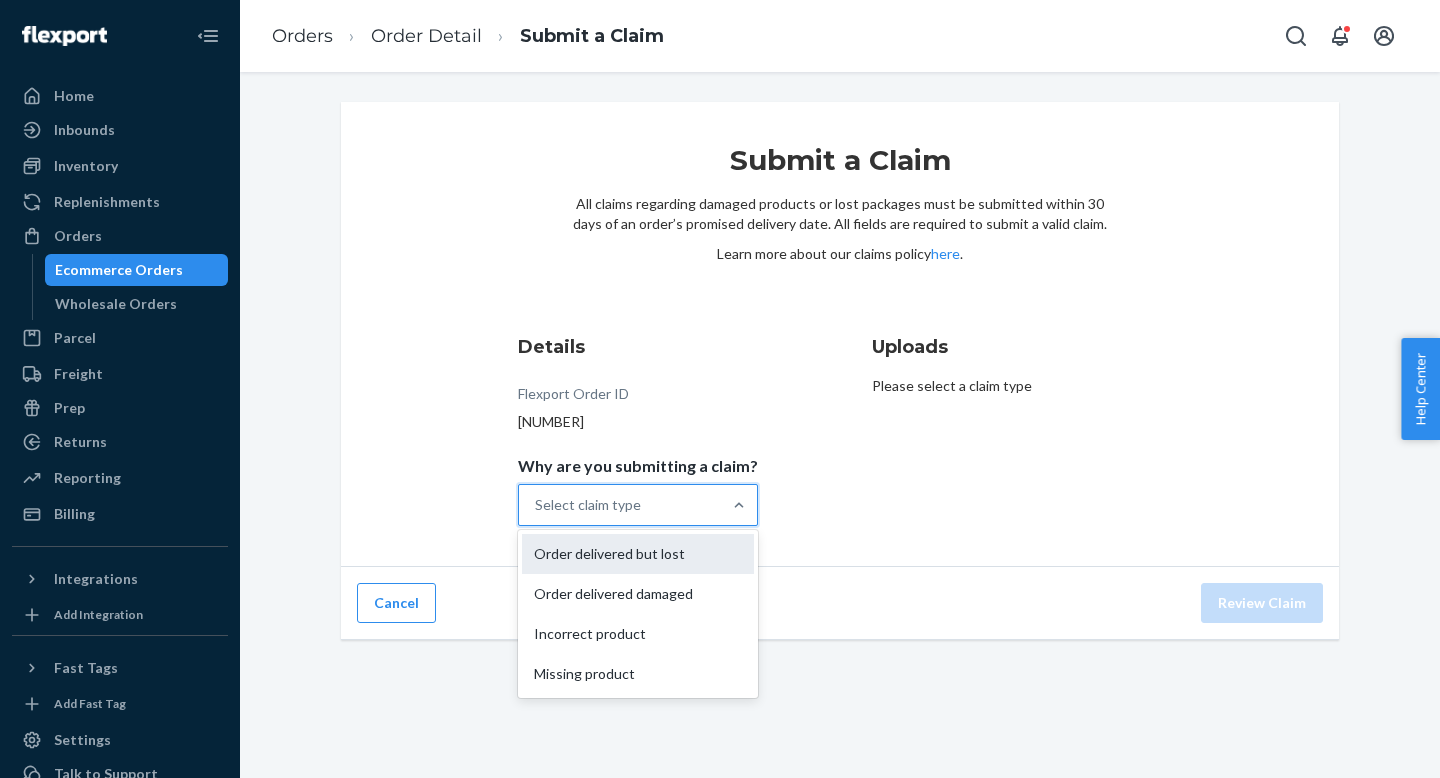 click on "Why are you submitting a claim?      option Order delivered but lost focused, 1 of 4. 4 results available. Use Up and Down to choose options, press Enter to select the currently focused option, press Escape to exit the menu, press Tab to select the option and exit the menu. Select claim type Order delivered but lost Order delivered damaged Incorrect product Missing product" at bounding box center (536, 505) 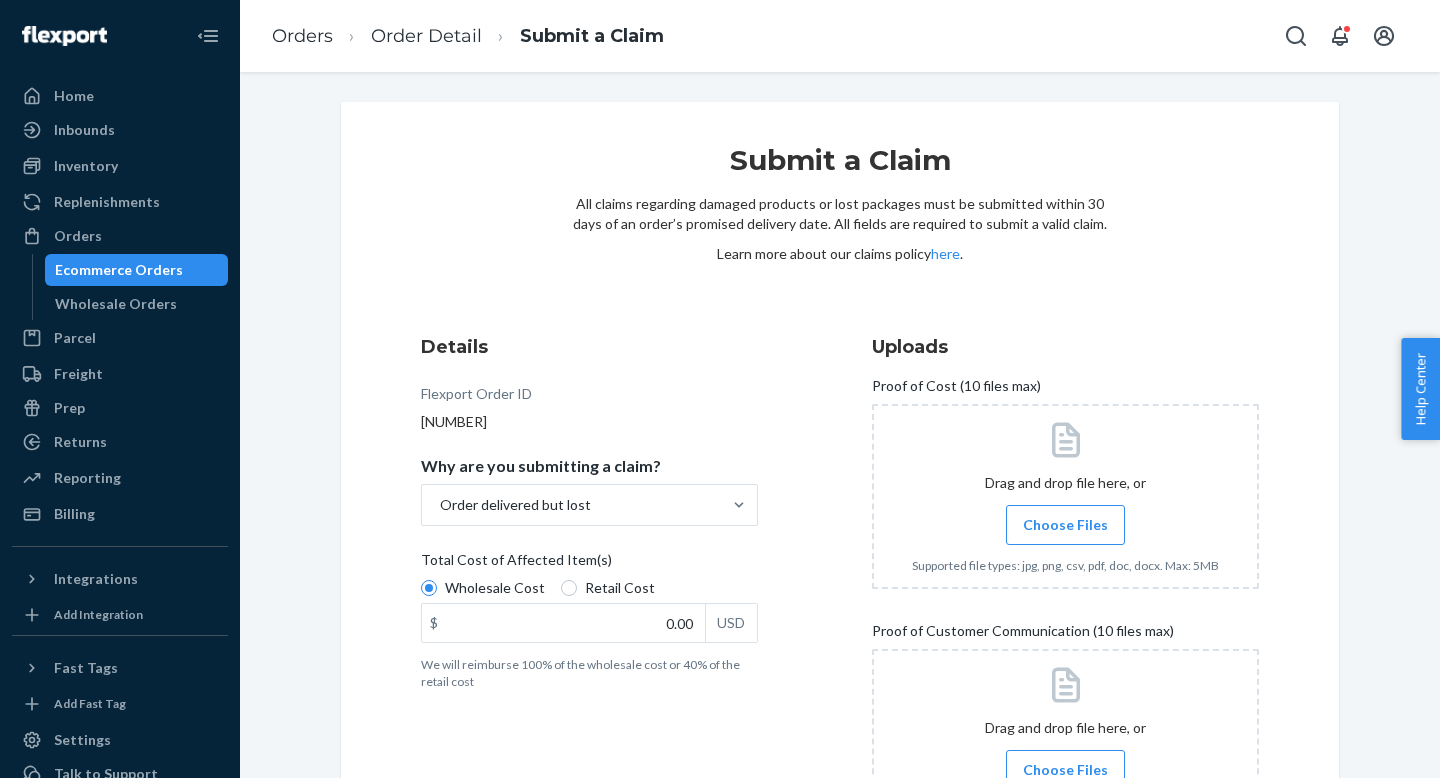 click on "Choose Files" at bounding box center (1065, 525) 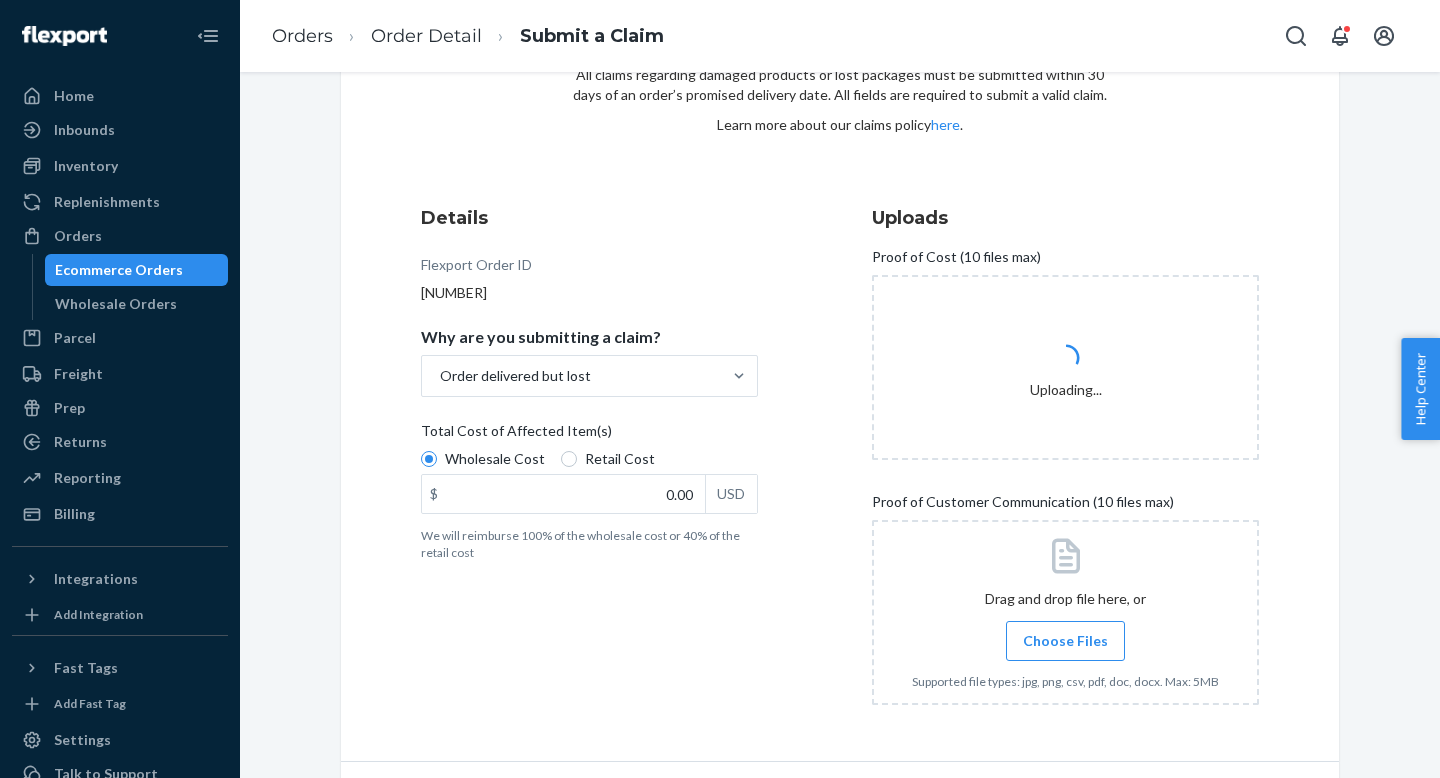 scroll, scrollTop: 151, scrollLeft: 0, axis: vertical 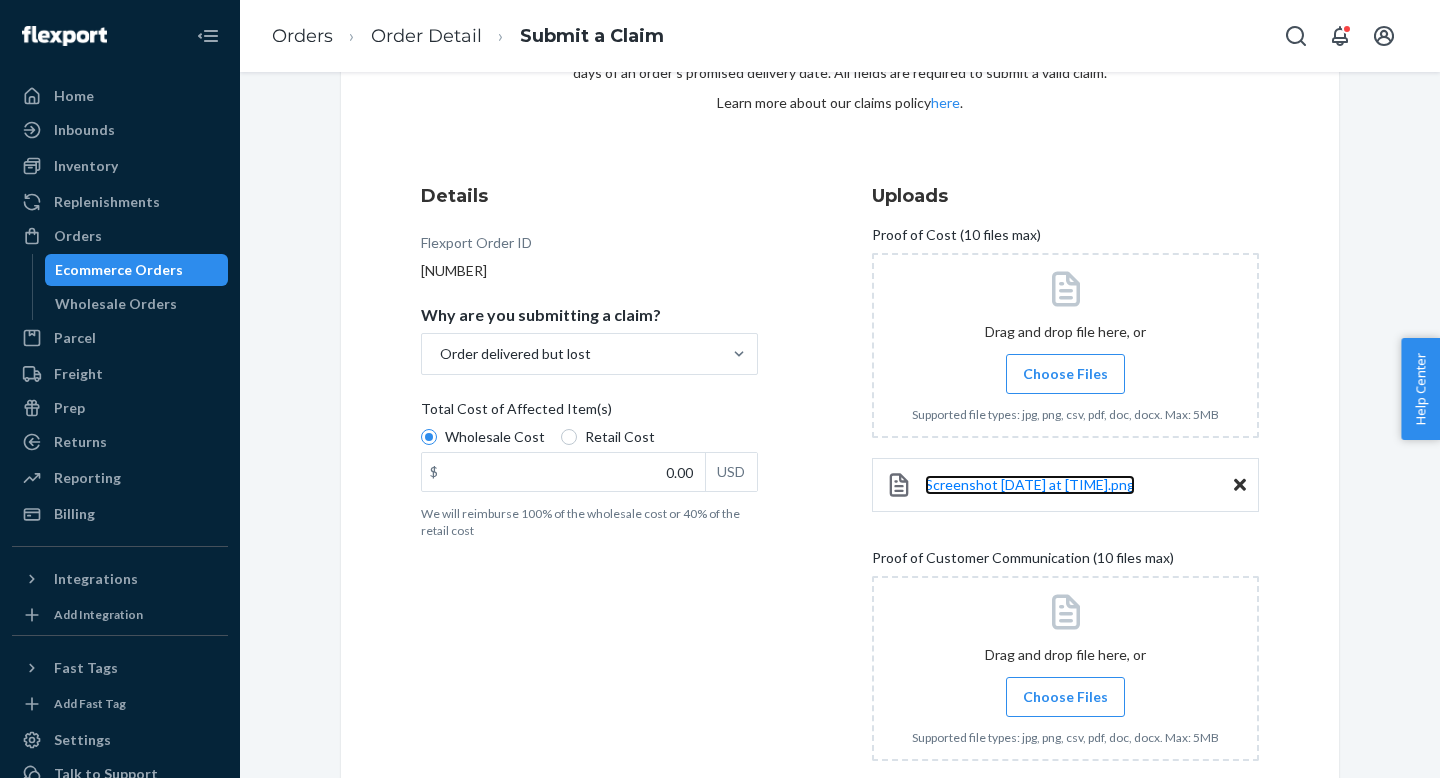click on "Screenshot [DATE] at [TIME].png" at bounding box center (1030, 485) 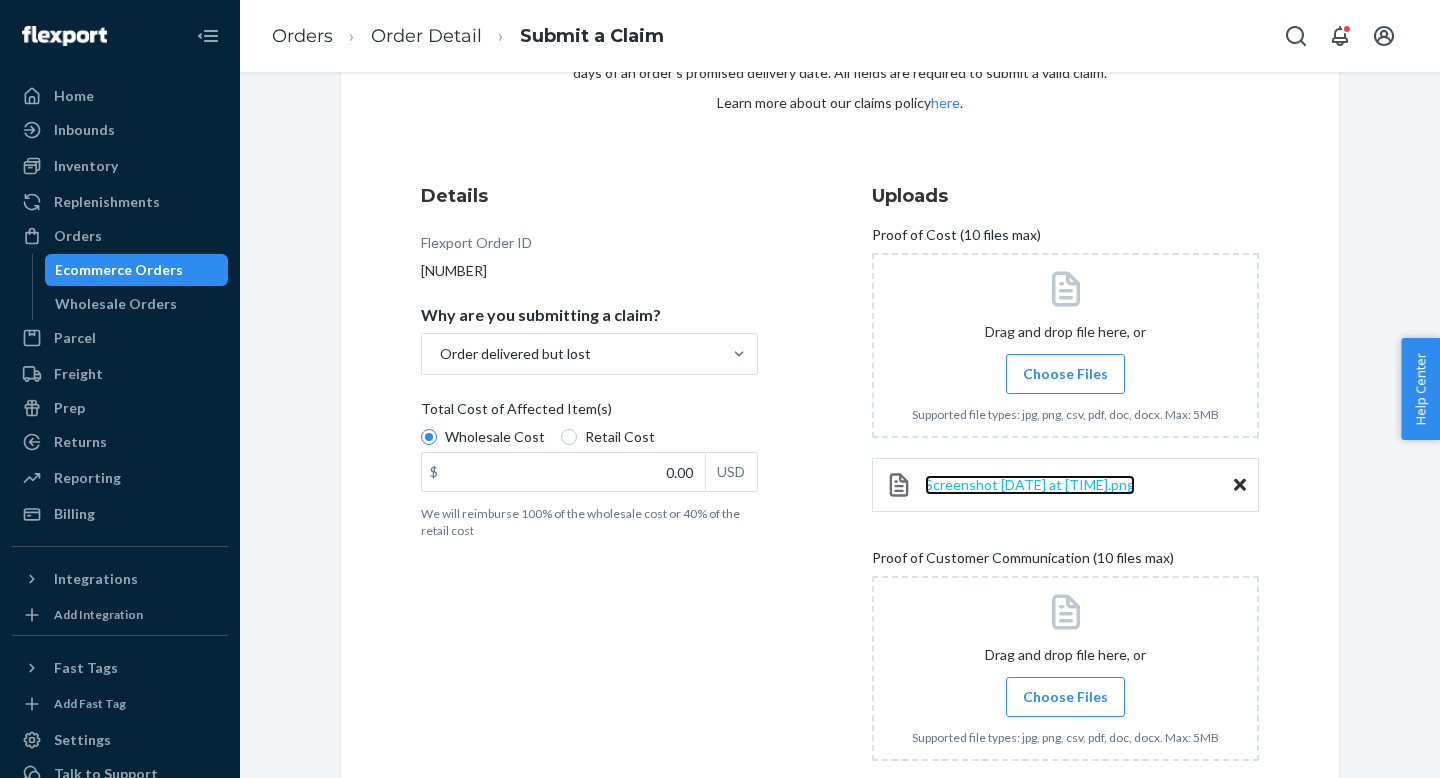 scroll, scrollTop: 264, scrollLeft: 0, axis: vertical 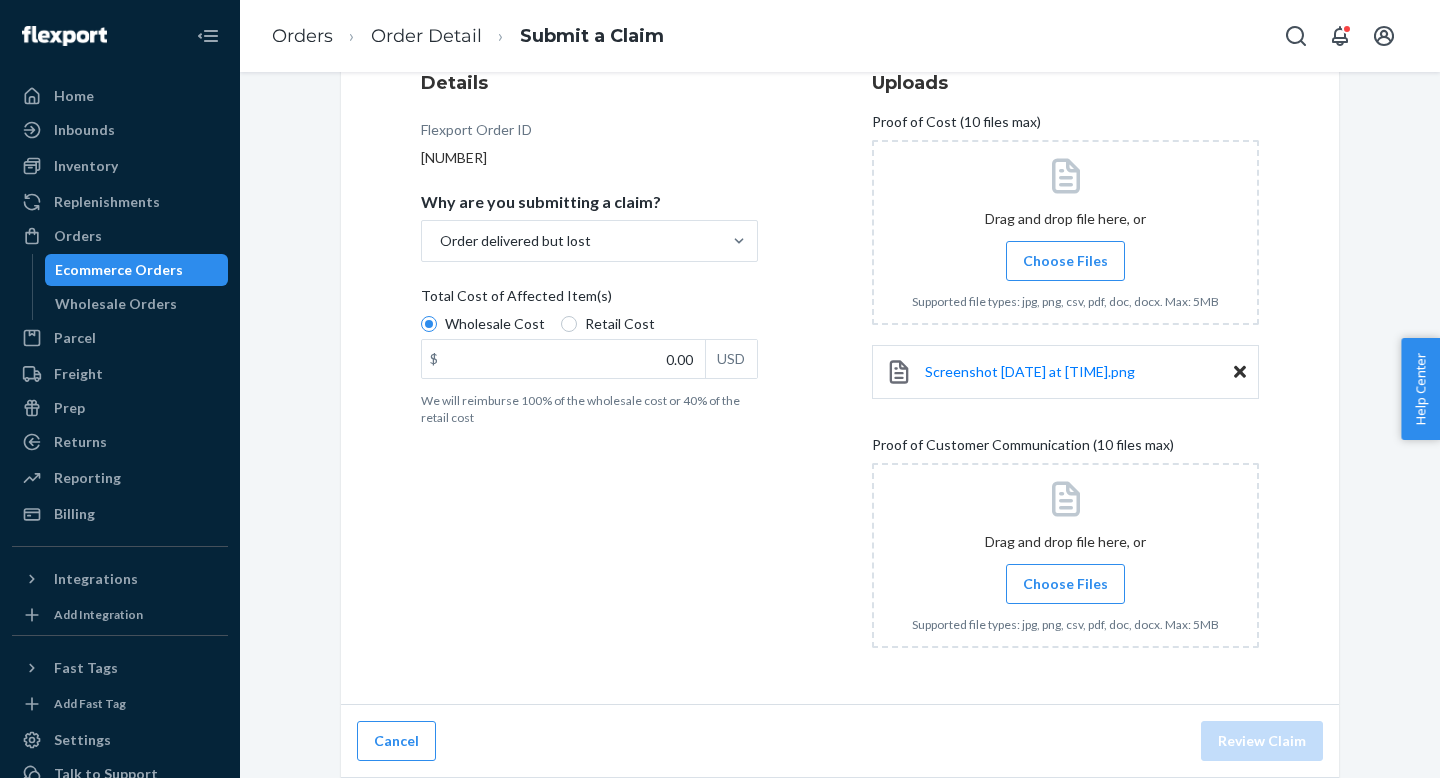 click on "Choose Files" at bounding box center (1065, 584) 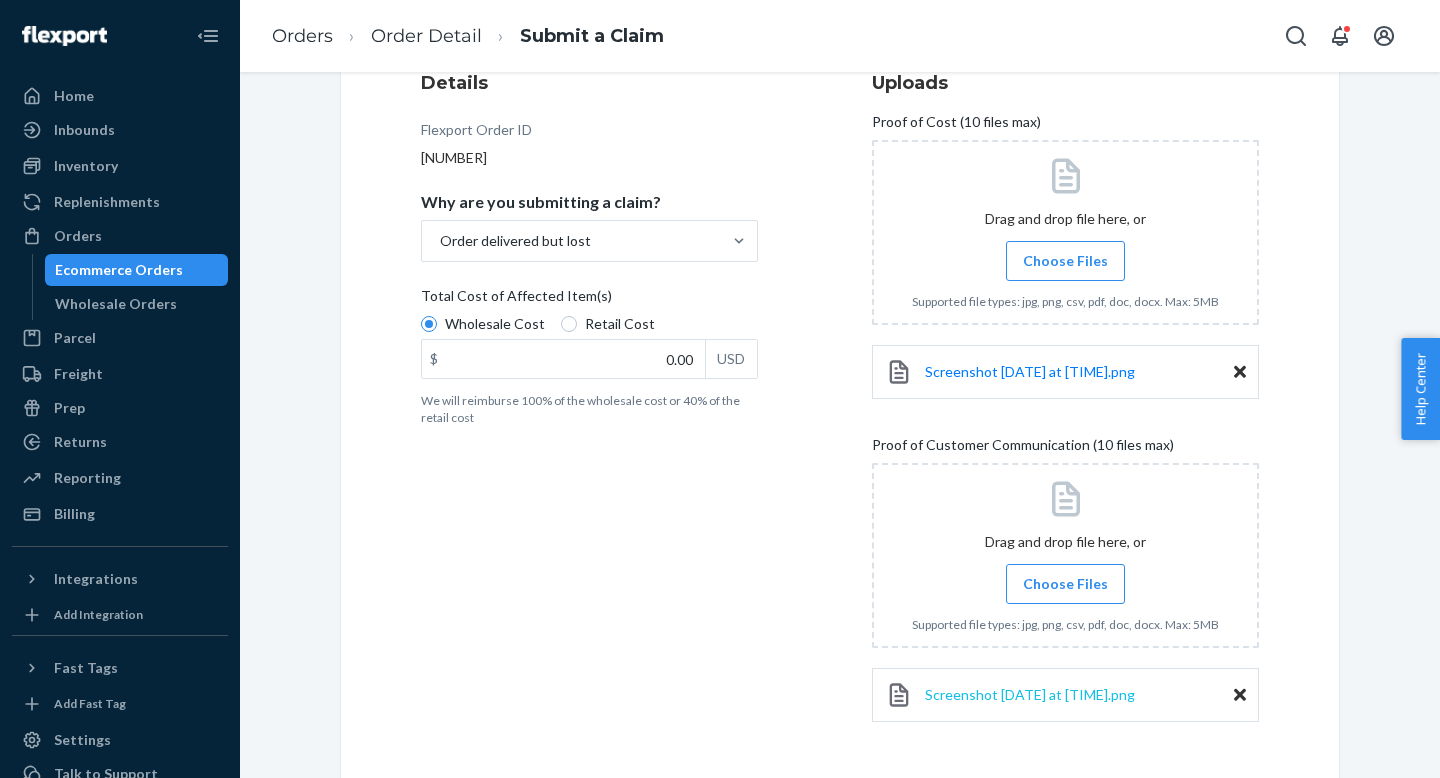 click on "Screenshot 2025-08-03 at 11.47.43 AM.png" at bounding box center [1030, 694] 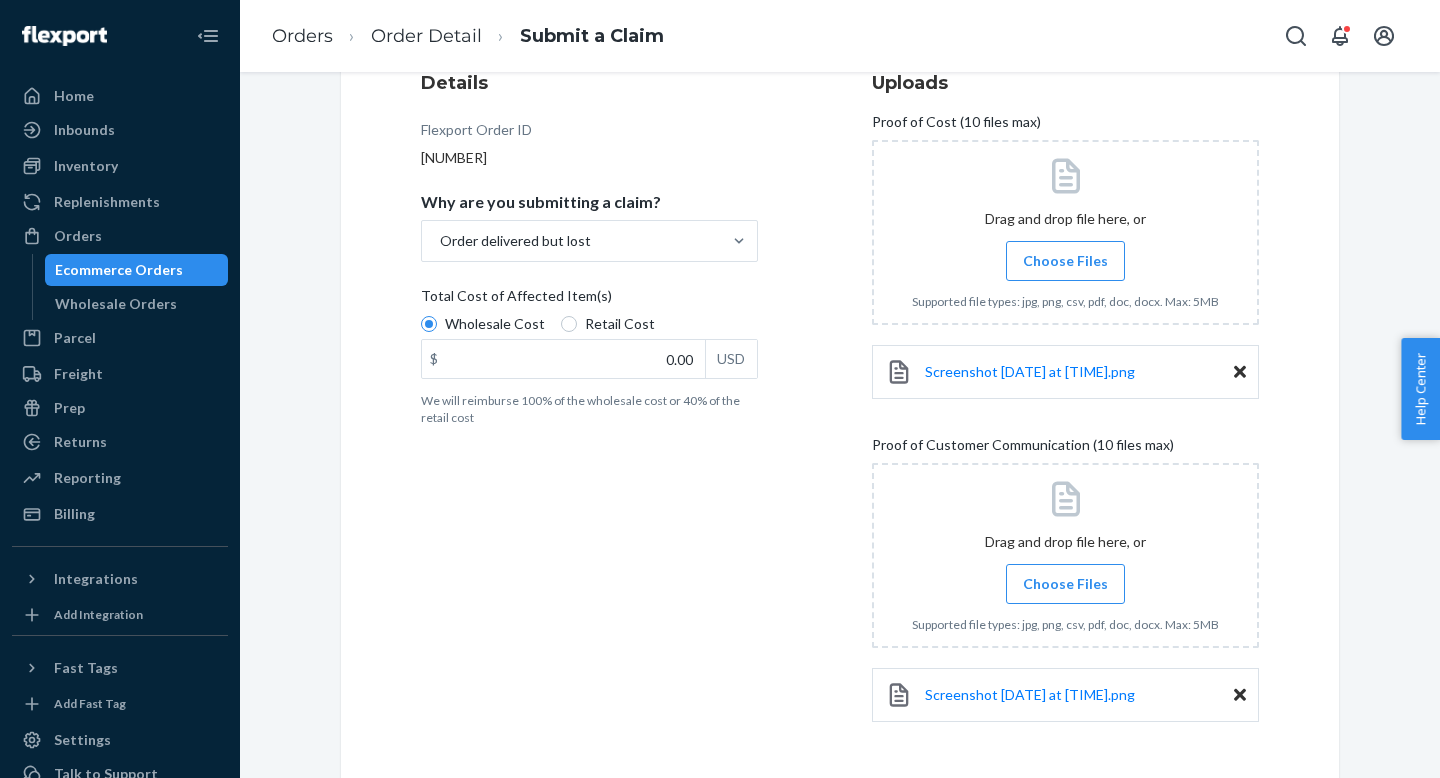 click on "Screenshot 2025-08-03 at 11.47.43 AM.png" at bounding box center (1065, 695) 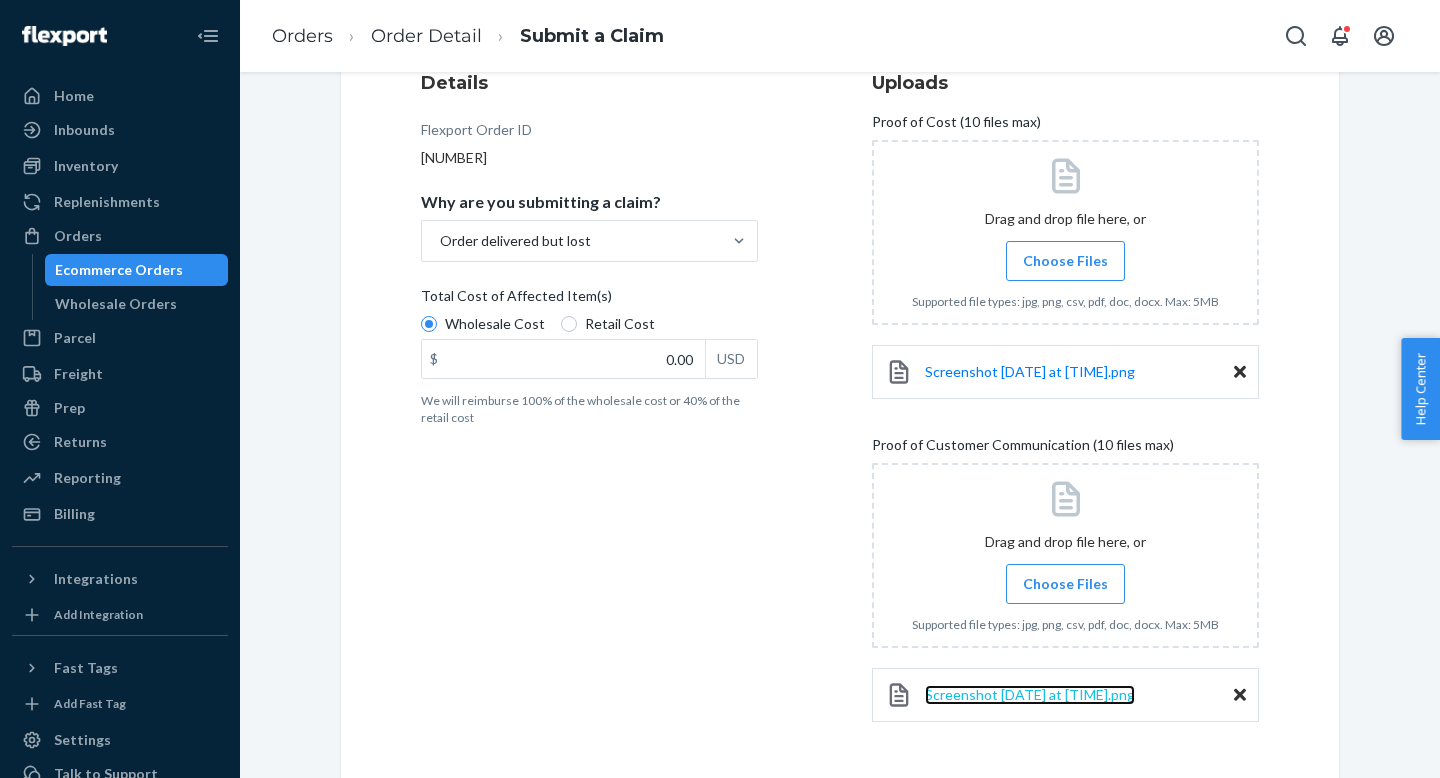 click on "Screenshot 2025-08-03 at 11.47.43 AM.png" at bounding box center [1030, 694] 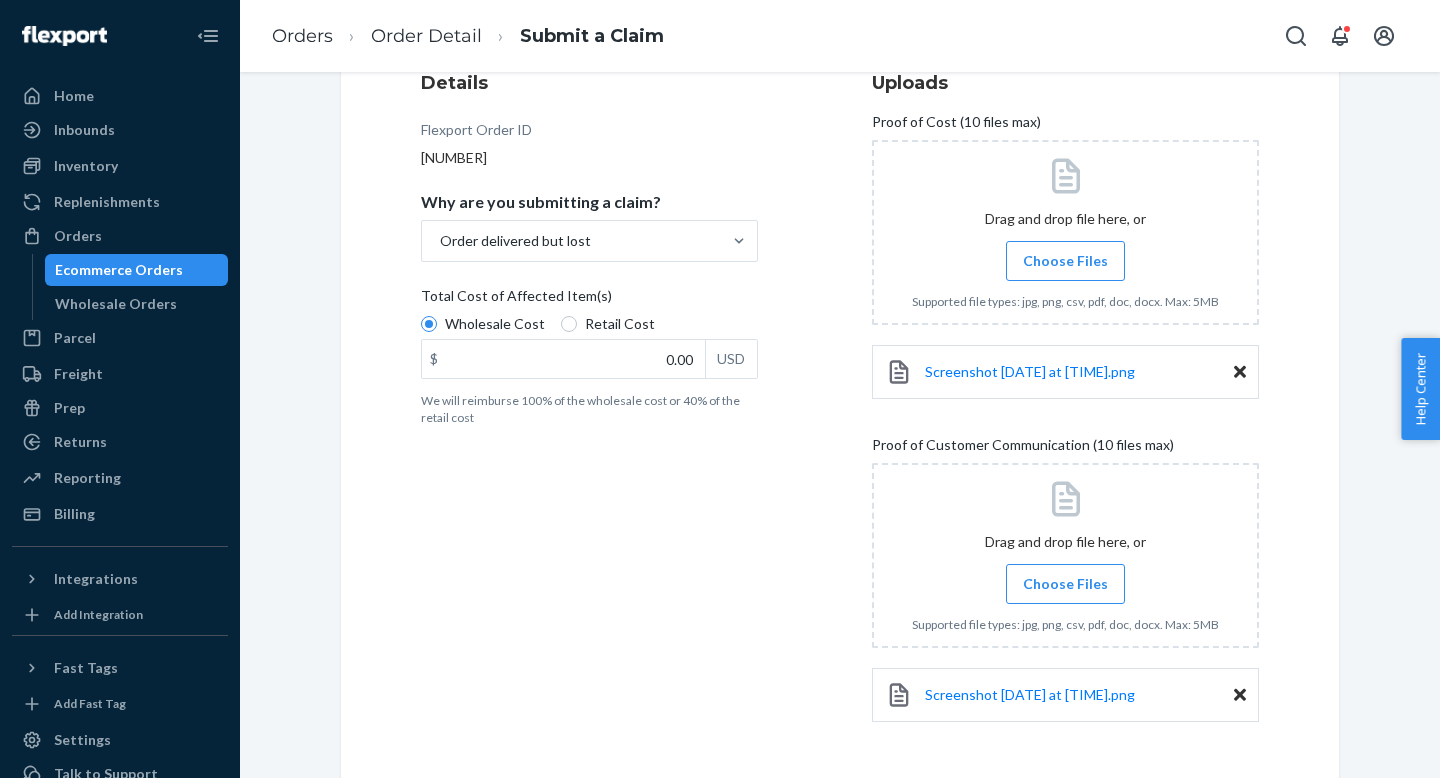 click 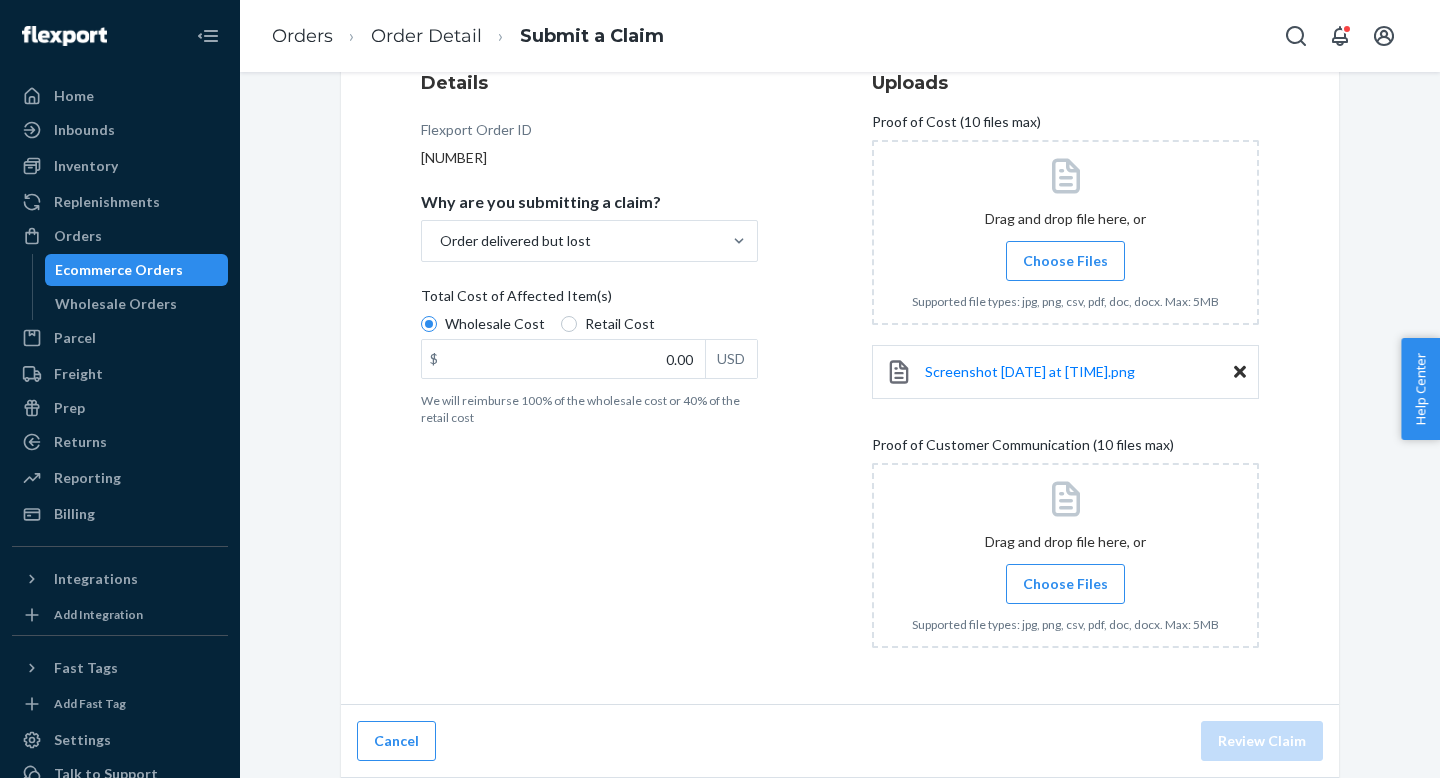 click on "Choose Files" at bounding box center [1065, 584] 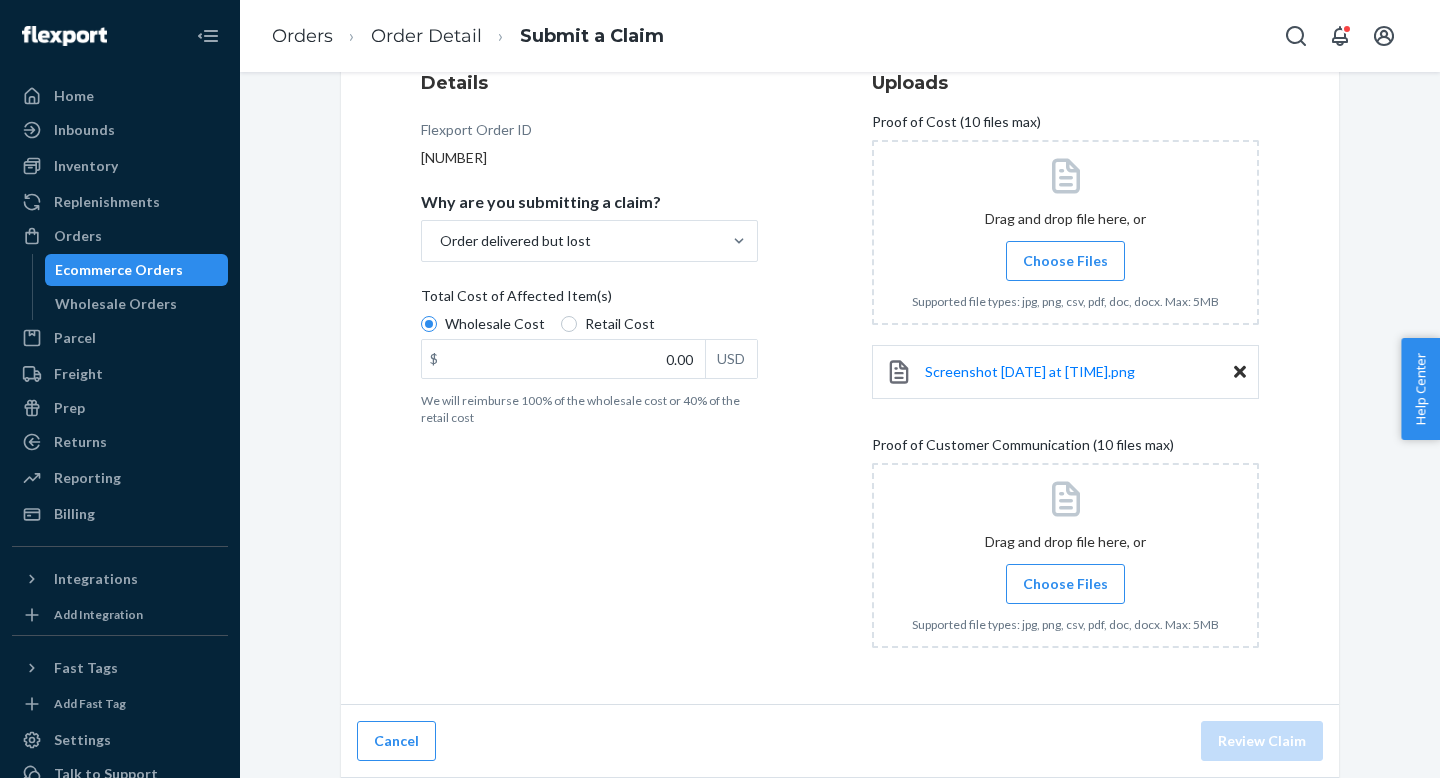 click on "Choose Files" at bounding box center (1065, 584) 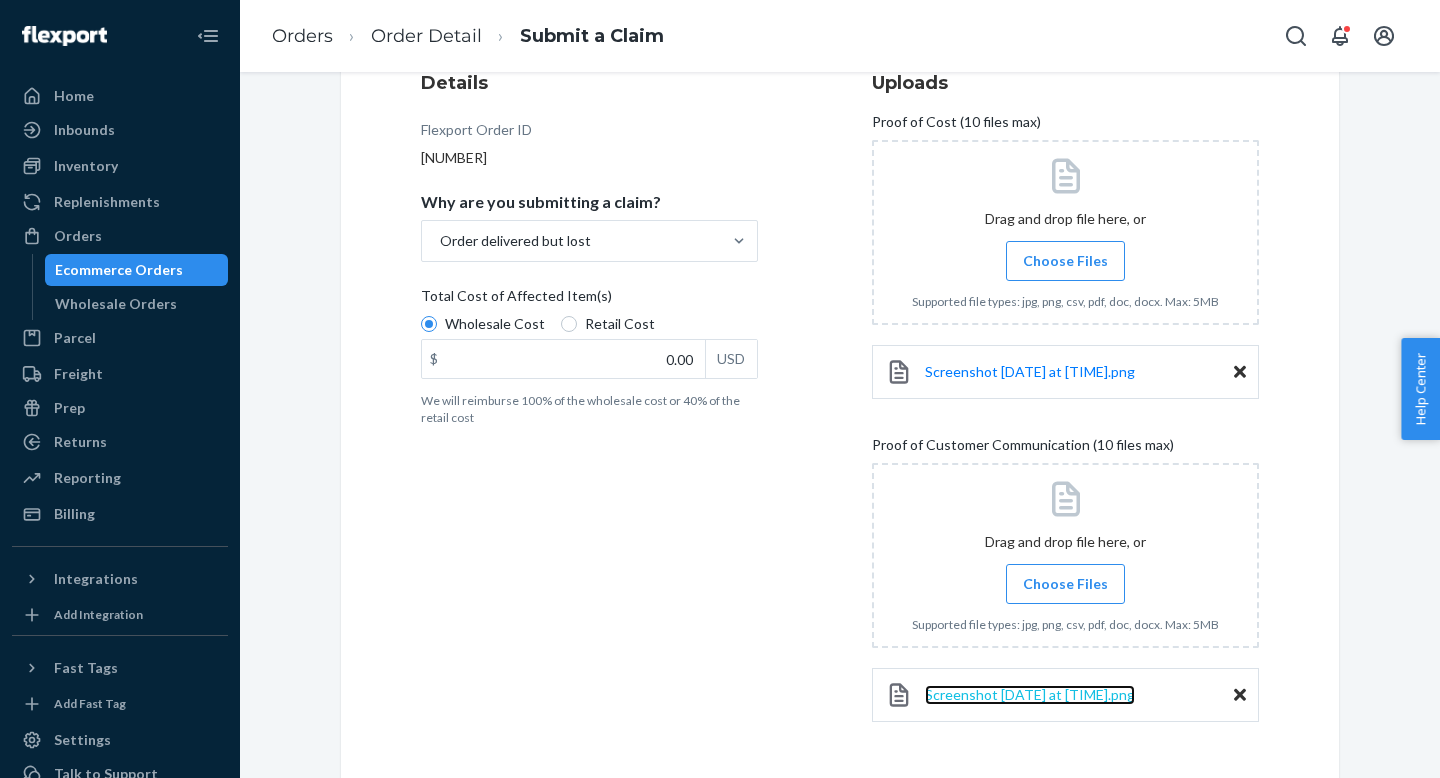 click on "Screenshot 2025-08-03 at 11.49.24 AM.png" at bounding box center (1030, 695) 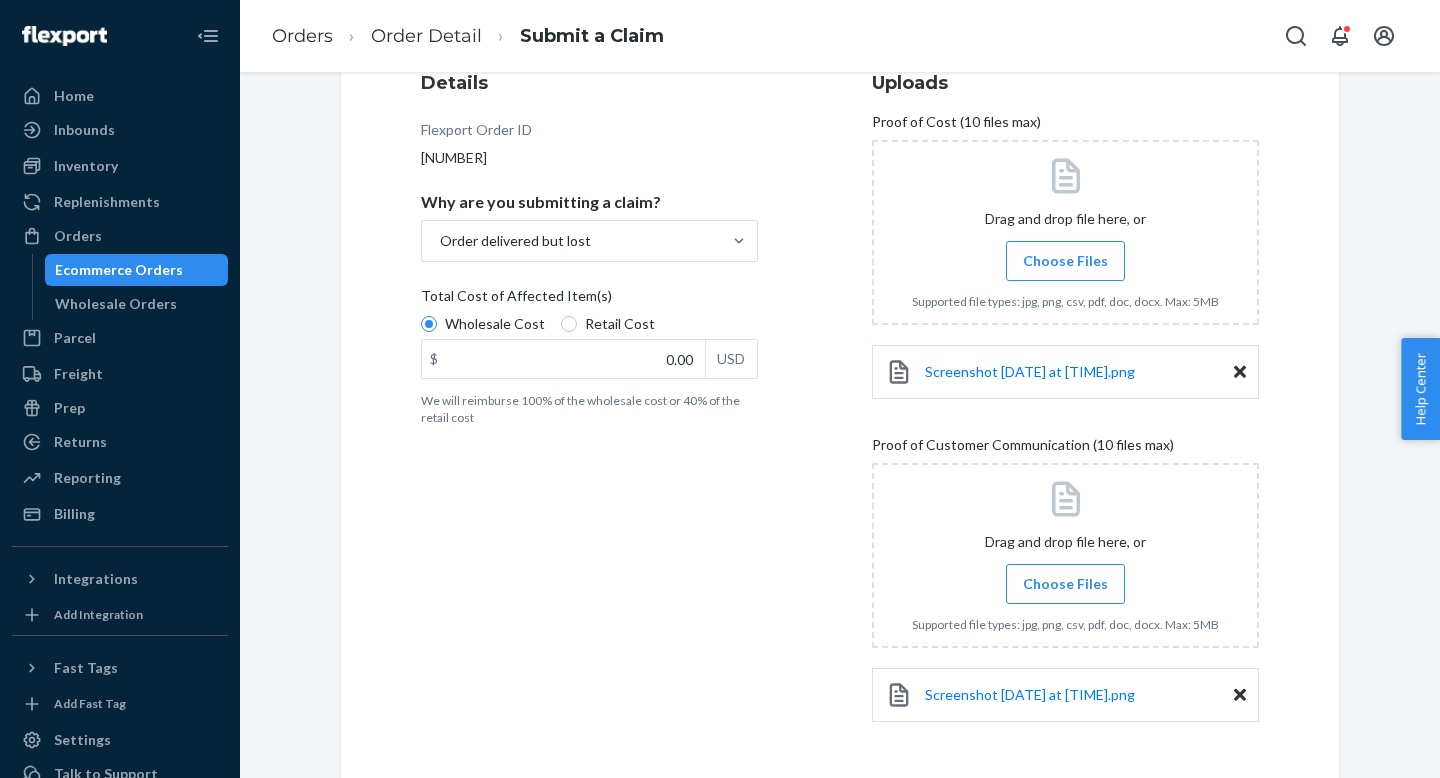 click 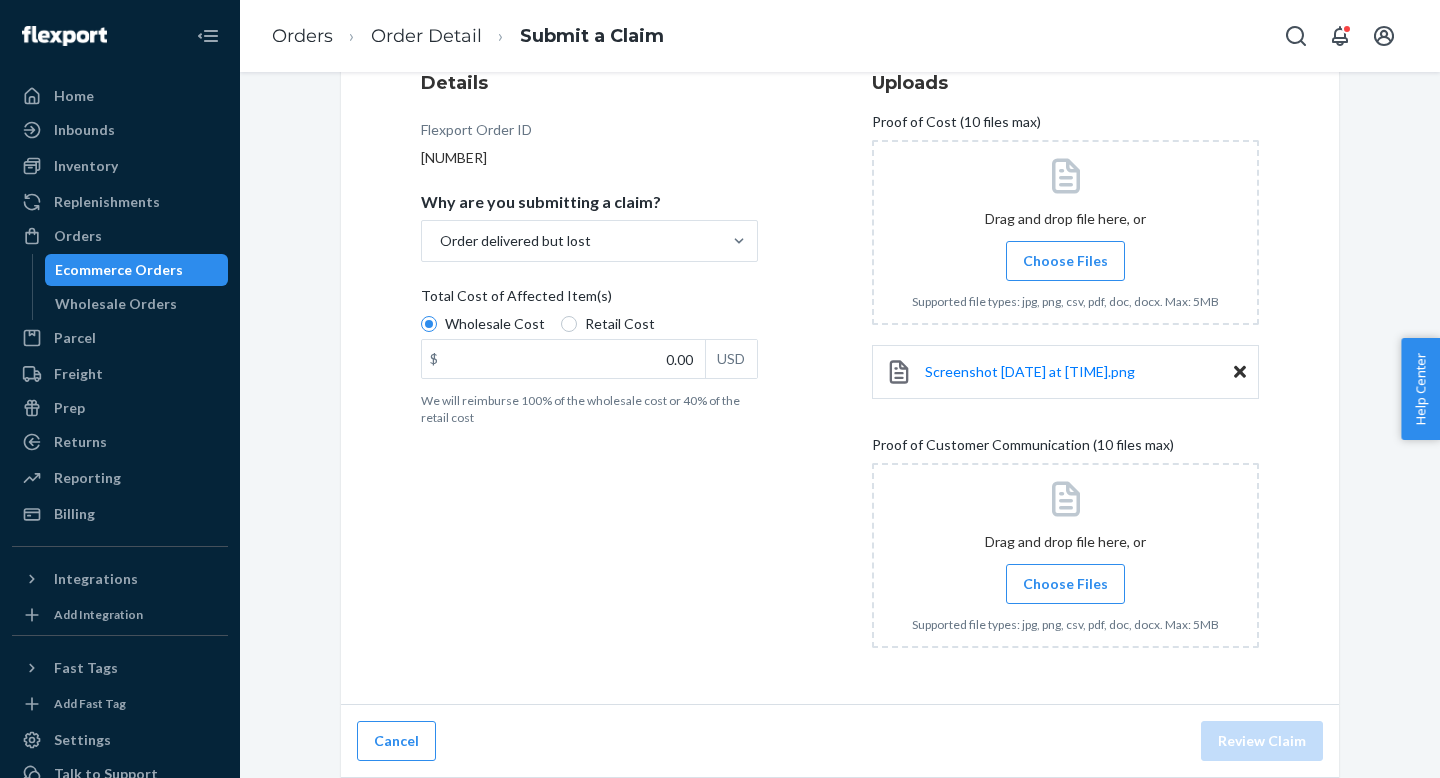 click on "Choose Files" at bounding box center [1065, 584] 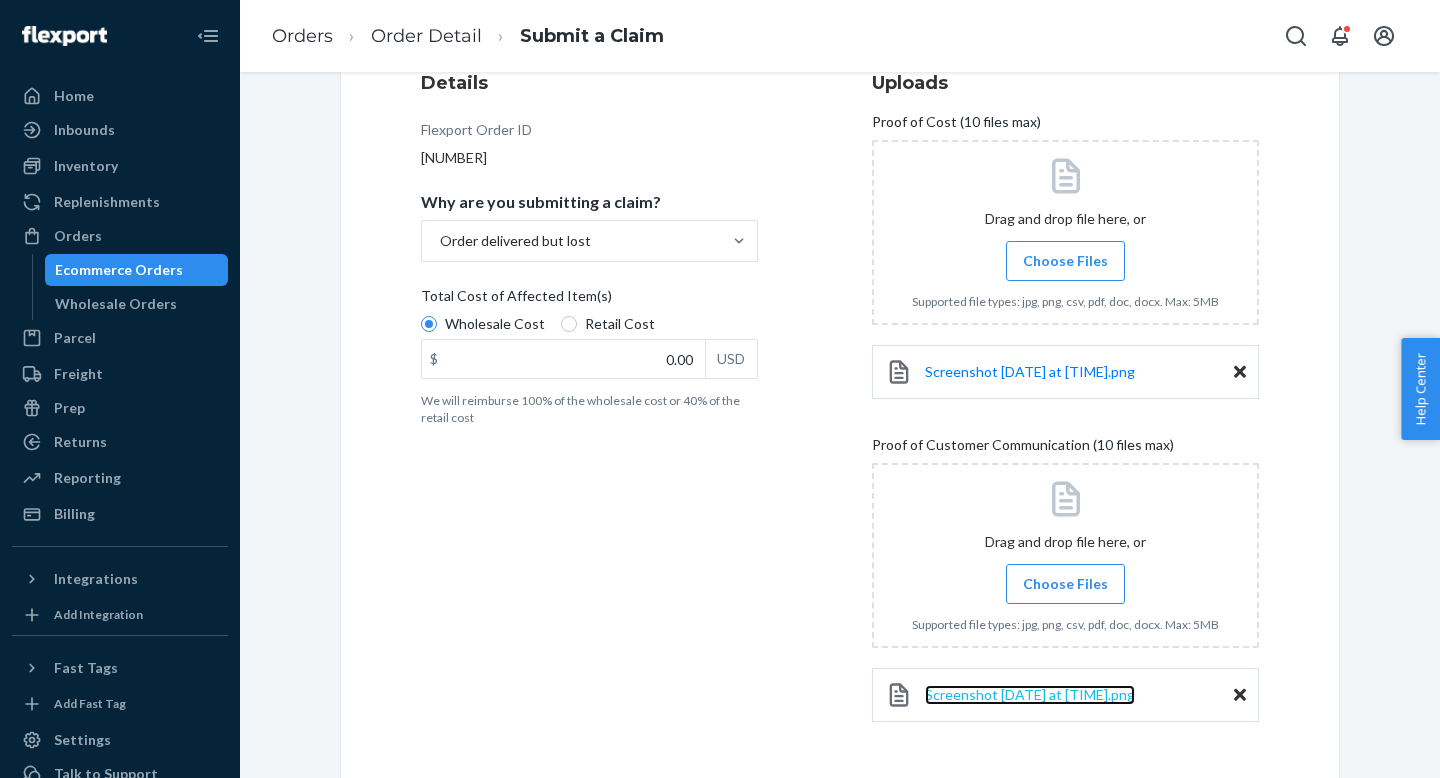 click on "Screenshot 2025-08-03 at 11.48.05 AM.png" at bounding box center [1030, 694] 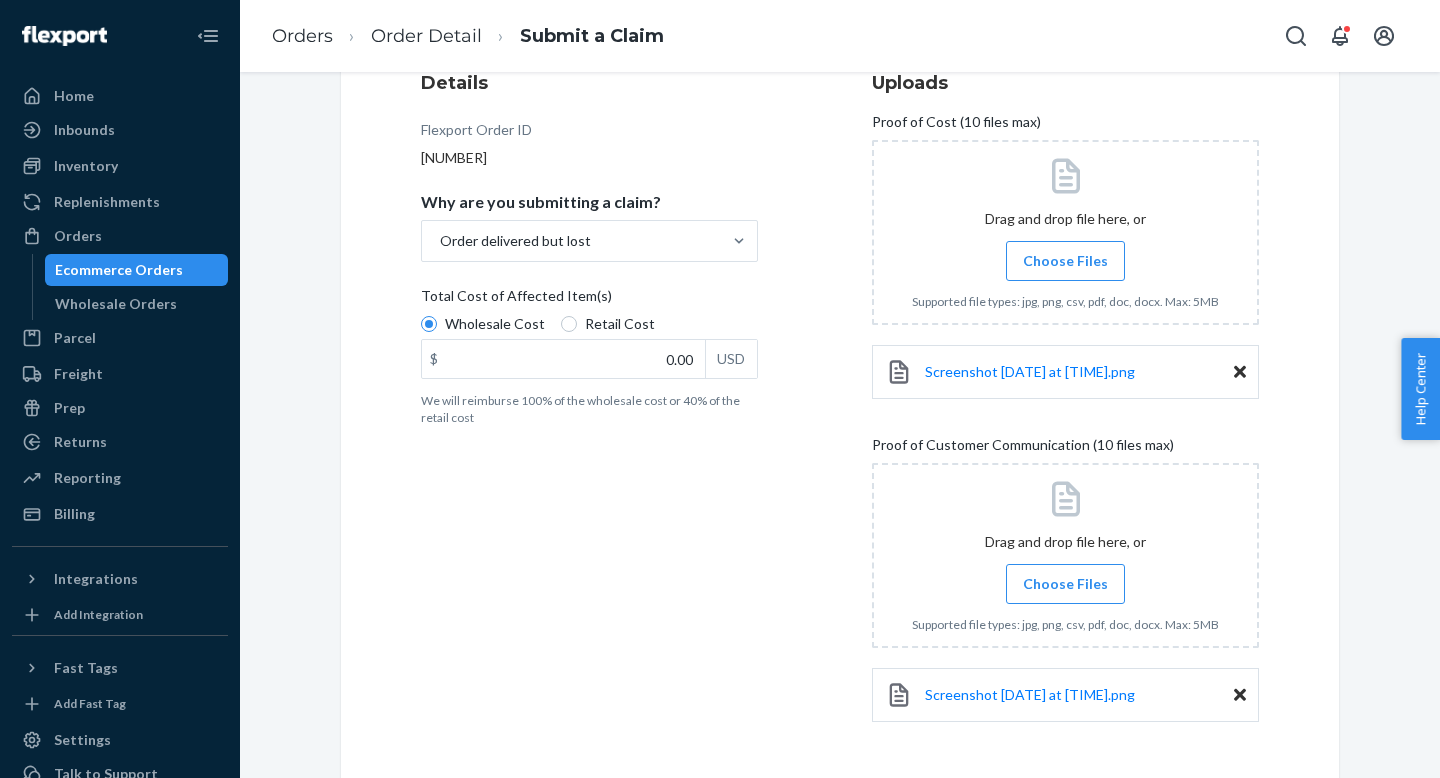 click on "Wholesale Cost Retail Cost" at bounding box center (589, 326) 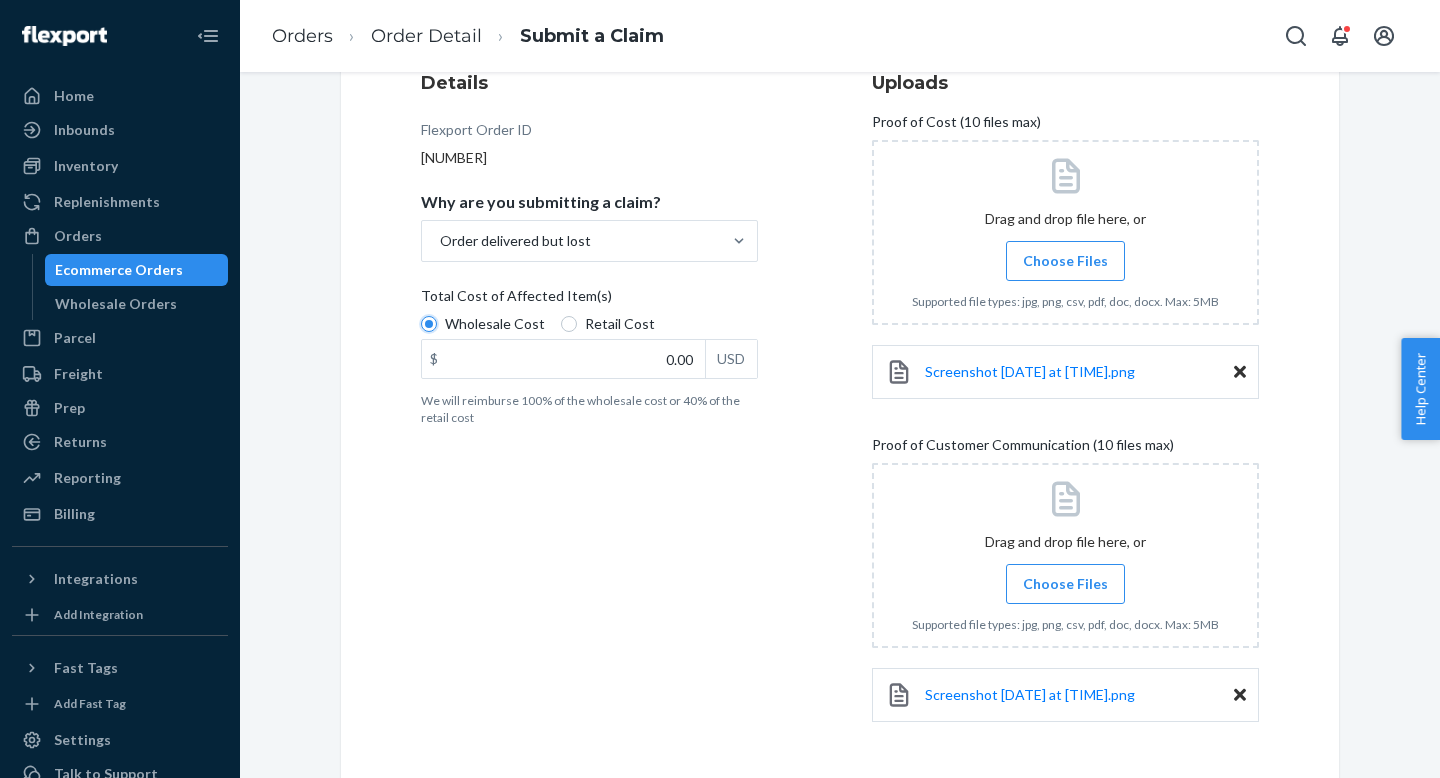 click on "Wholesale Cost" at bounding box center [429, 324] 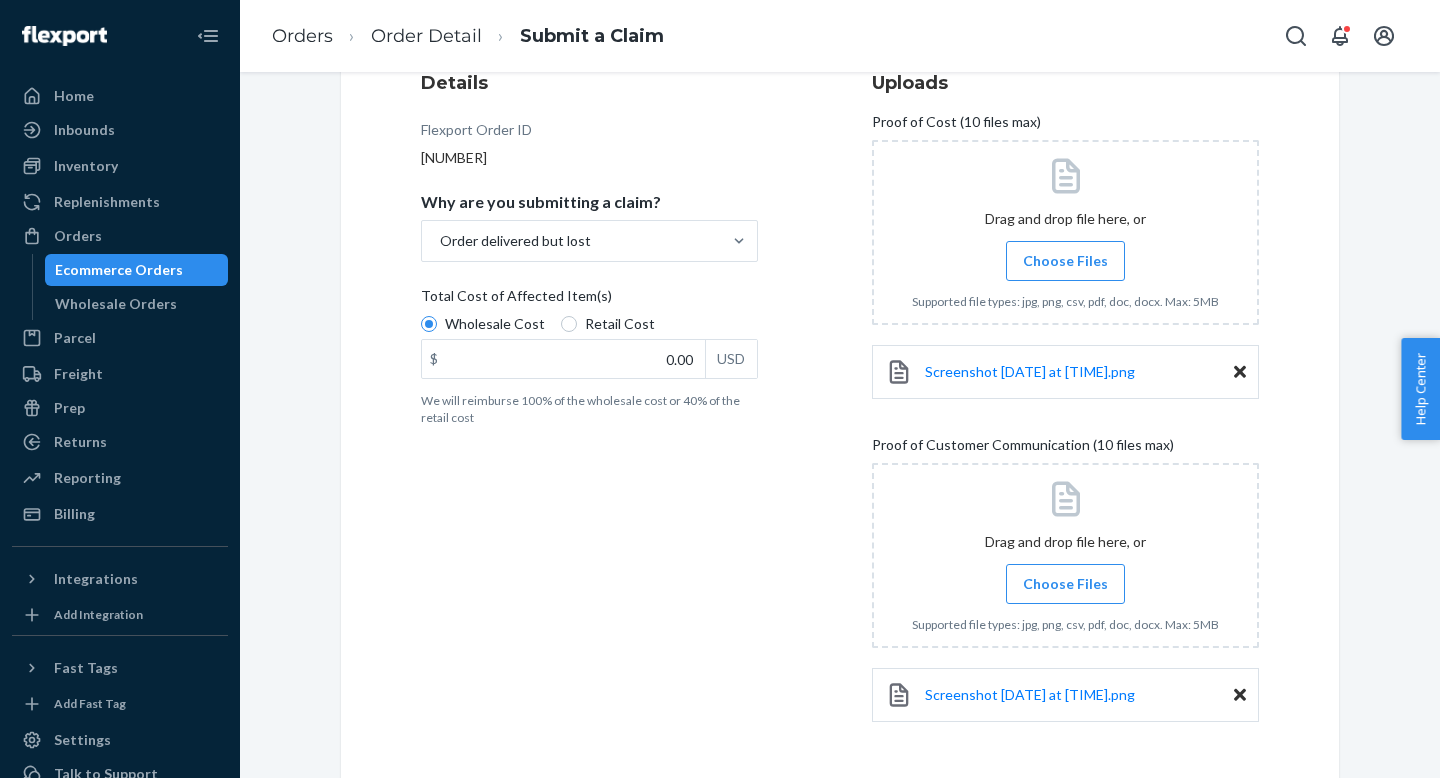 click on "Retail Cost" at bounding box center [620, 324] 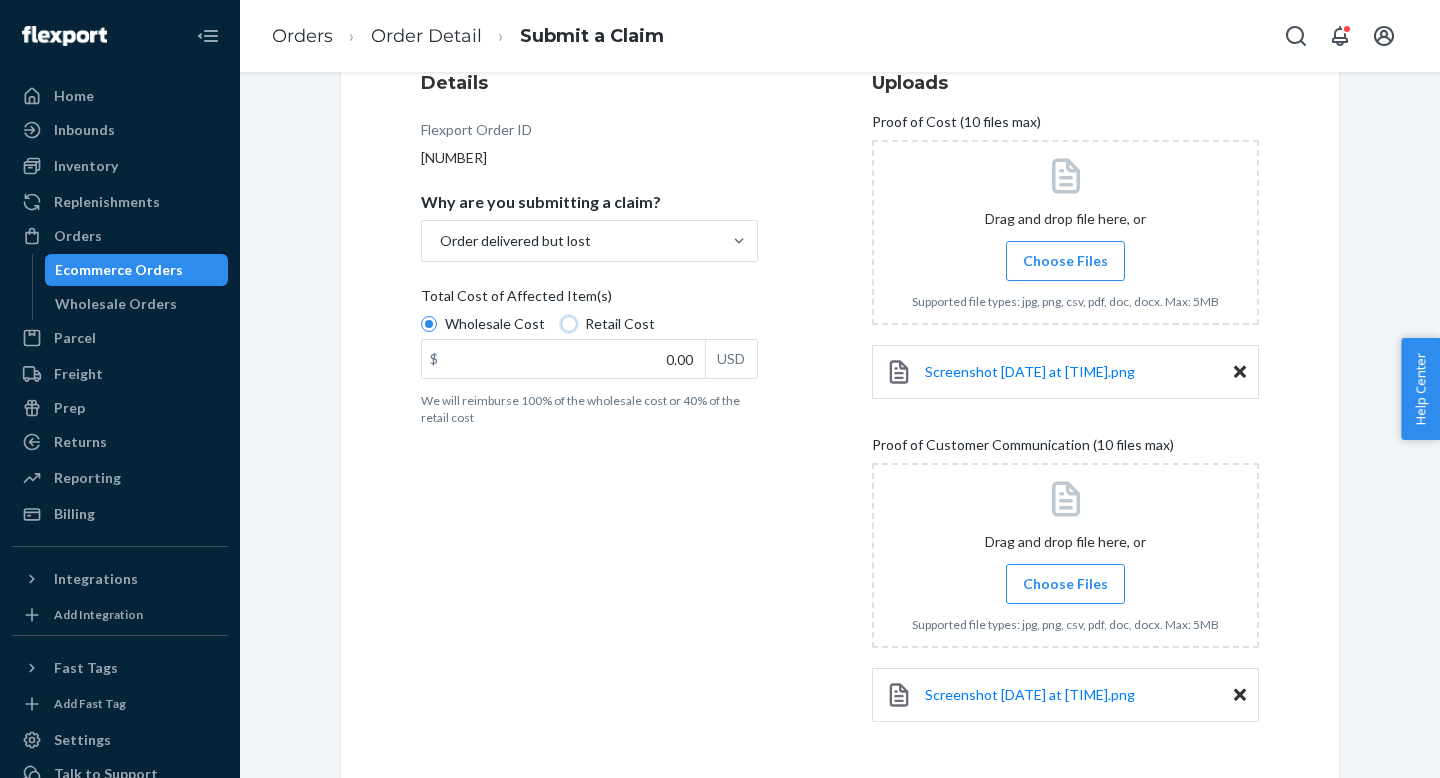 click on "Retail Cost" at bounding box center [569, 324] 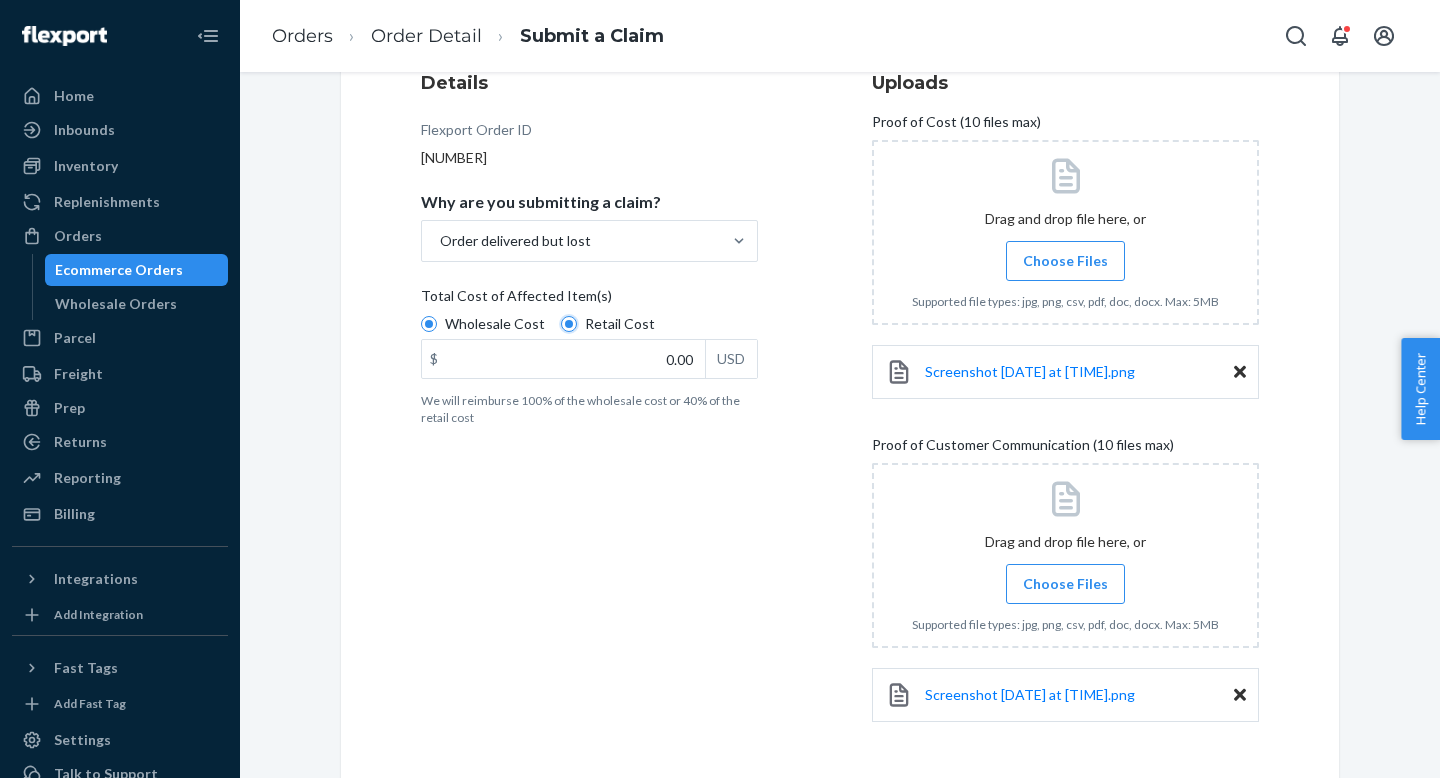 radio on "true" 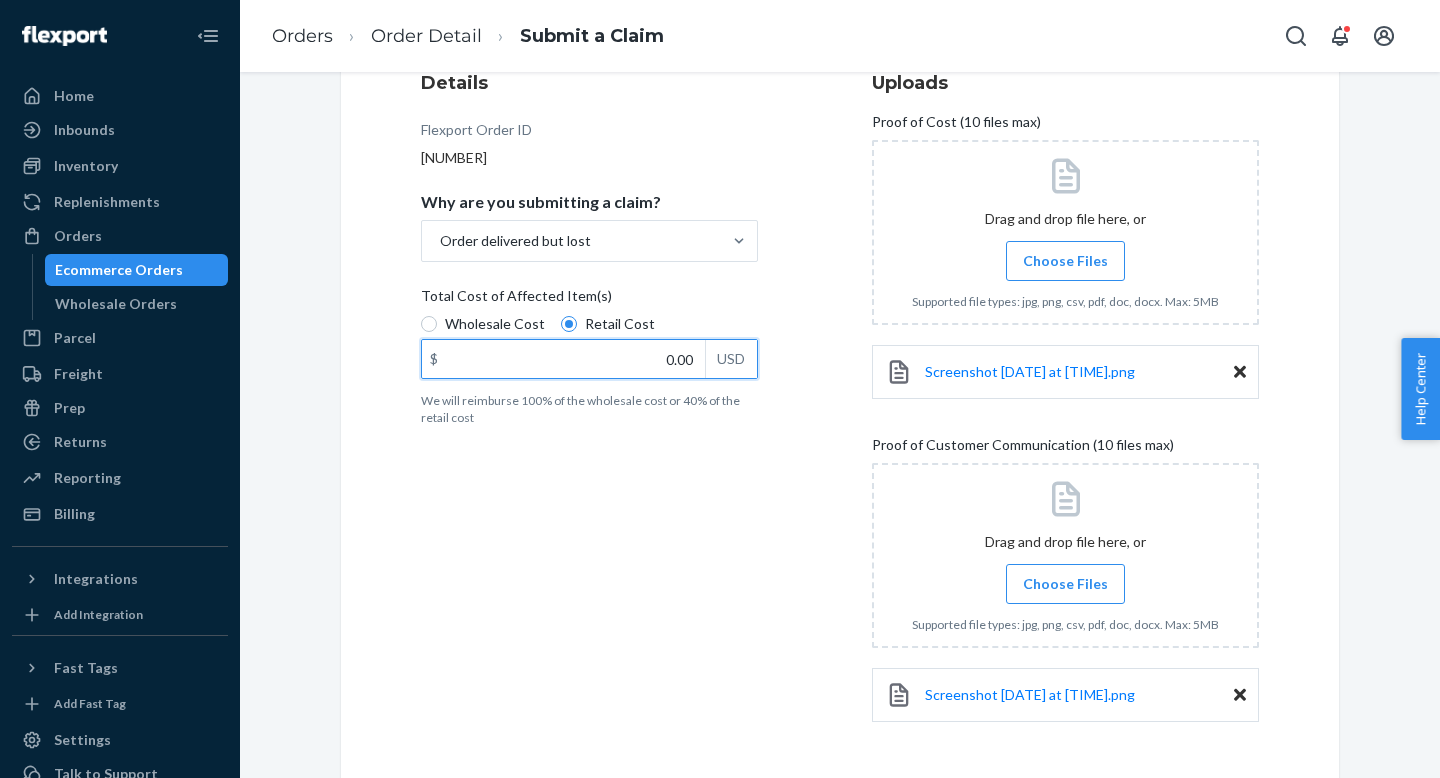 click on "0.00" at bounding box center [563, 359] 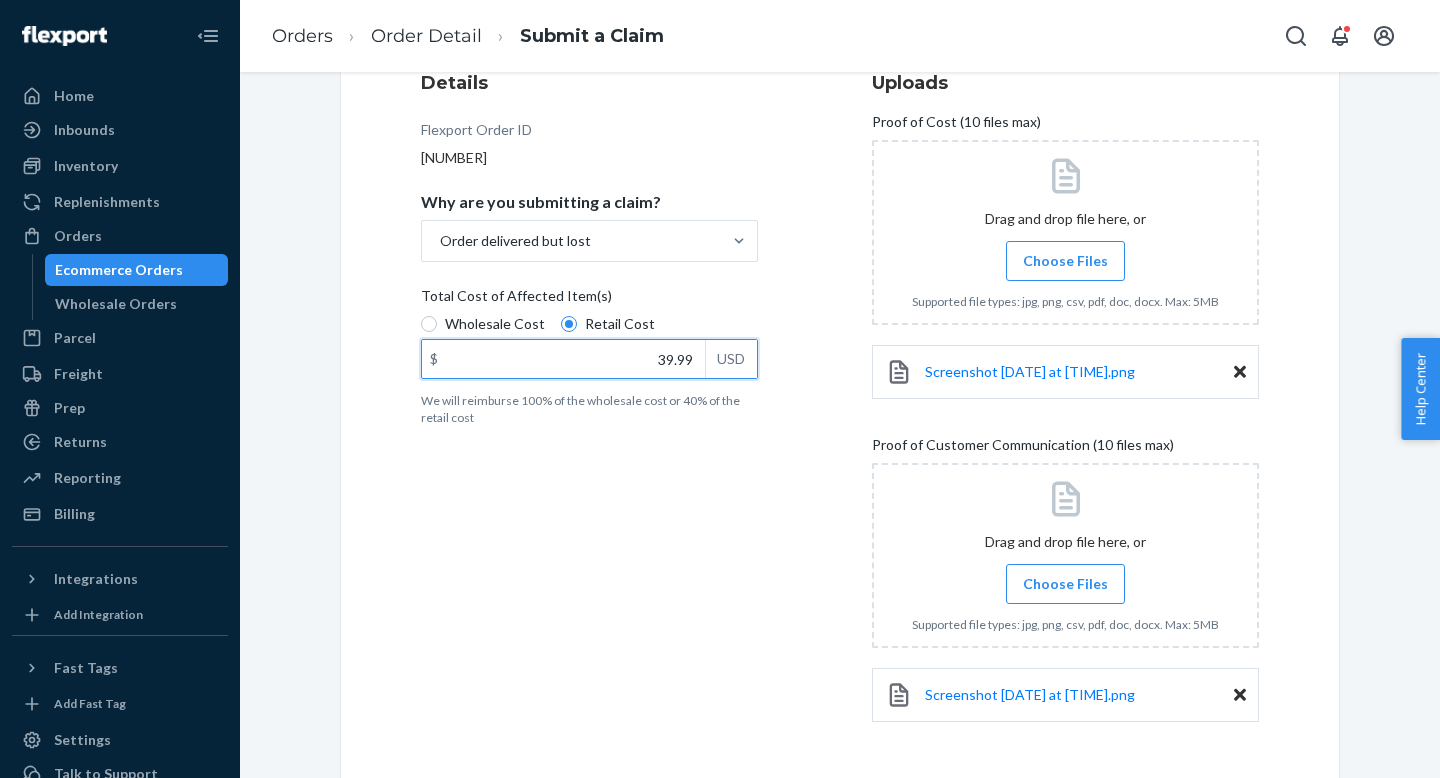 type on "39.99" 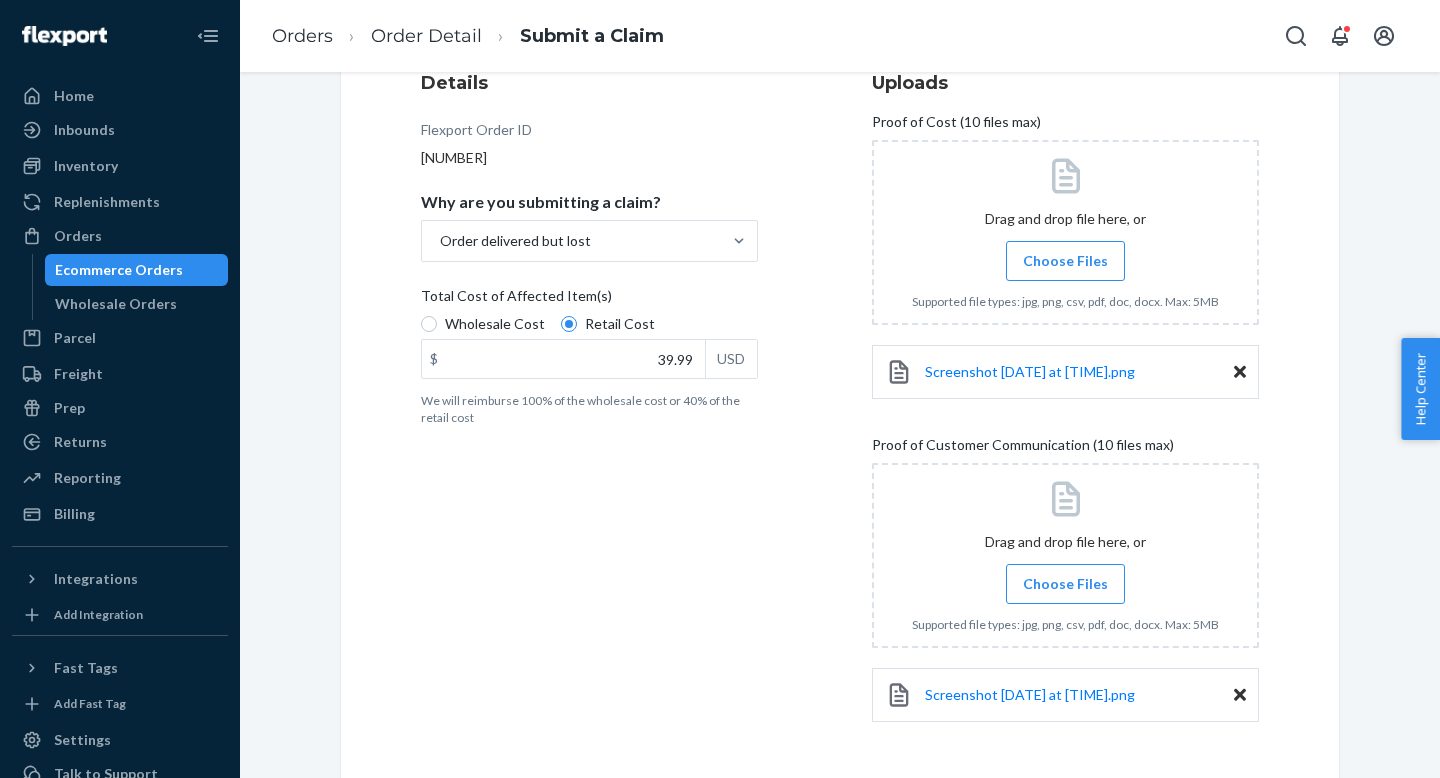 click on "Details Flexport Order ID 132145458 Why are you submitting a claim? Order delivered but lost Total Cost of Affected Item(s) Wholesale Cost Retail Cost $ 39.99 USD We will reimburse 100% of the wholesale cost or 40% of the retail cost" at bounding box center [614, 406] 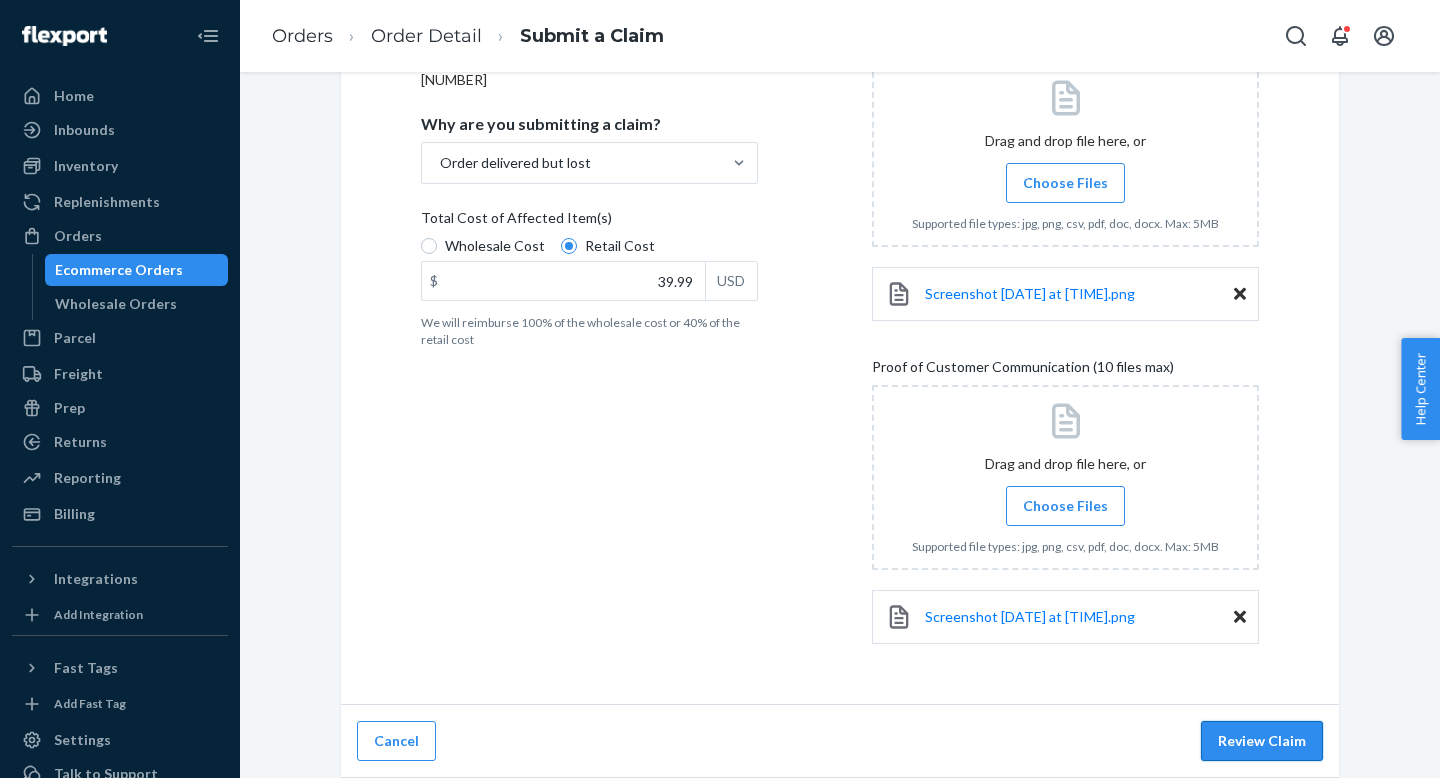 click on "Review Claim" at bounding box center (1262, 741) 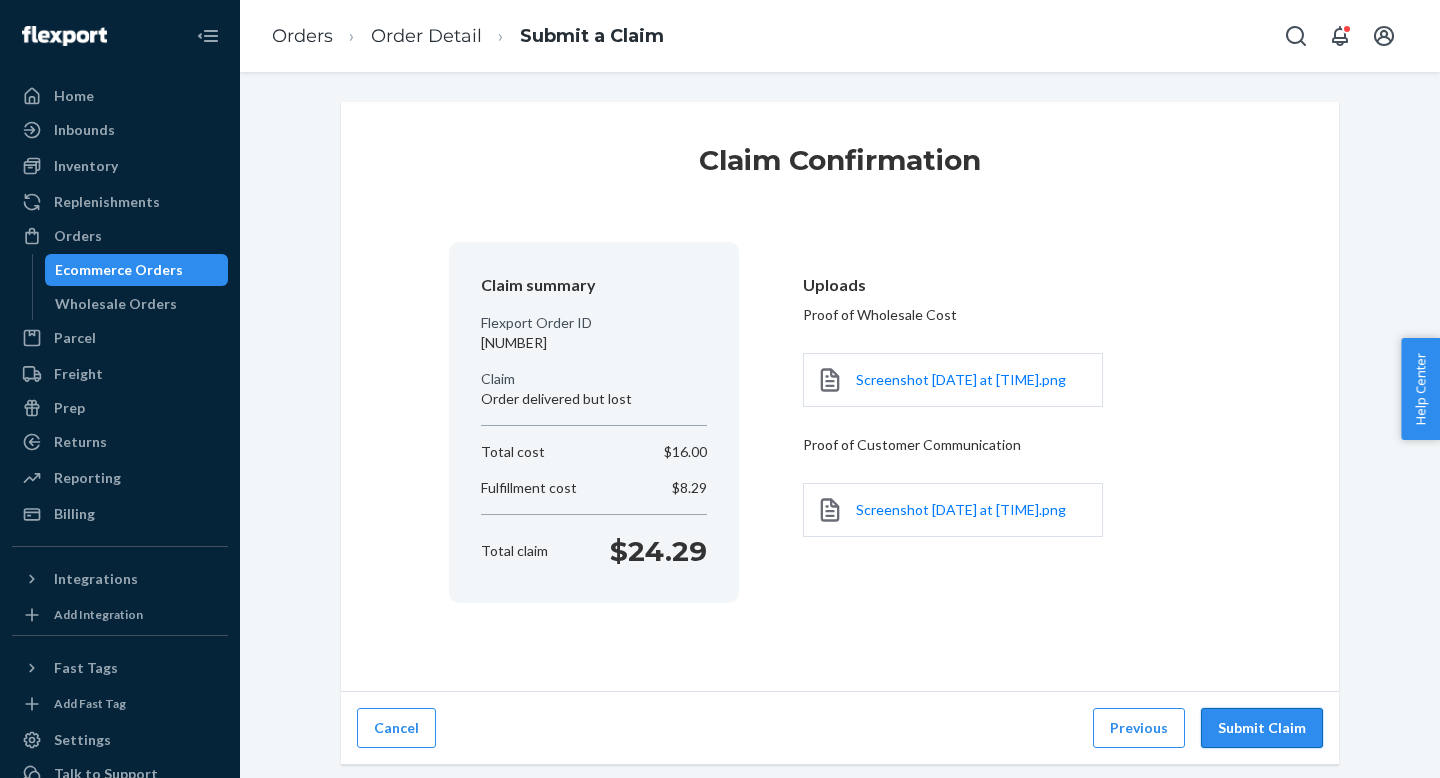 click on "Submit Claim" at bounding box center [1262, 728] 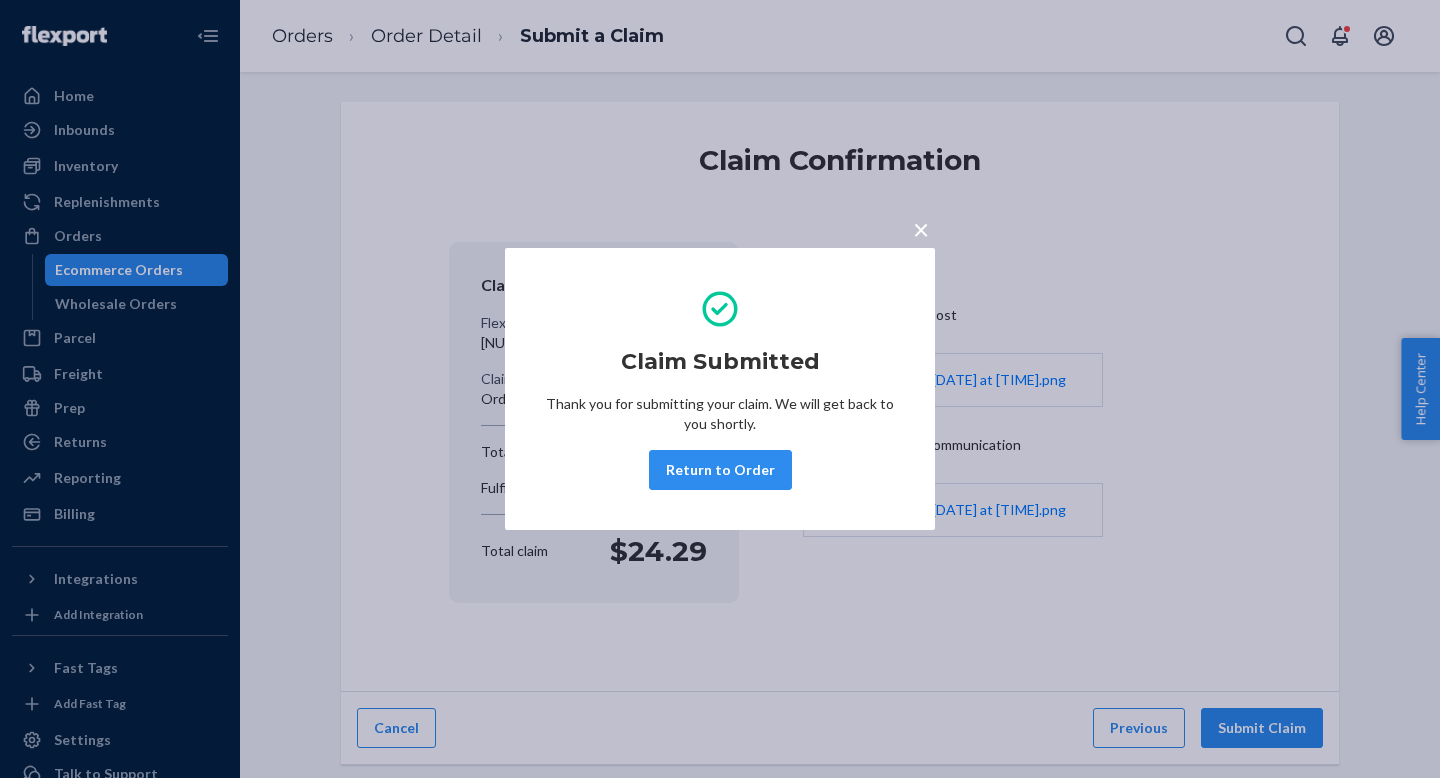 click on "×" at bounding box center (921, 229) 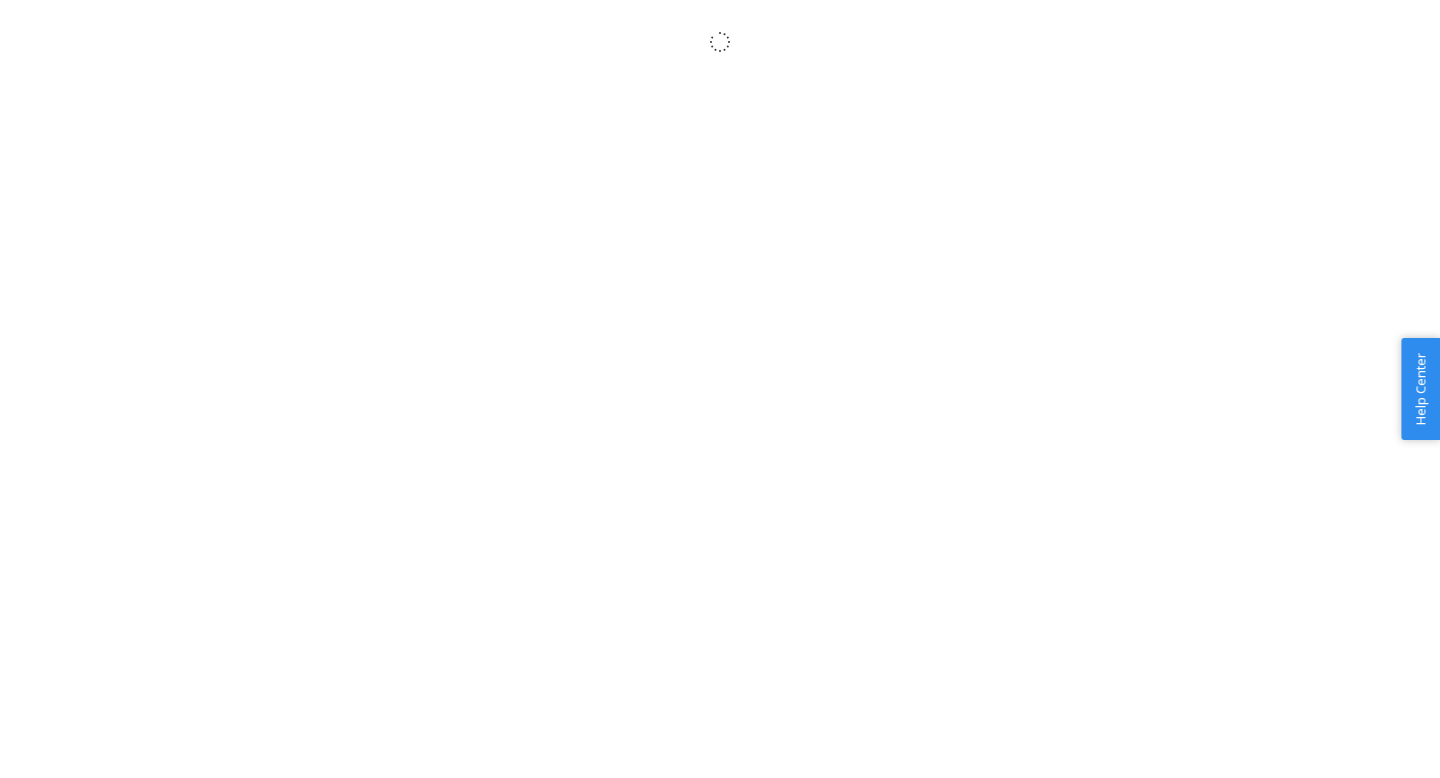 scroll, scrollTop: 0, scrollLeft: 0, axis: both 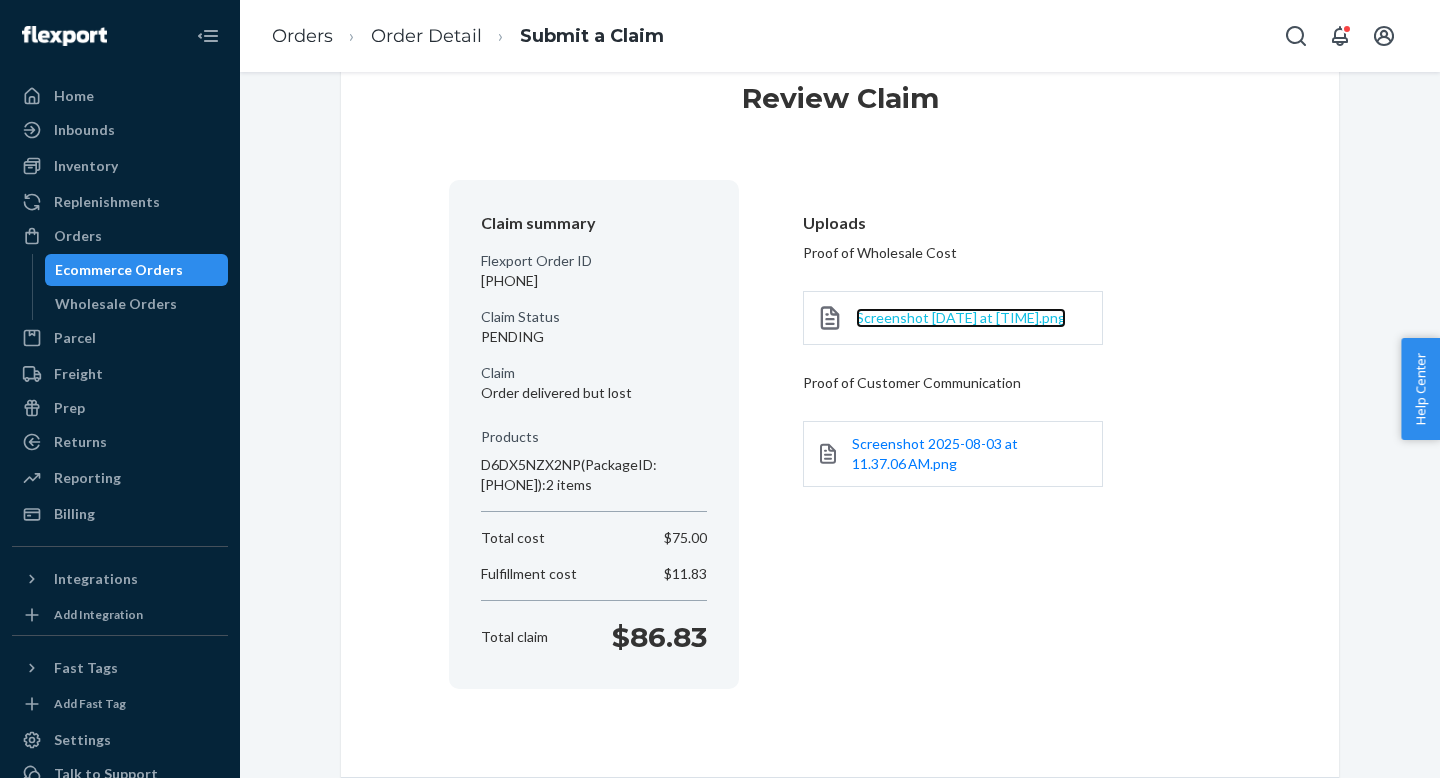 click on "Screenshot 2025-08-03 at 11.36.26 AM.png" at bounding box center [961, 317] 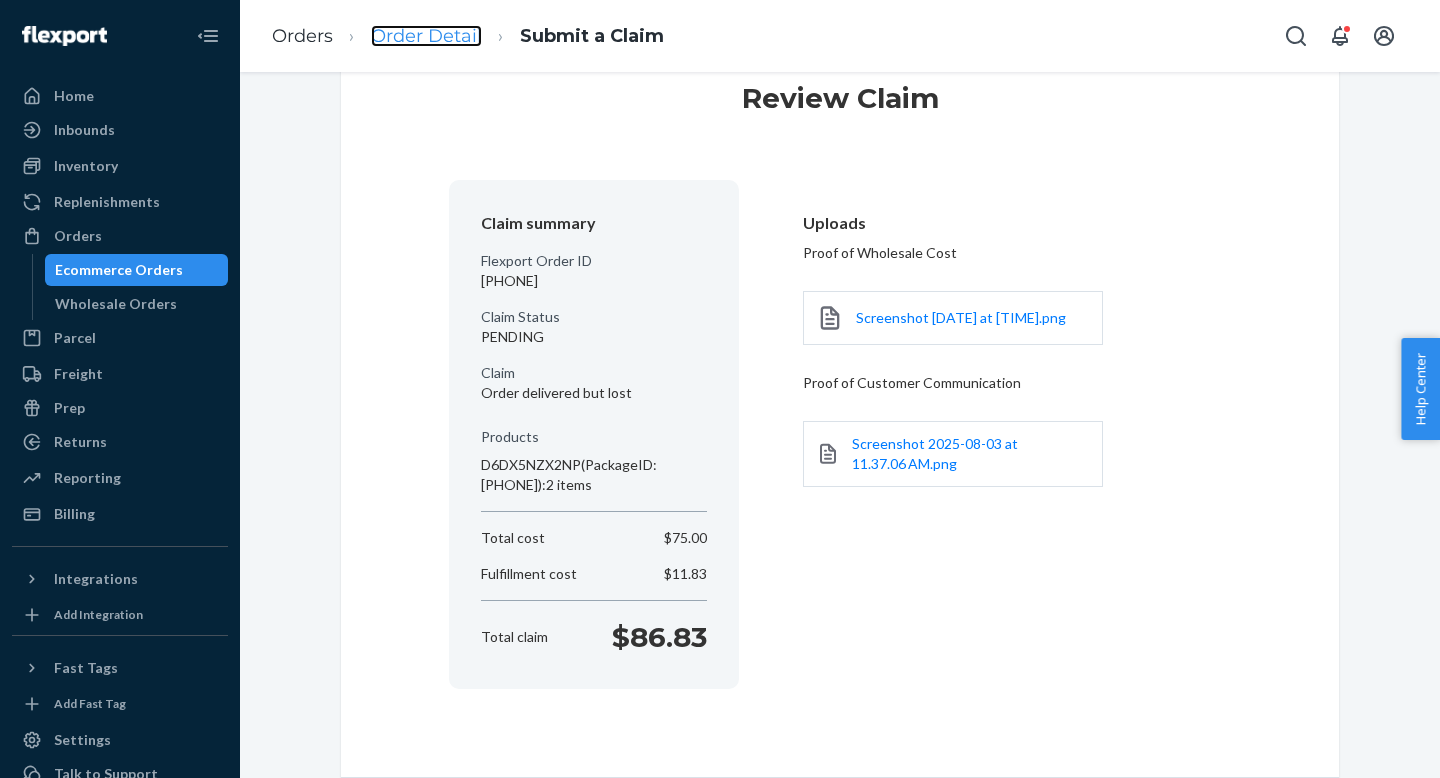 click on "Order Detail" at bounding box center (426, 36) 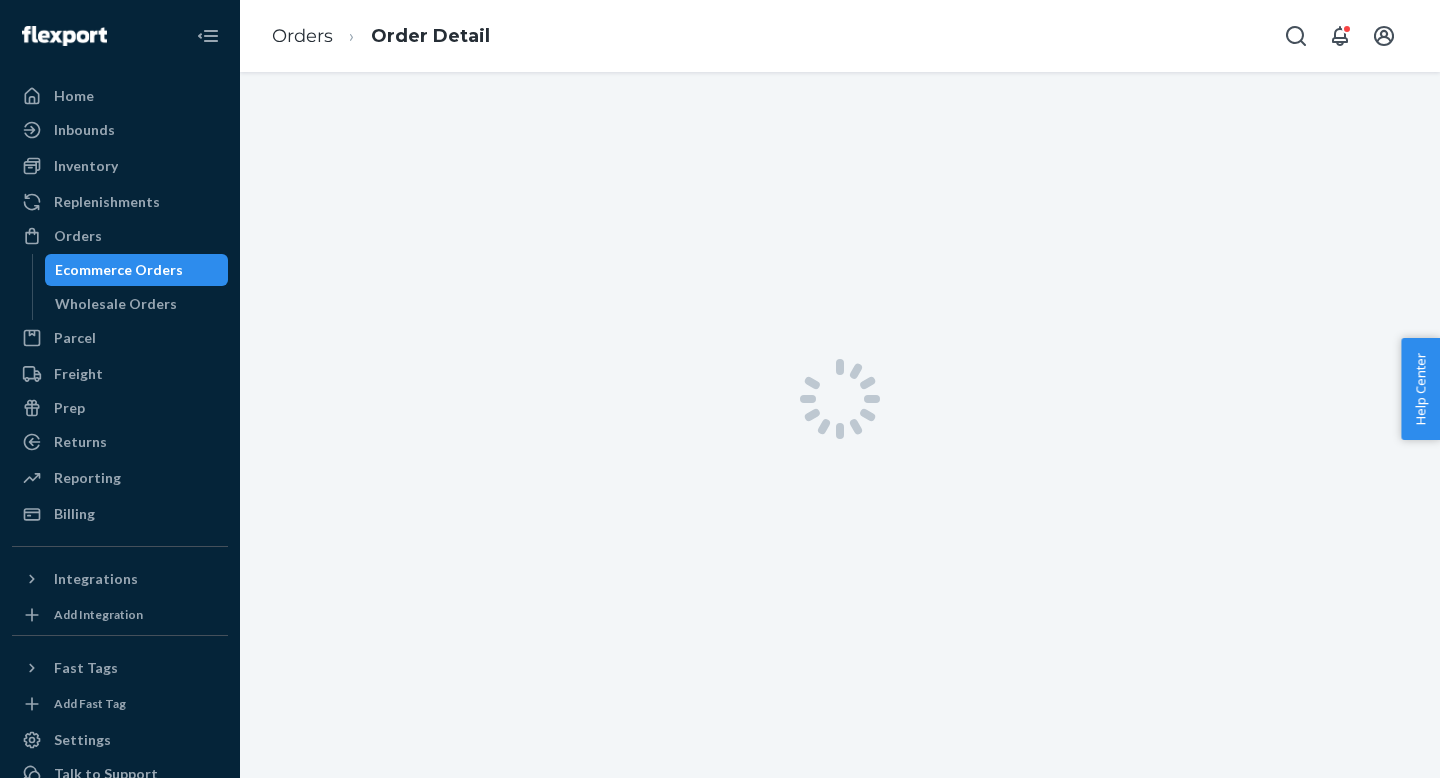 scroll, scrollTop: 0, scrollLeft: 0, axis: both 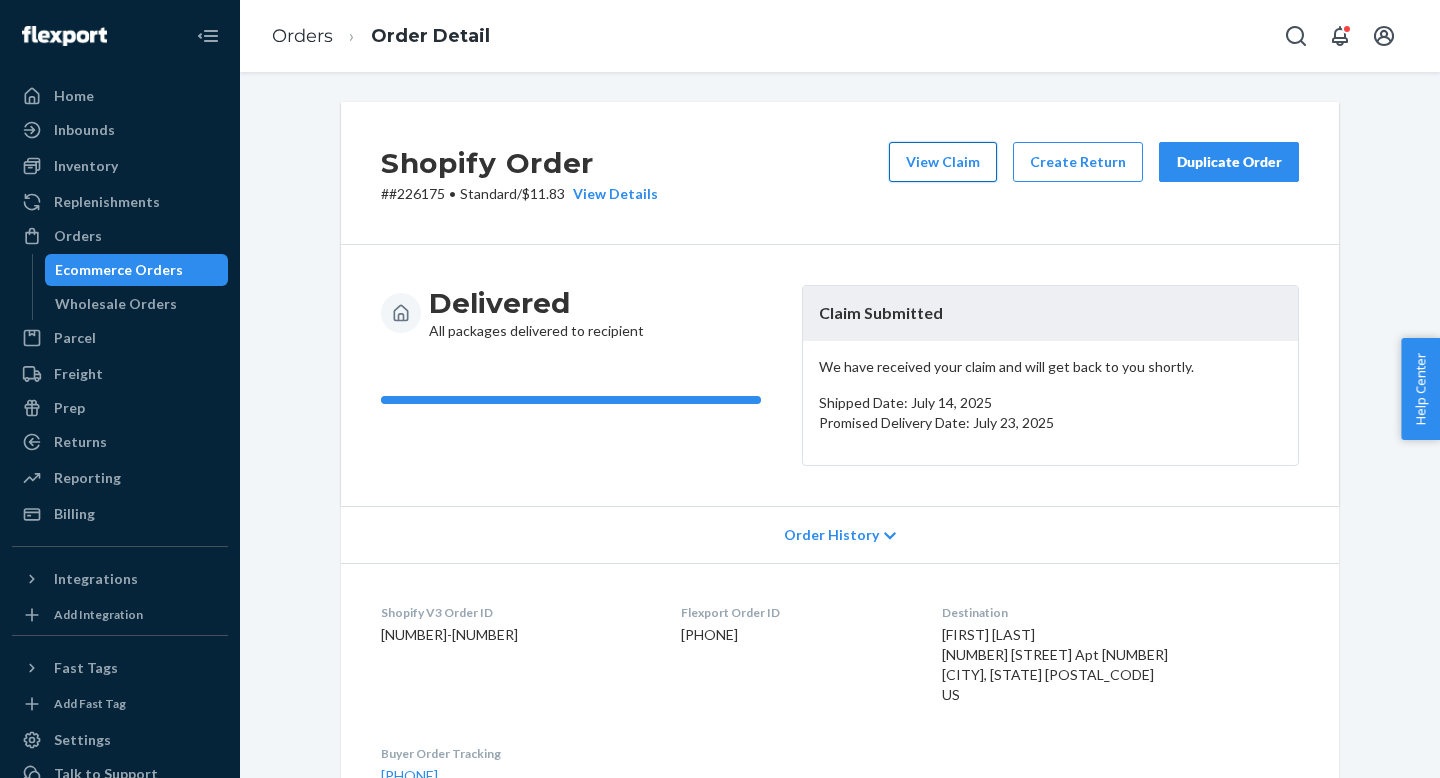click on "View Claim" at bounding box center (943, 162) 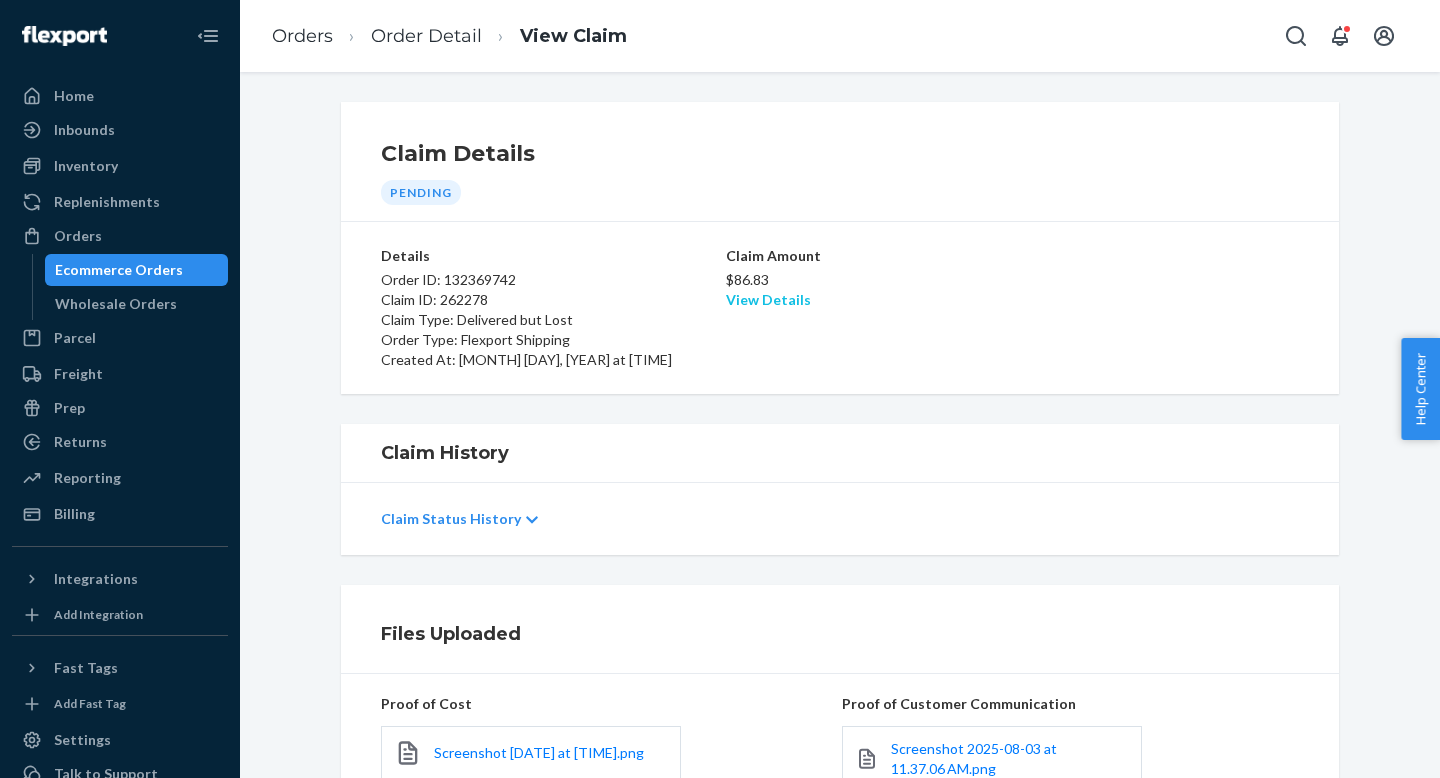 scroll, scrollTop: 220, scrollLeft: 0, axis: vertical 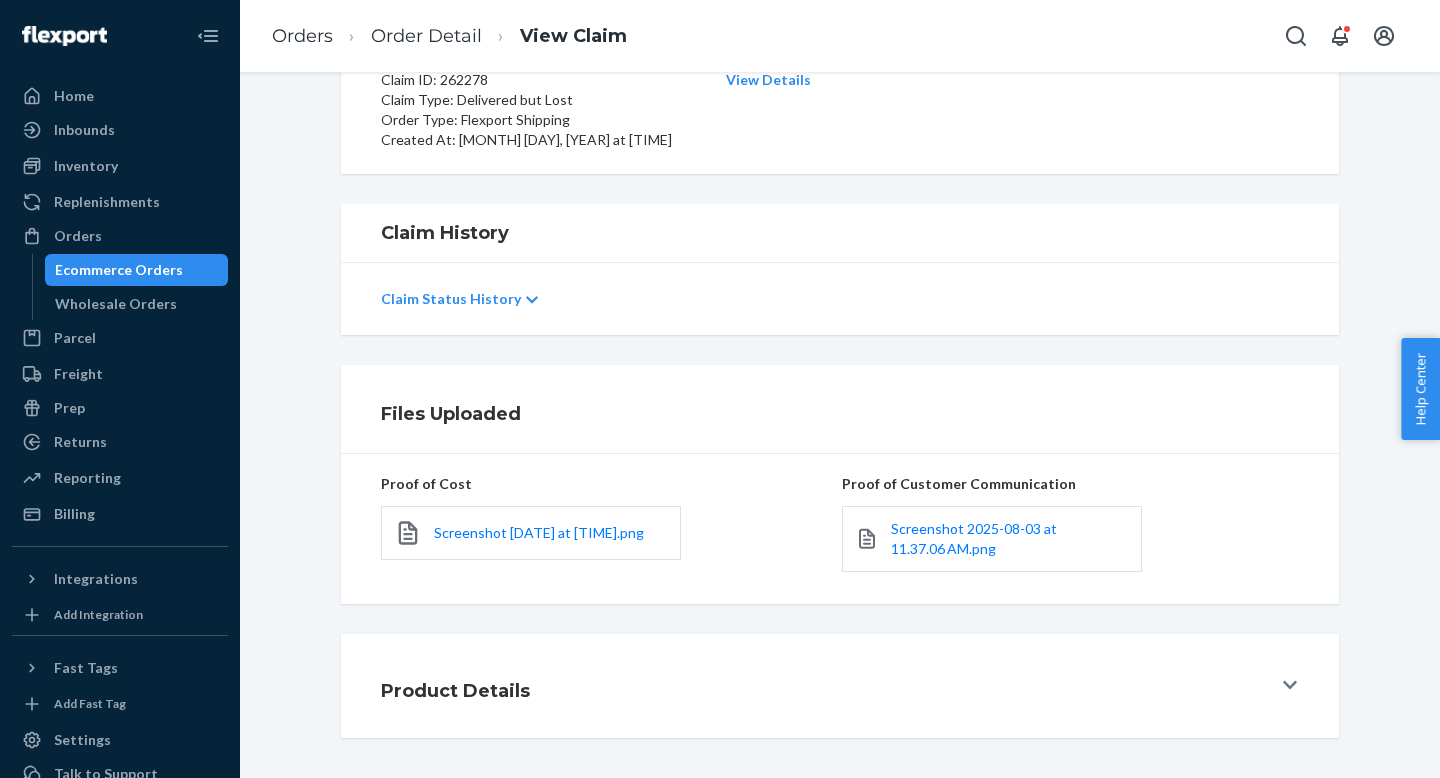 click on "Product Details" at bounding box center (840, 686) 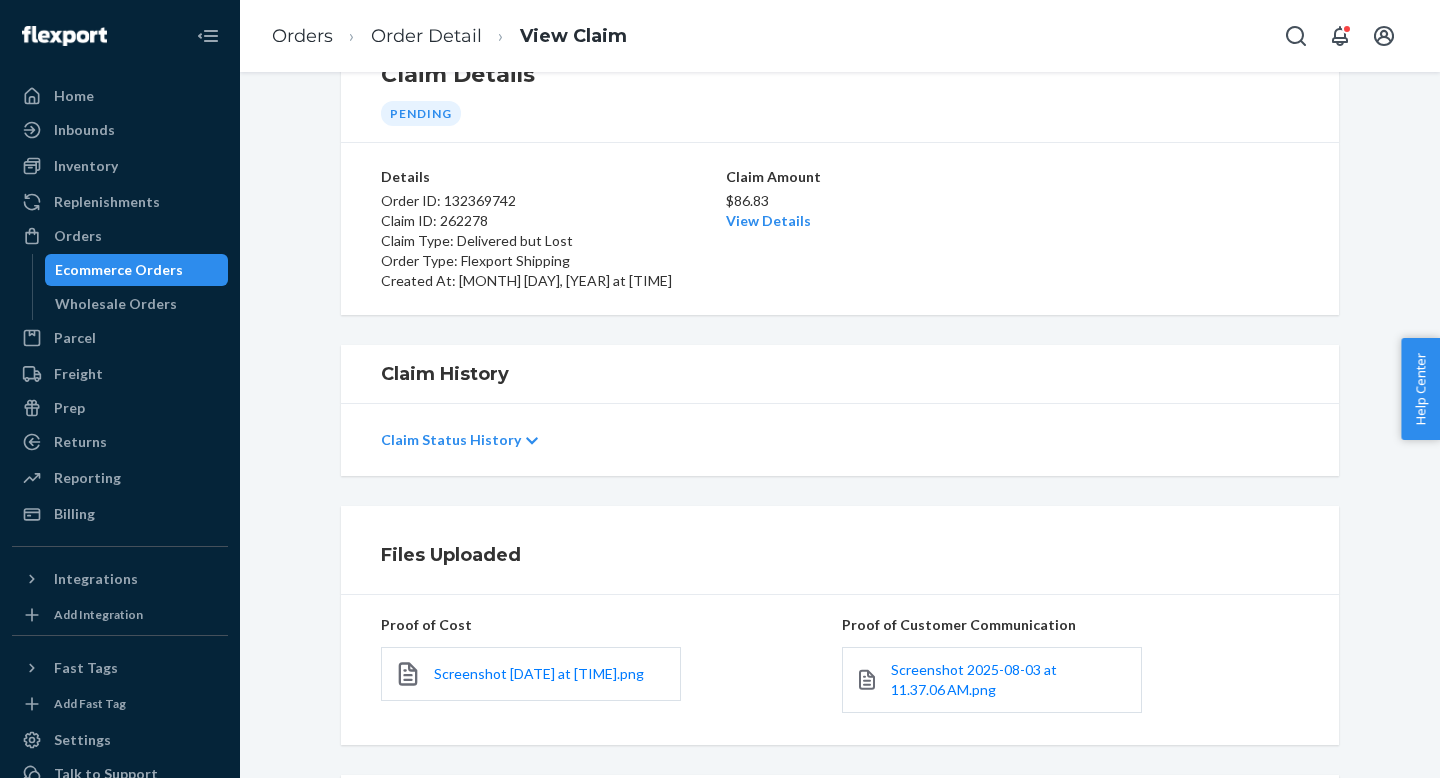 scroll, scrollTop: 0, scrollLeft: 0, axis: both 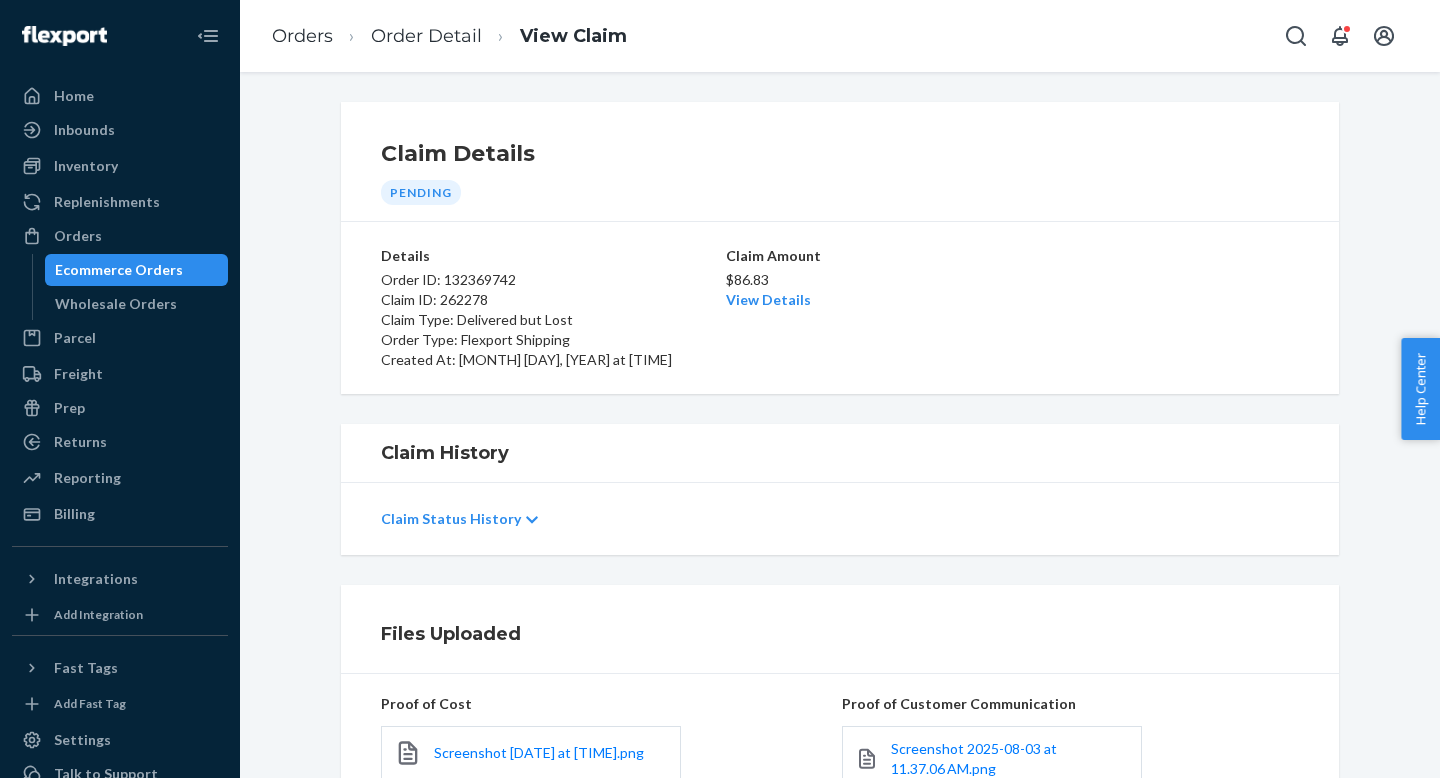 click on "Claim Status History" at bounding box center [451, 519] 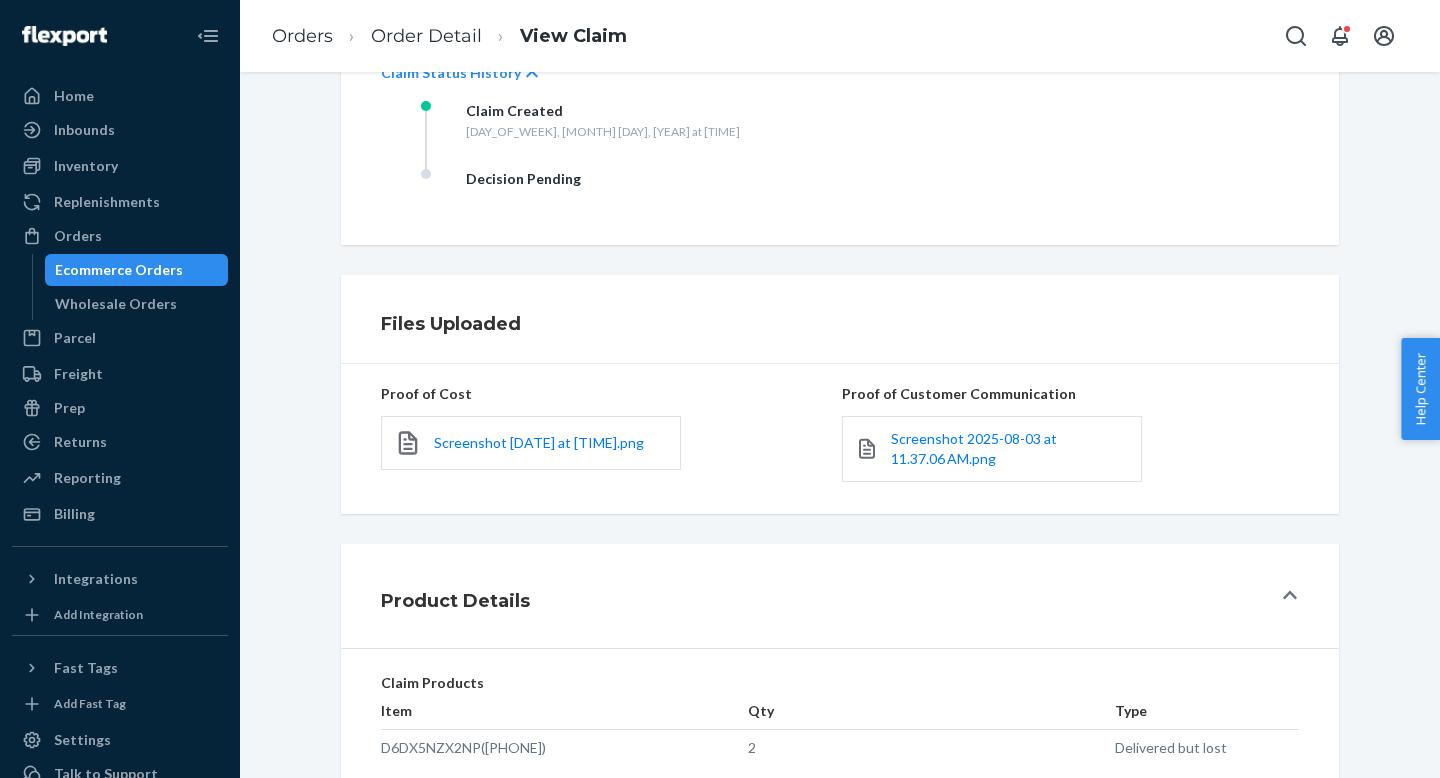 scroll, scrollTop: 0, scrollLeft: 0, axis: both 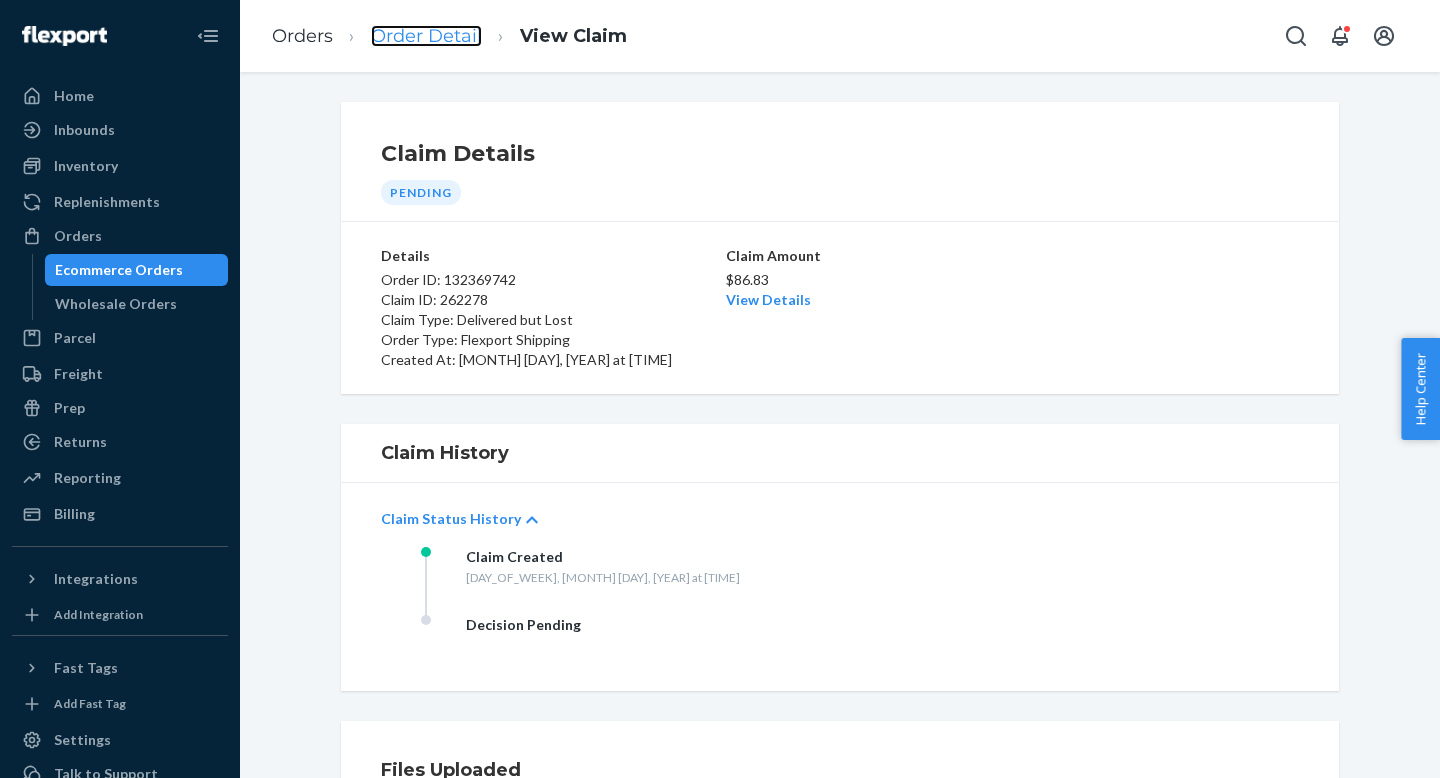 click on "Order Detail" at bounding box center (426, 36) 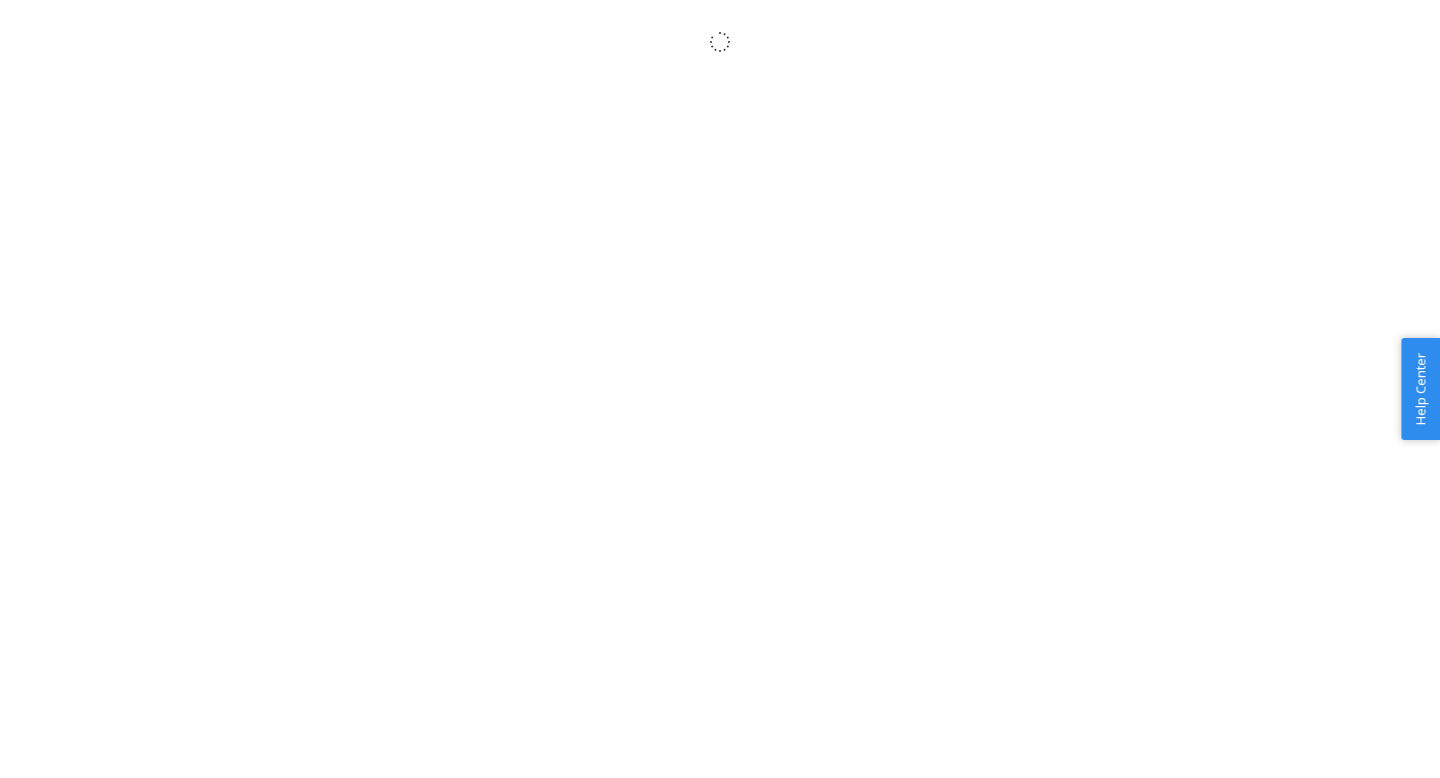 scroll, scrollTop: 0, scrollLeft: 0, axis: both 